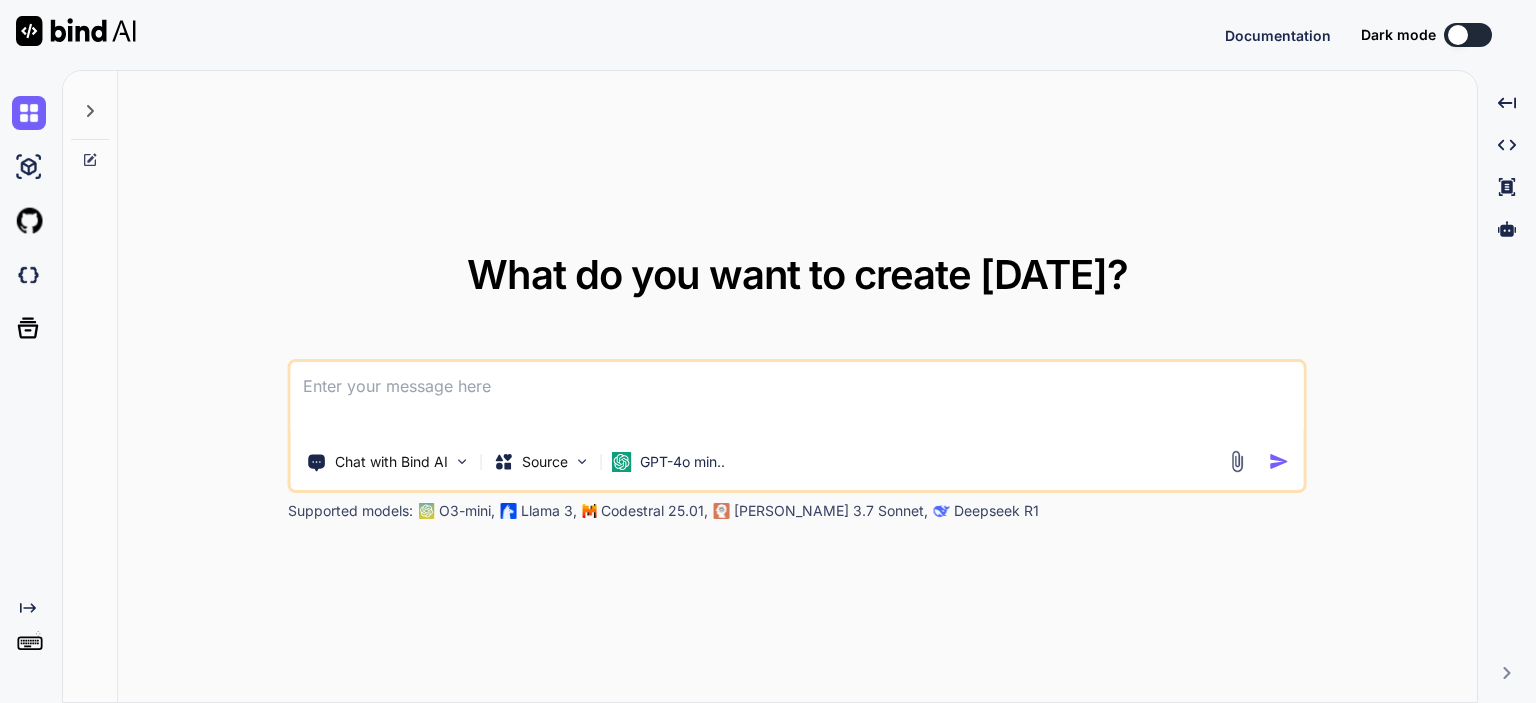 scroll, scrollTop: 0, scrollLeft: 0, axis: both 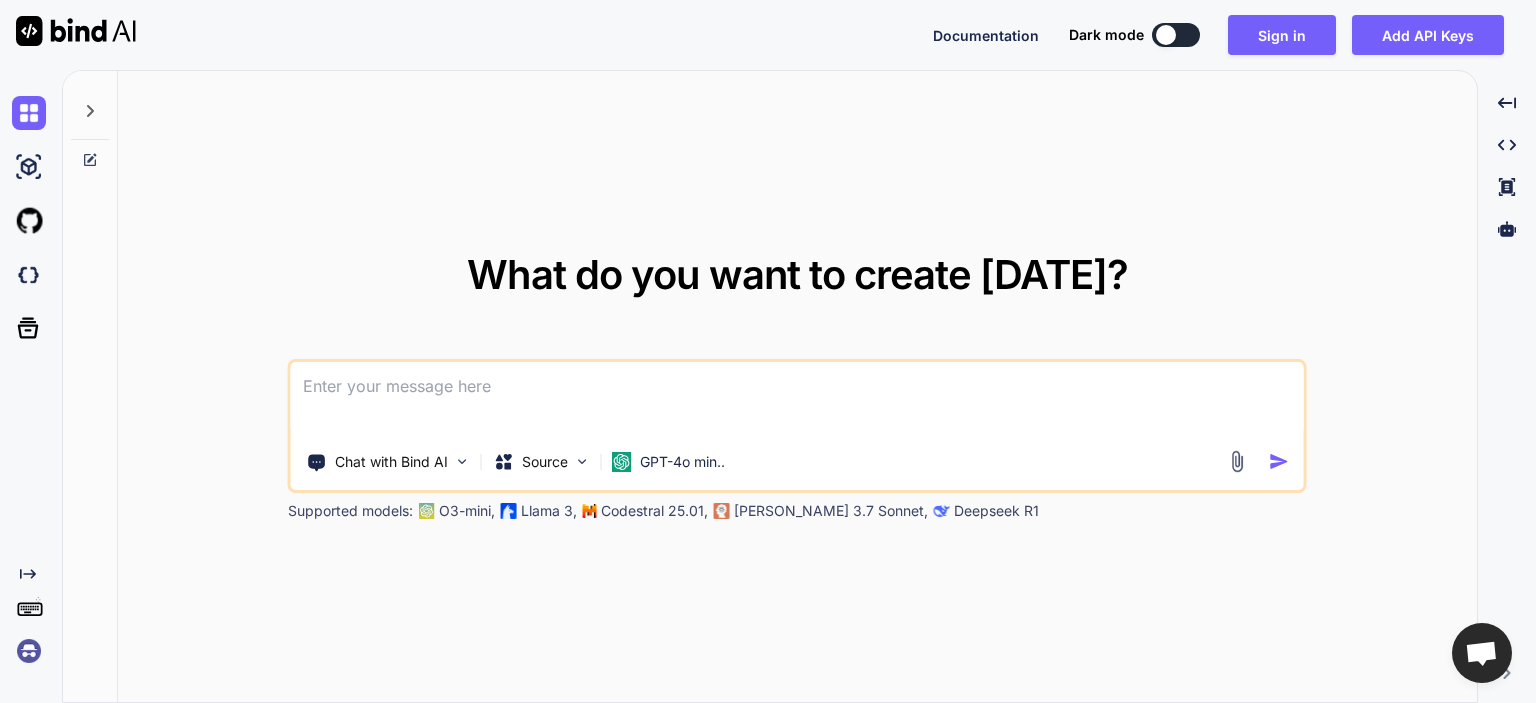 type on "x" 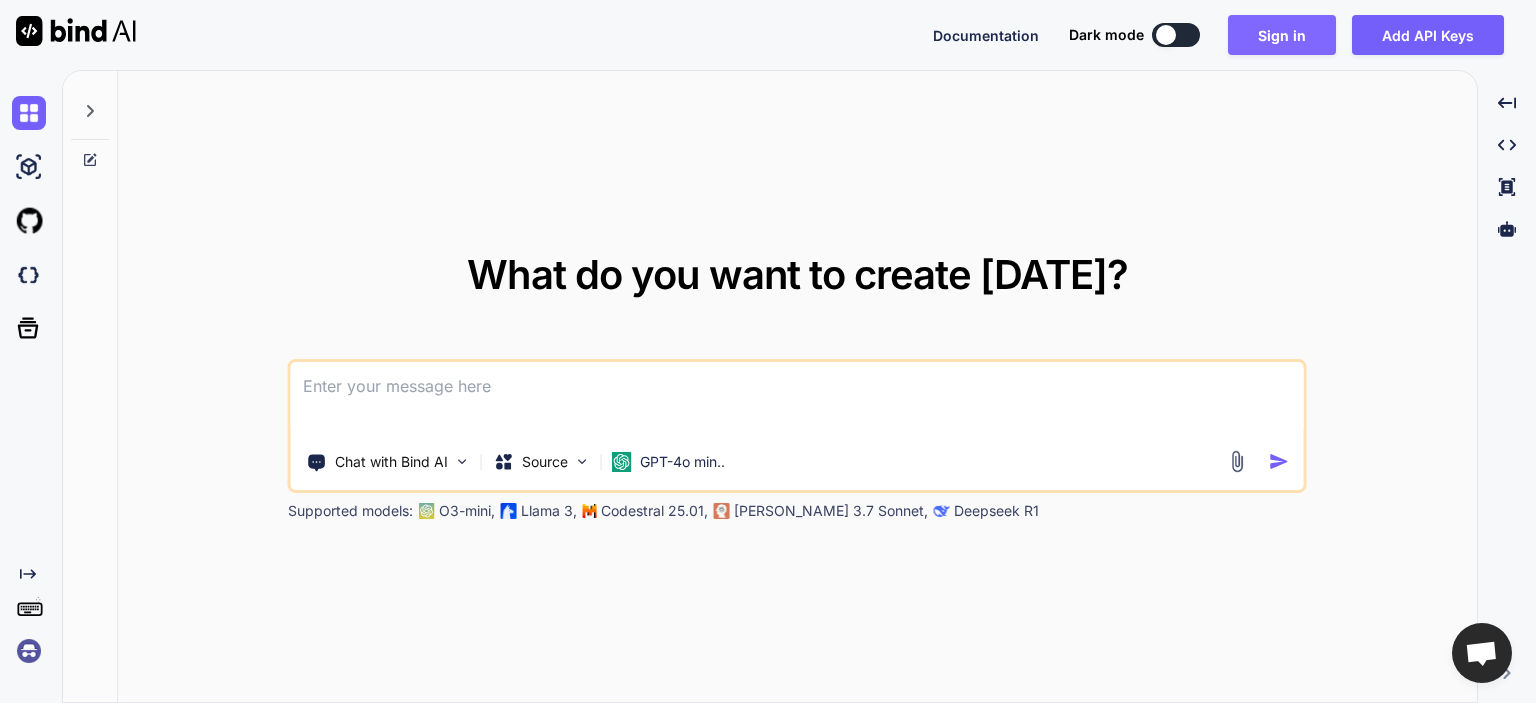 click on "Sign in" at bounding box center [1282, 35] 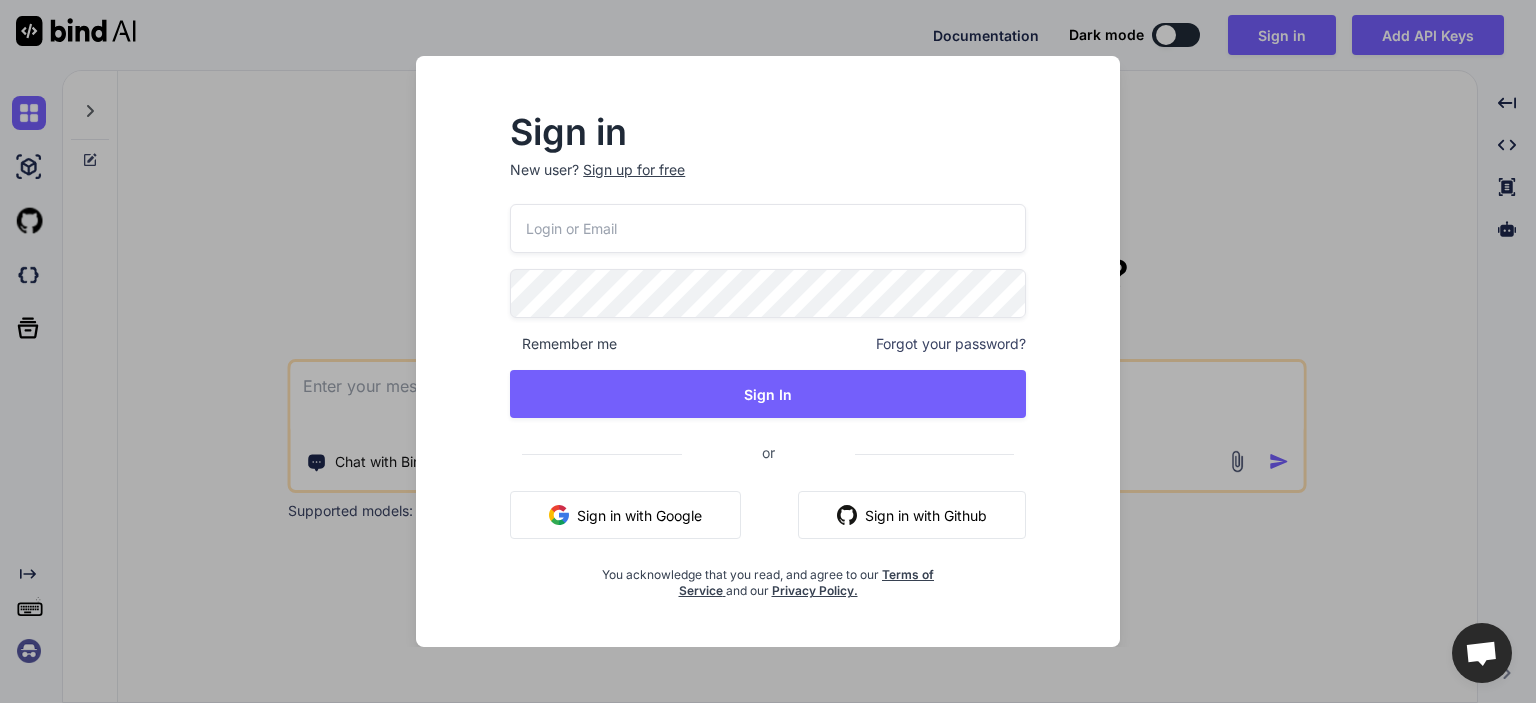 type 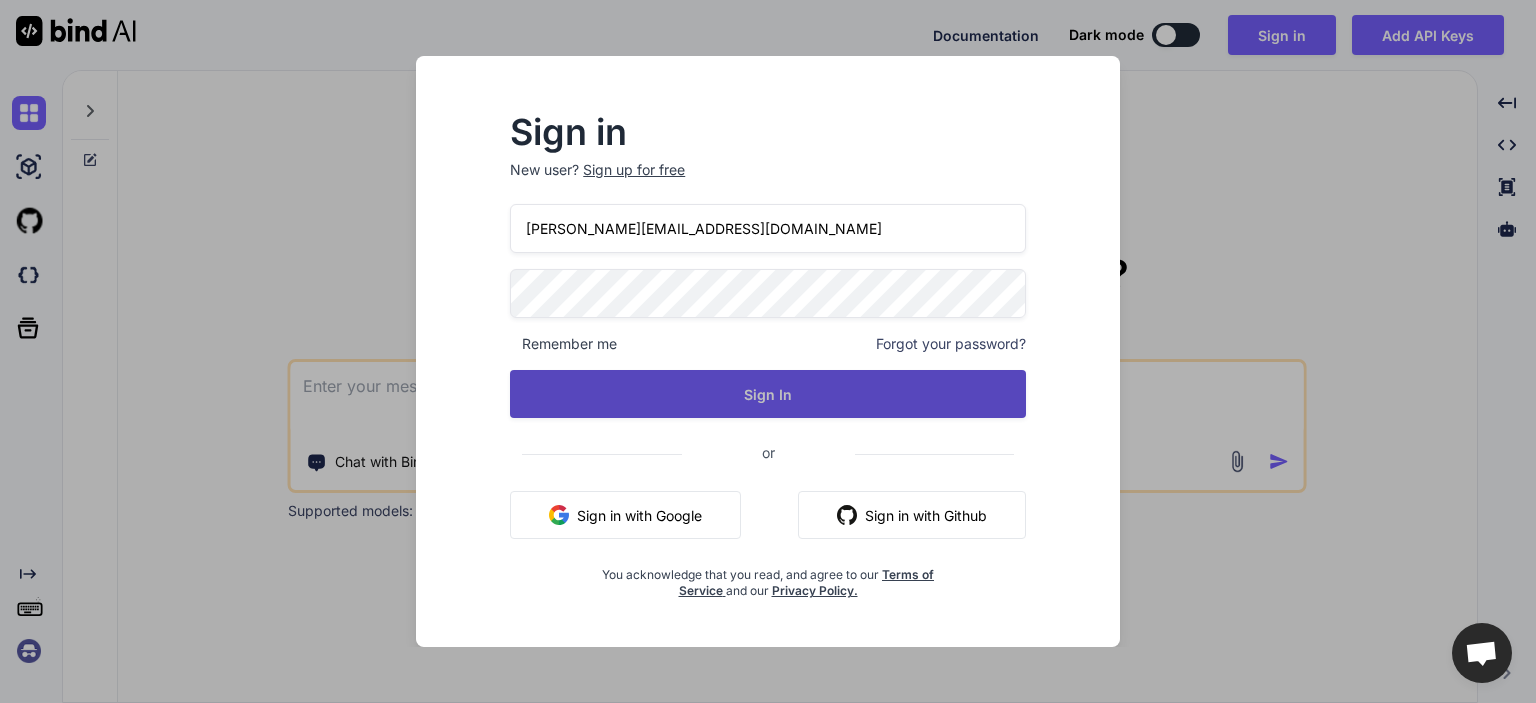 click on "Sign In" at bounding box center (768, 394) 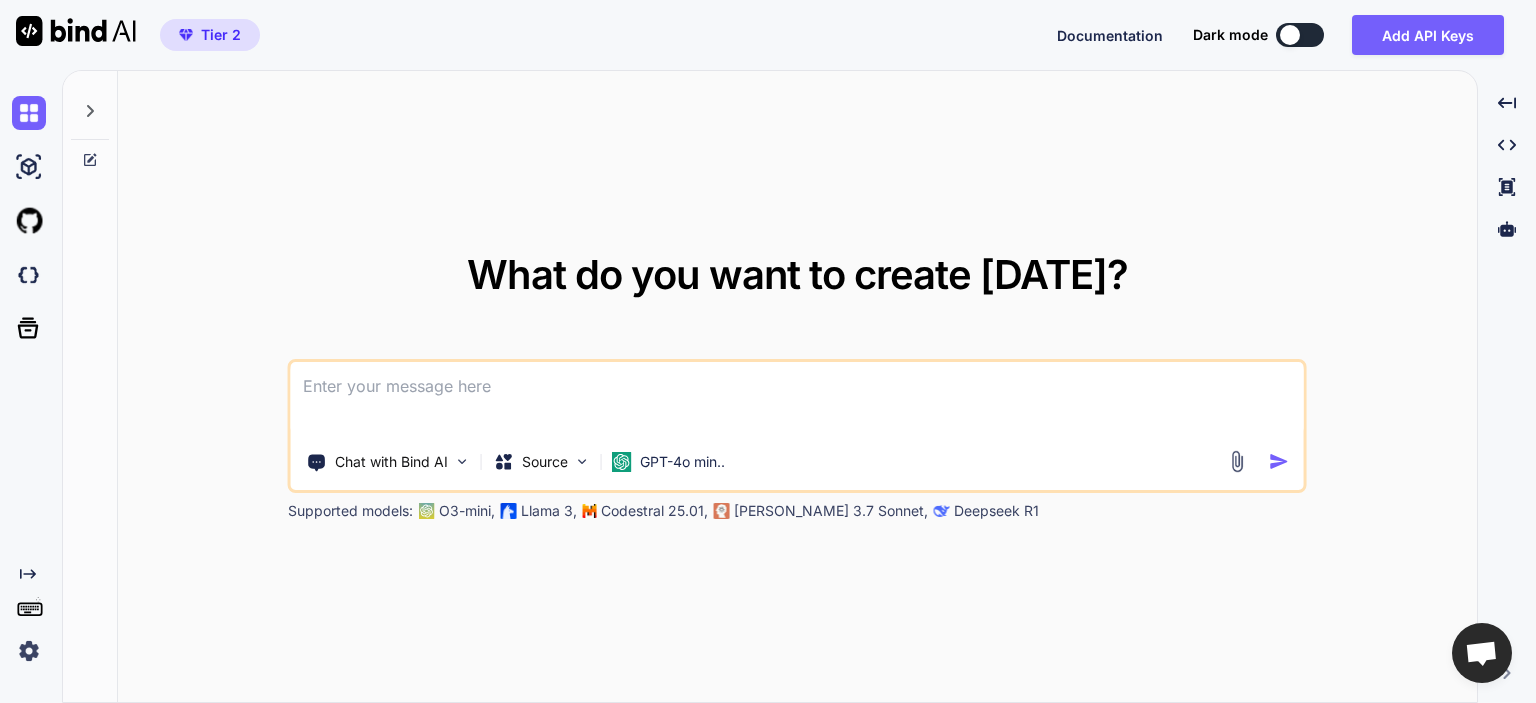 click 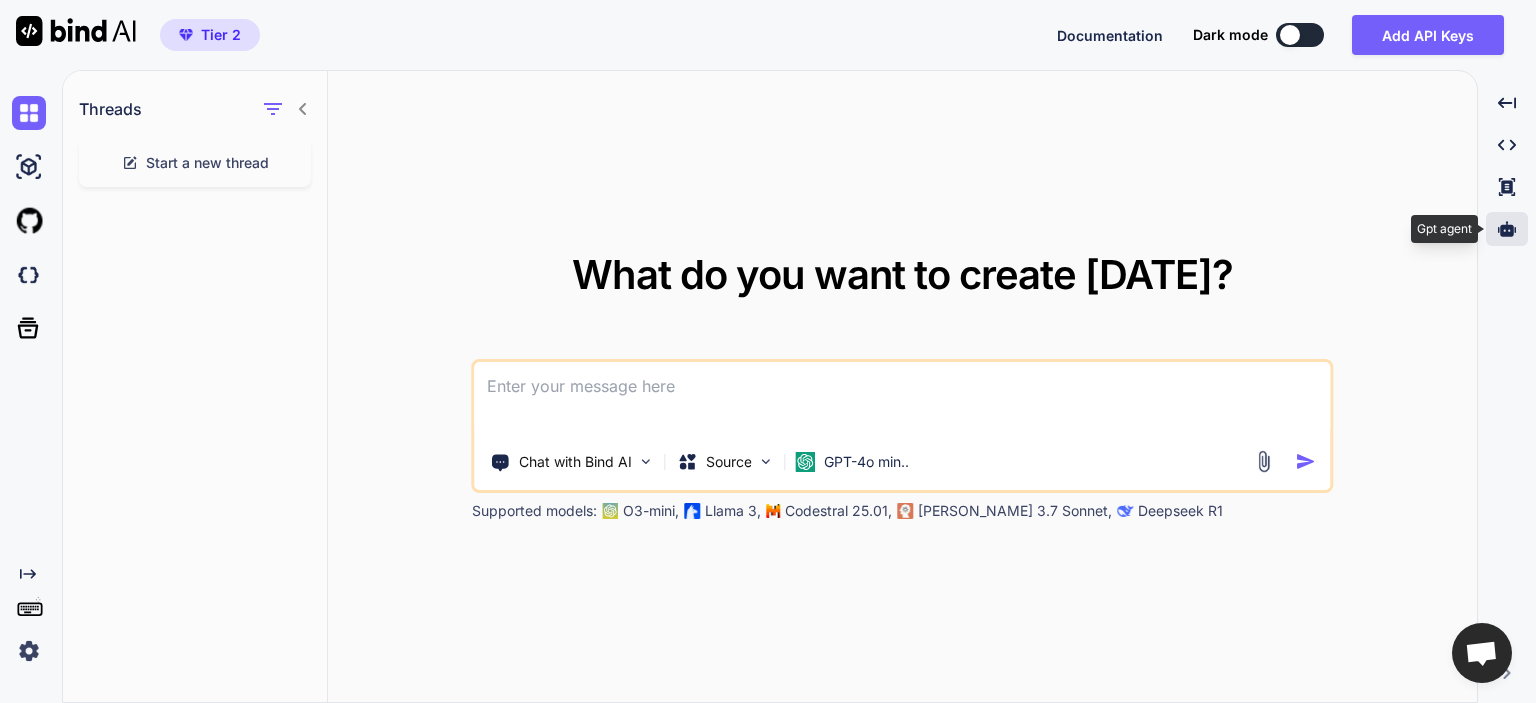 click 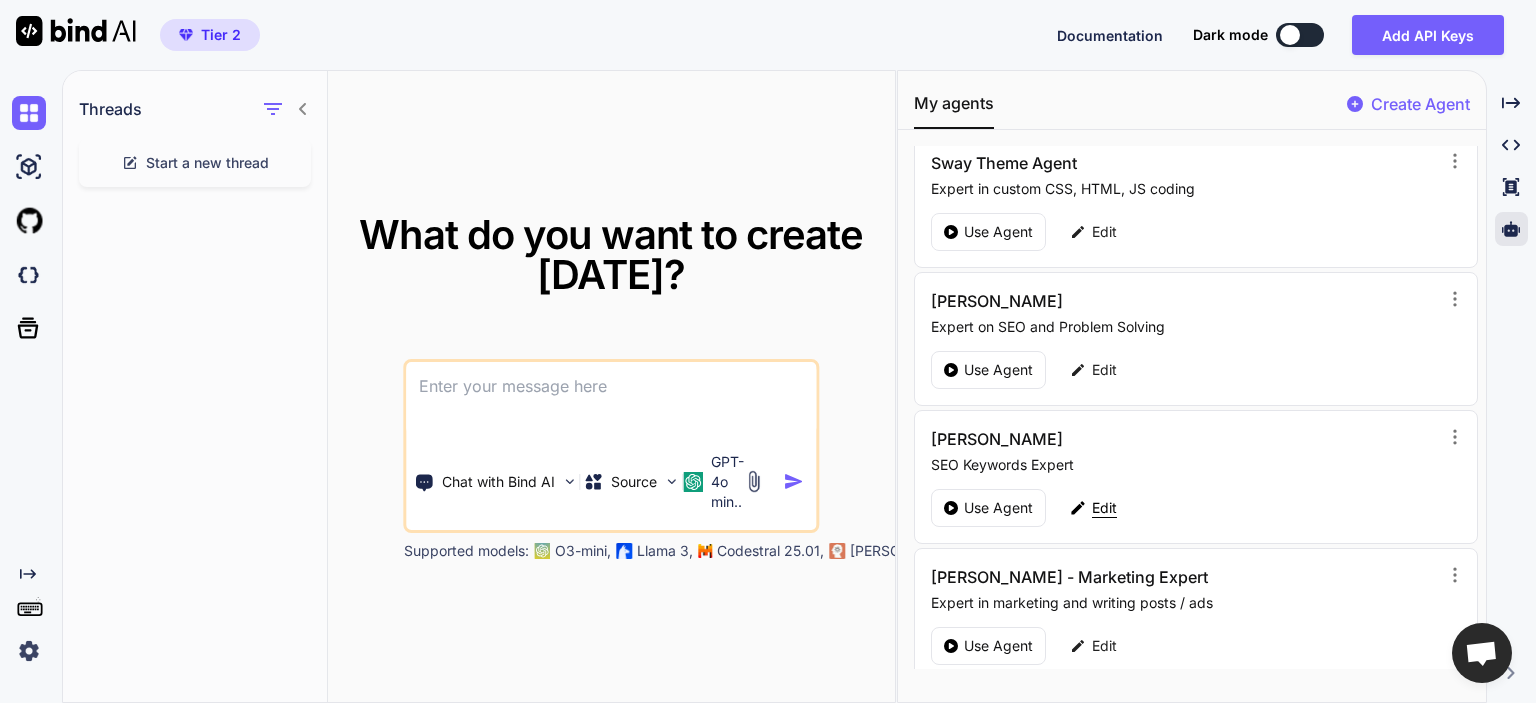 scroll, scrollTop: 300, scrollLeft: 0, axis: vertical 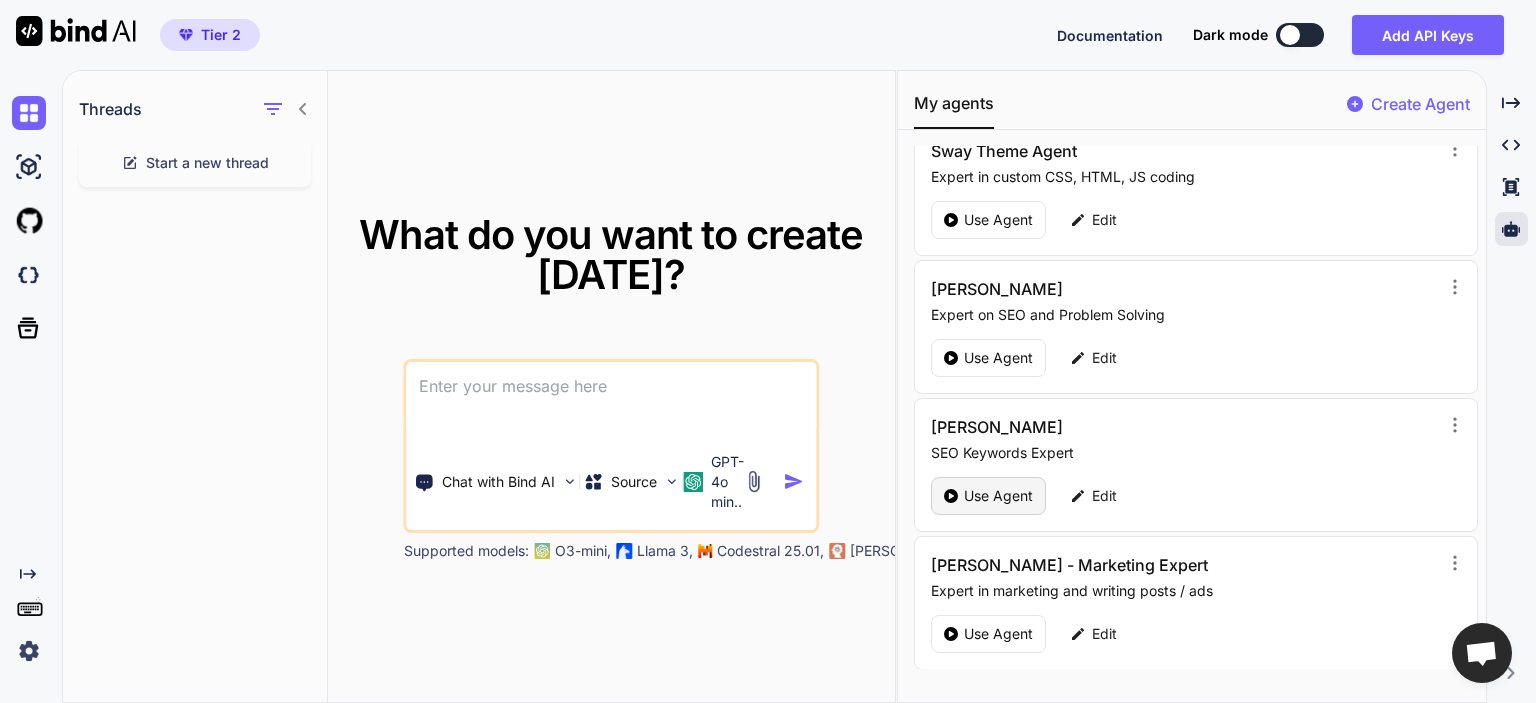 click on "Use Agent" at bounding box center [998, 496] 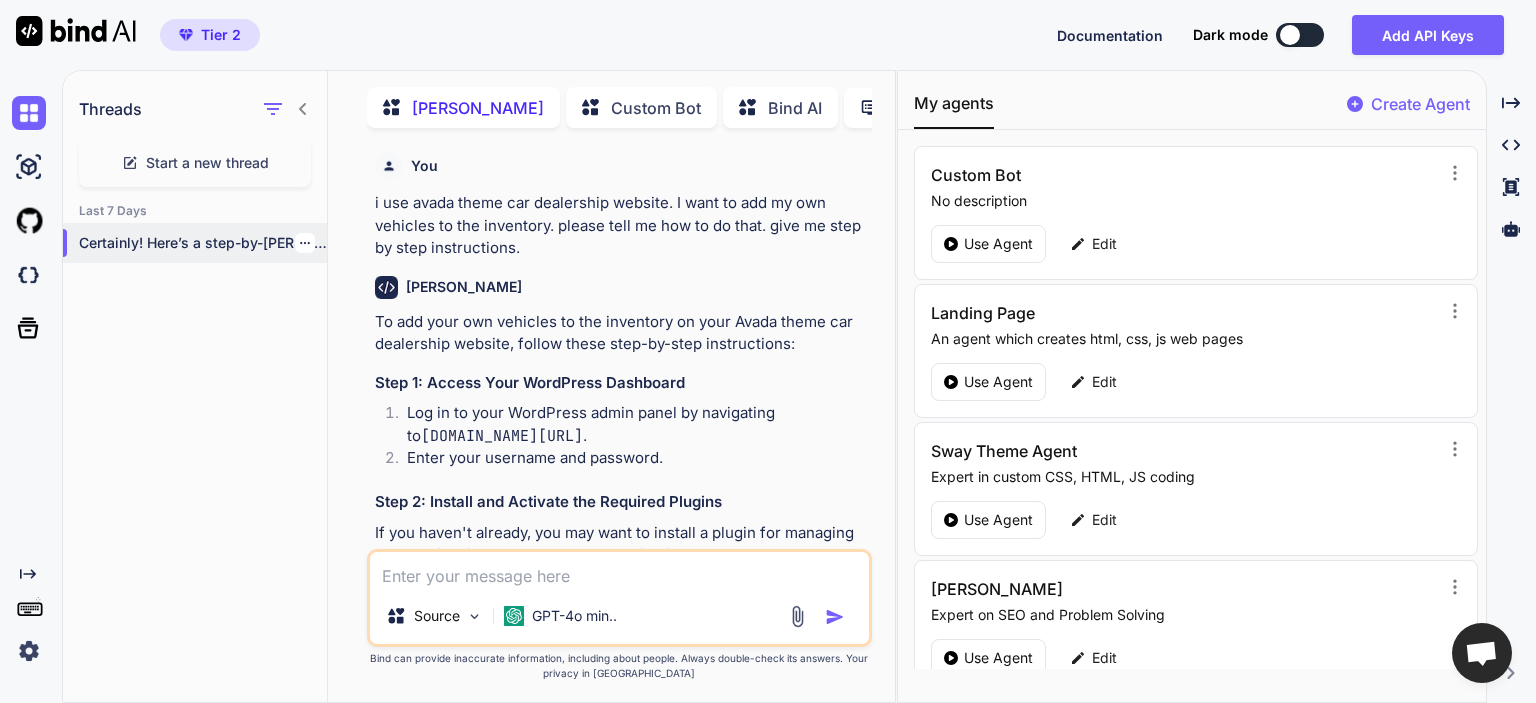 scroll, scrollTop: 468, scrollLeft: 0, axis: vertical 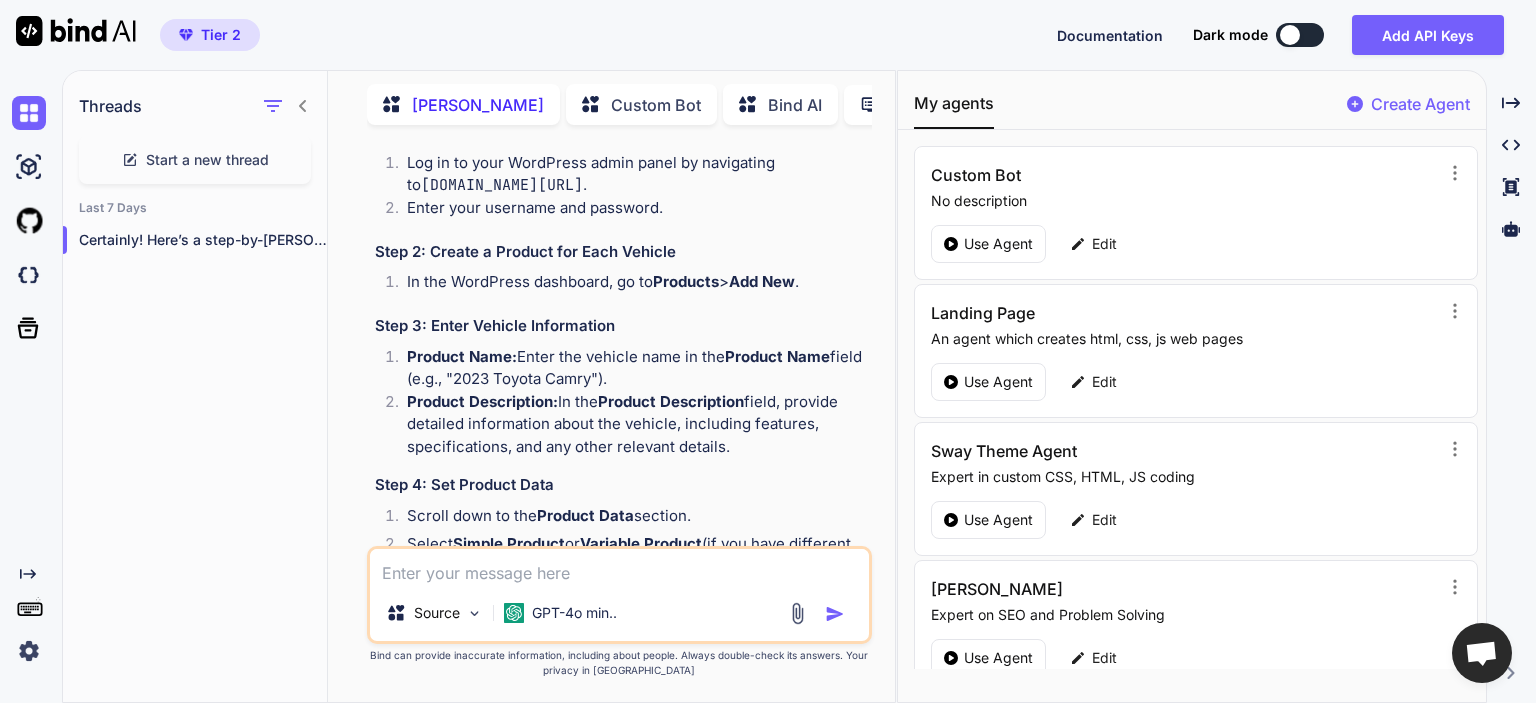 click at bounding box center [619, 567] 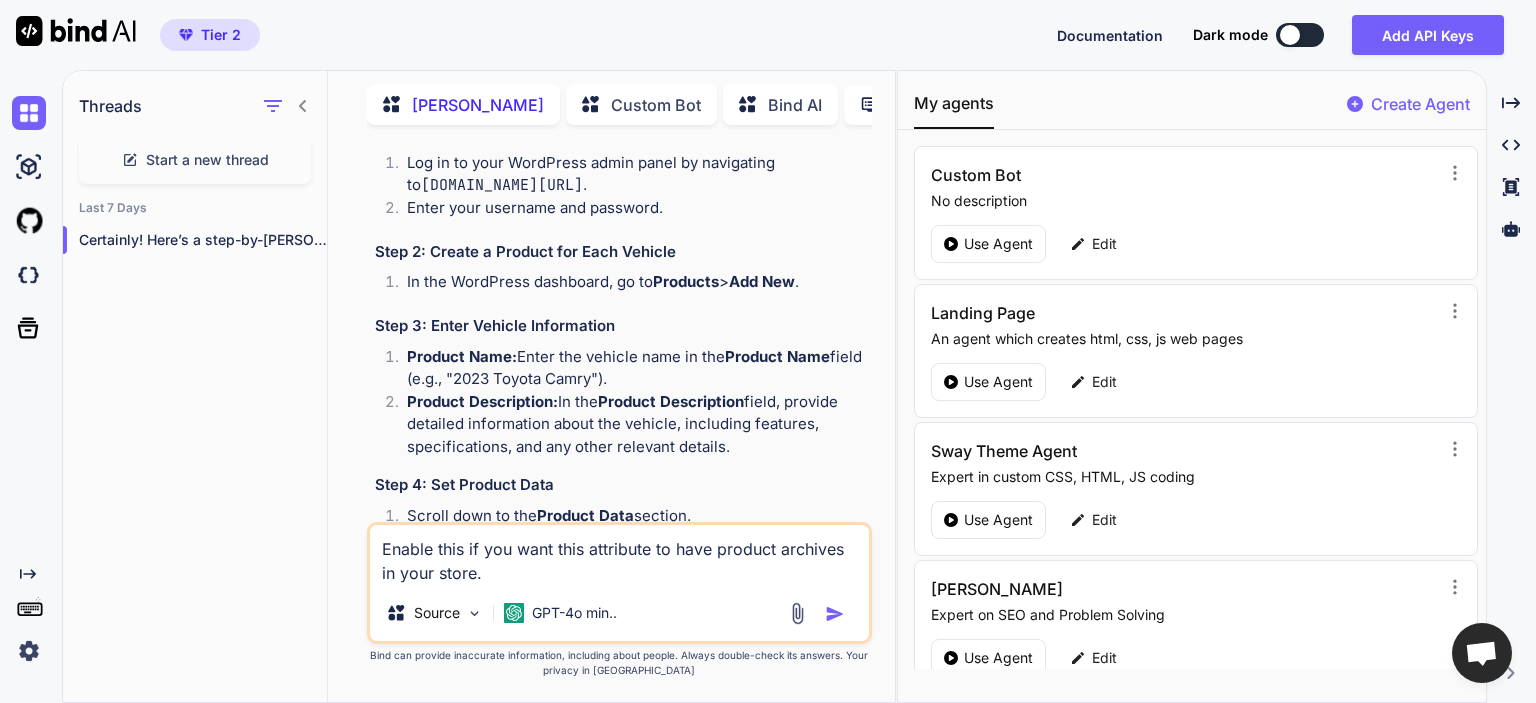 type on "x" 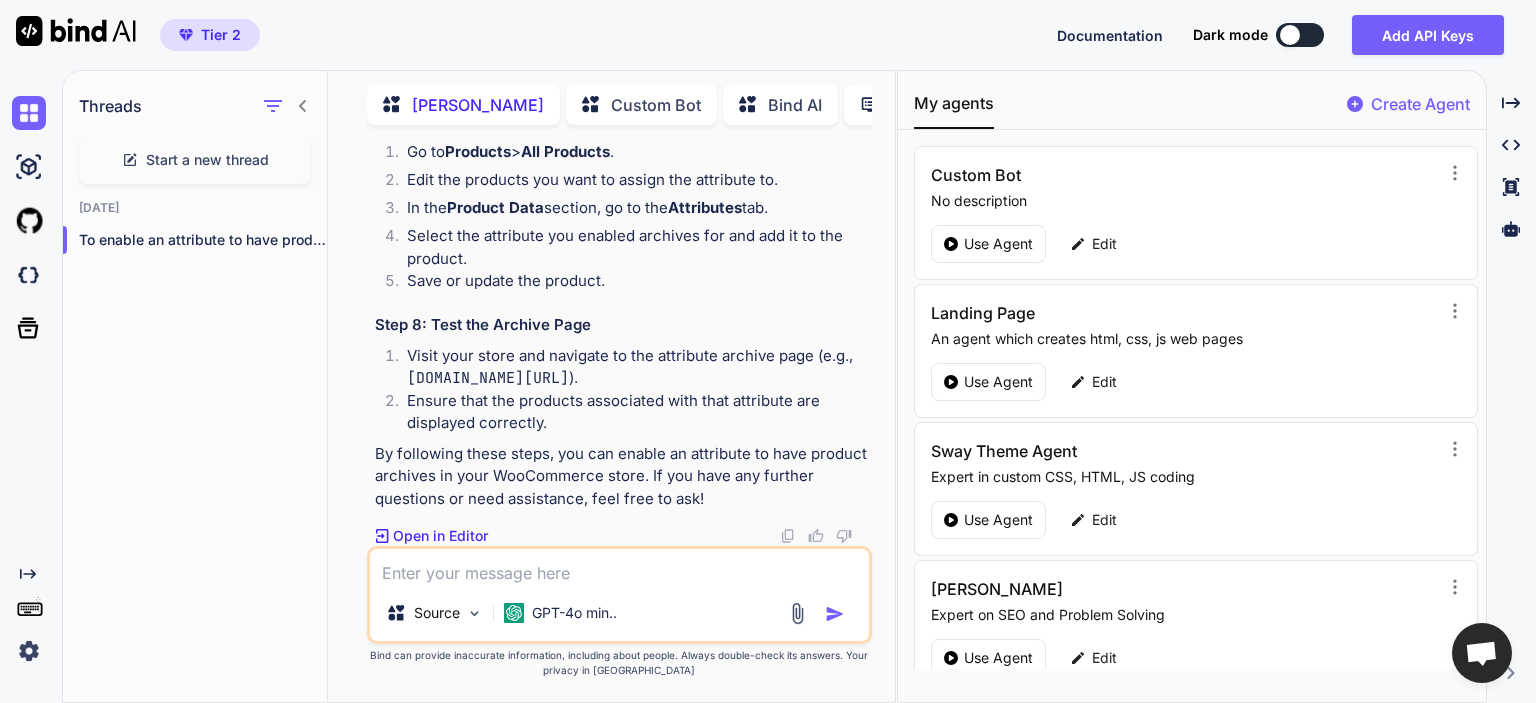 scroll, scrollTop: 11228, scrollLeft: 0, axis: vertical 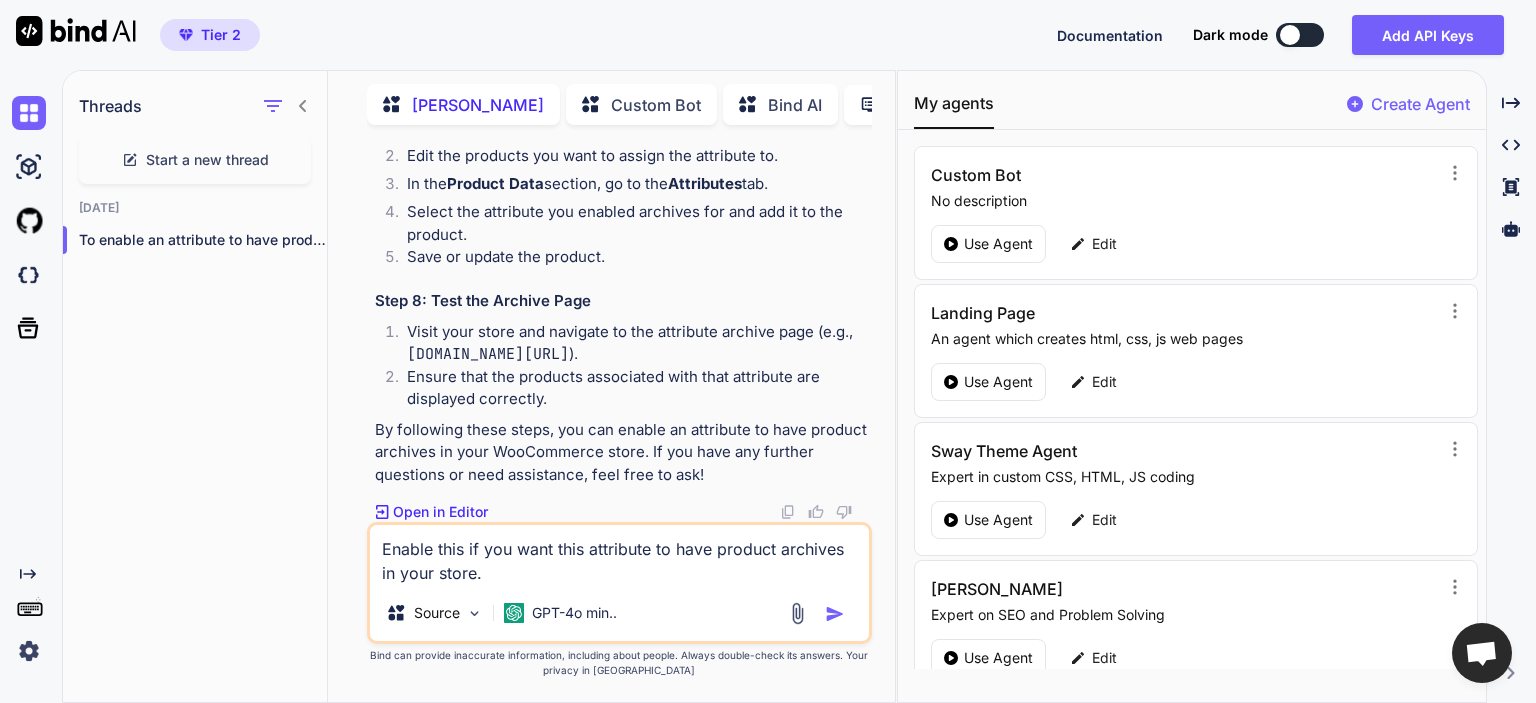 type on "x" 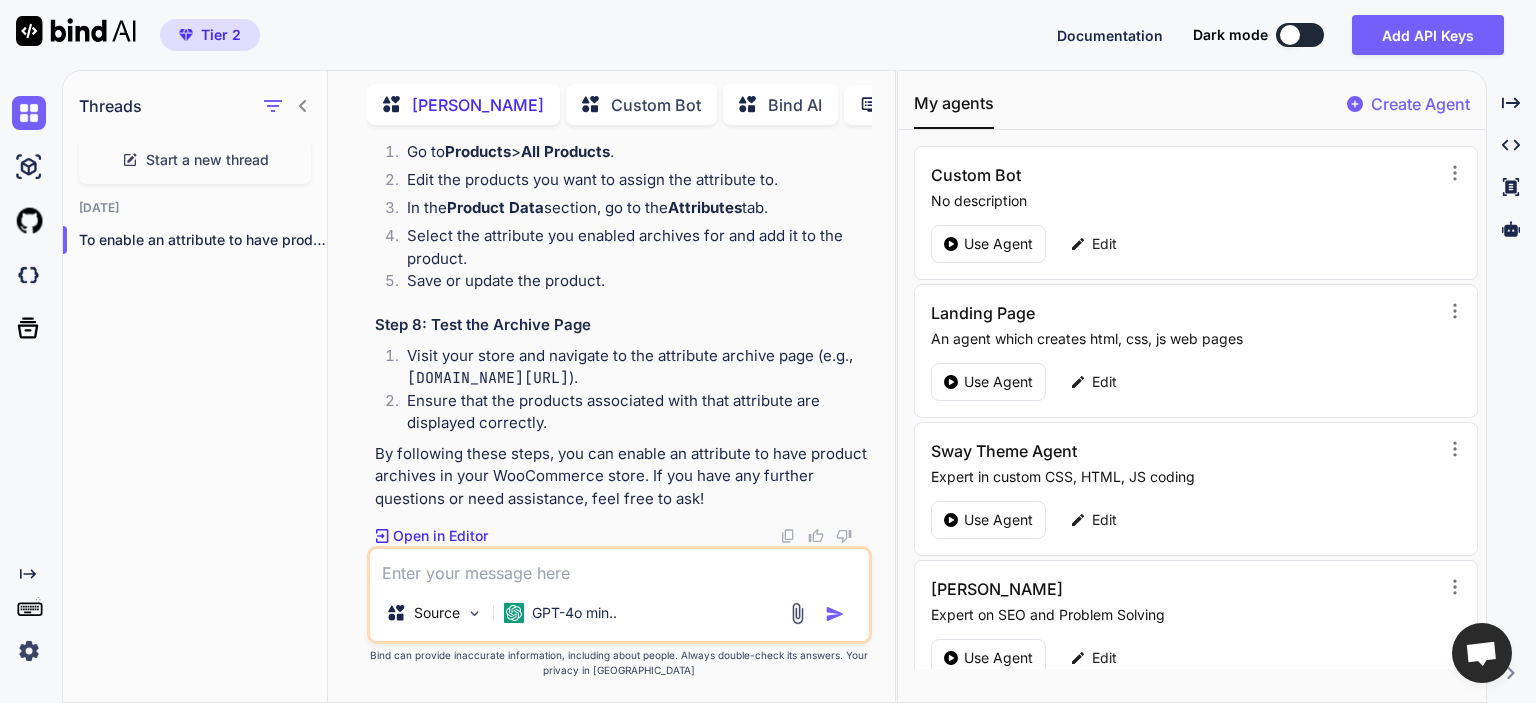type on "x" 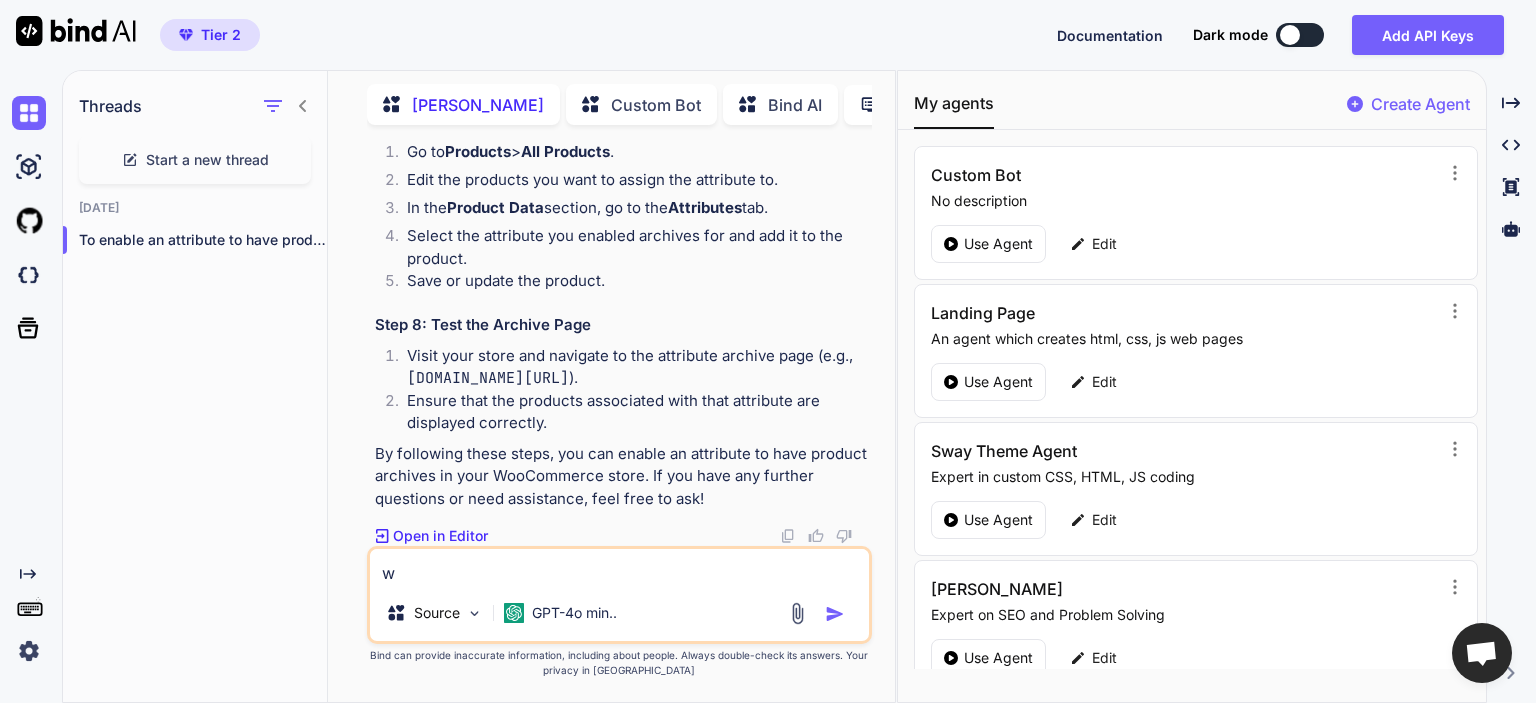 type on "x" 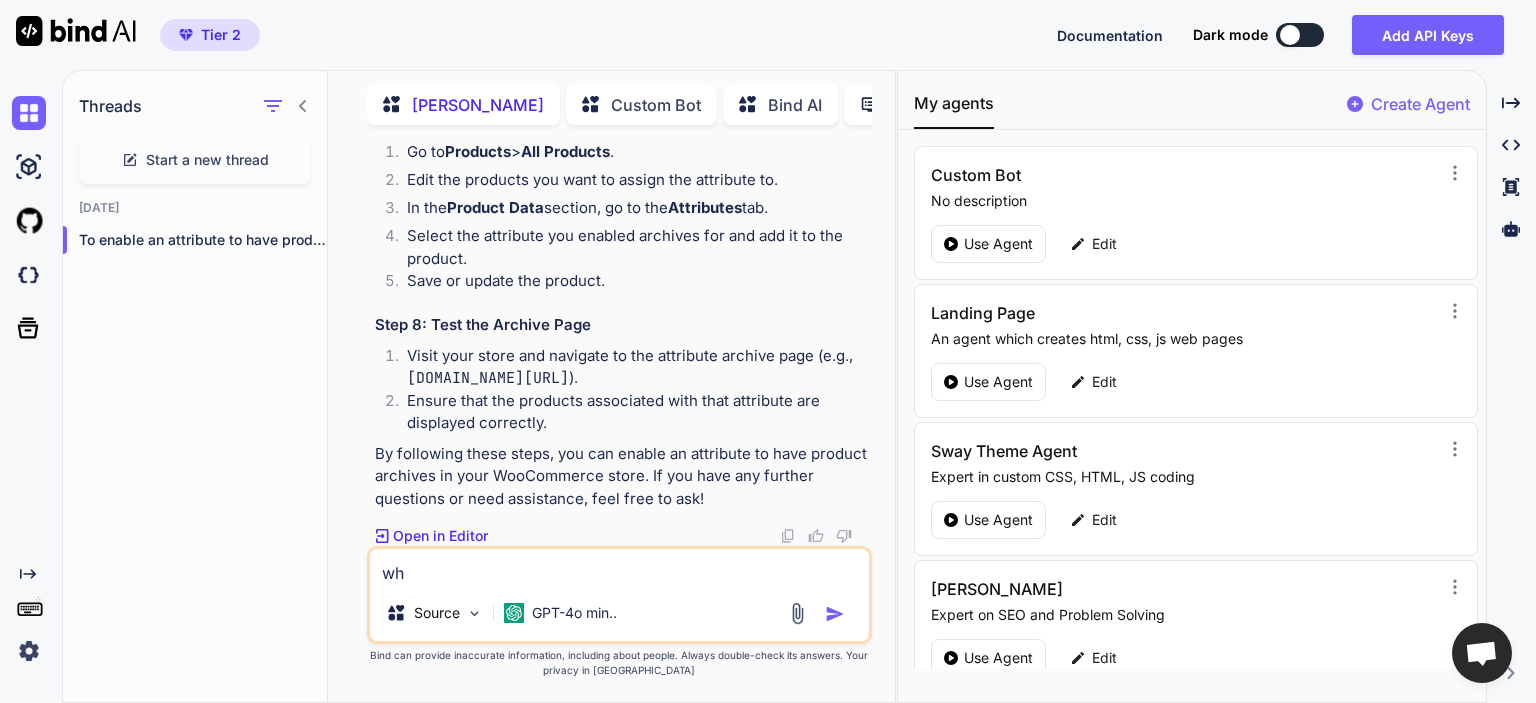 type on "x" 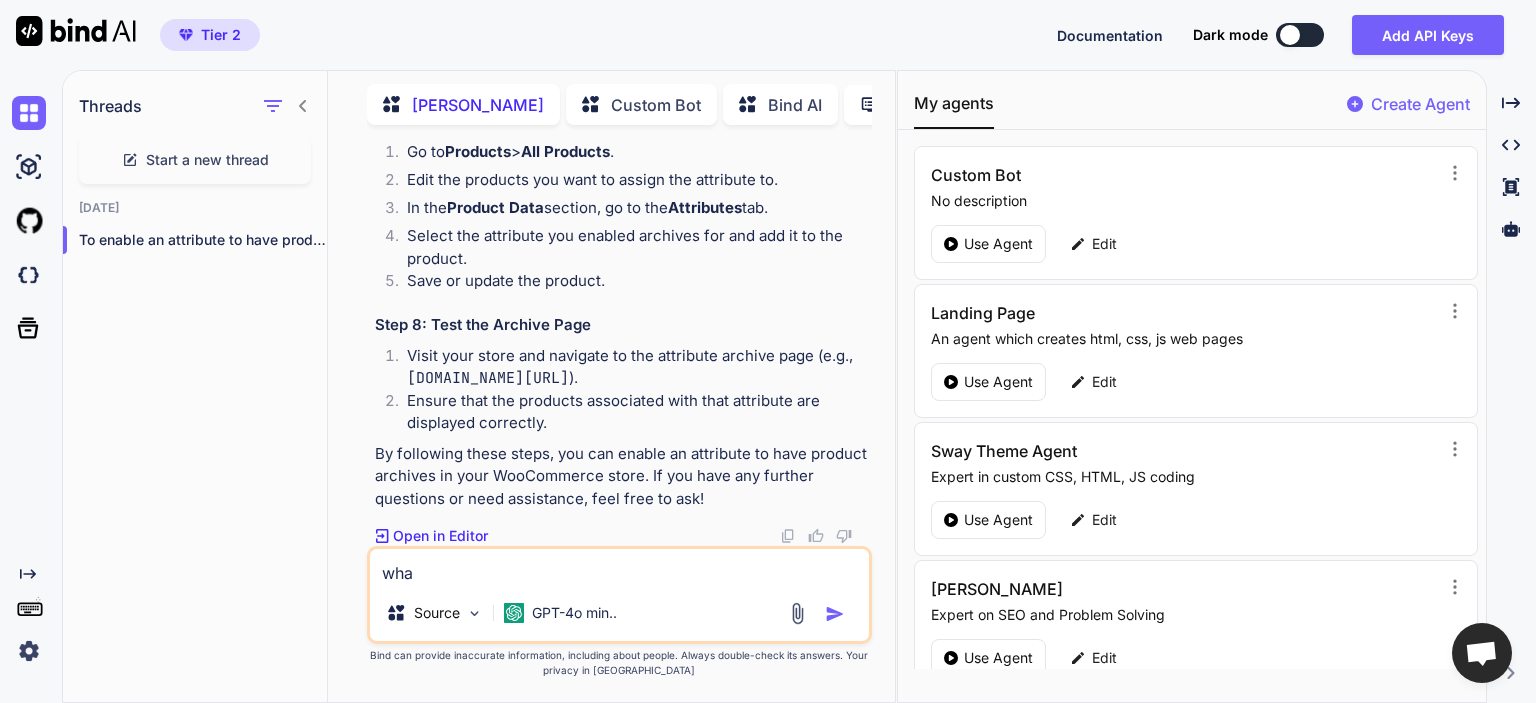 type on "x" 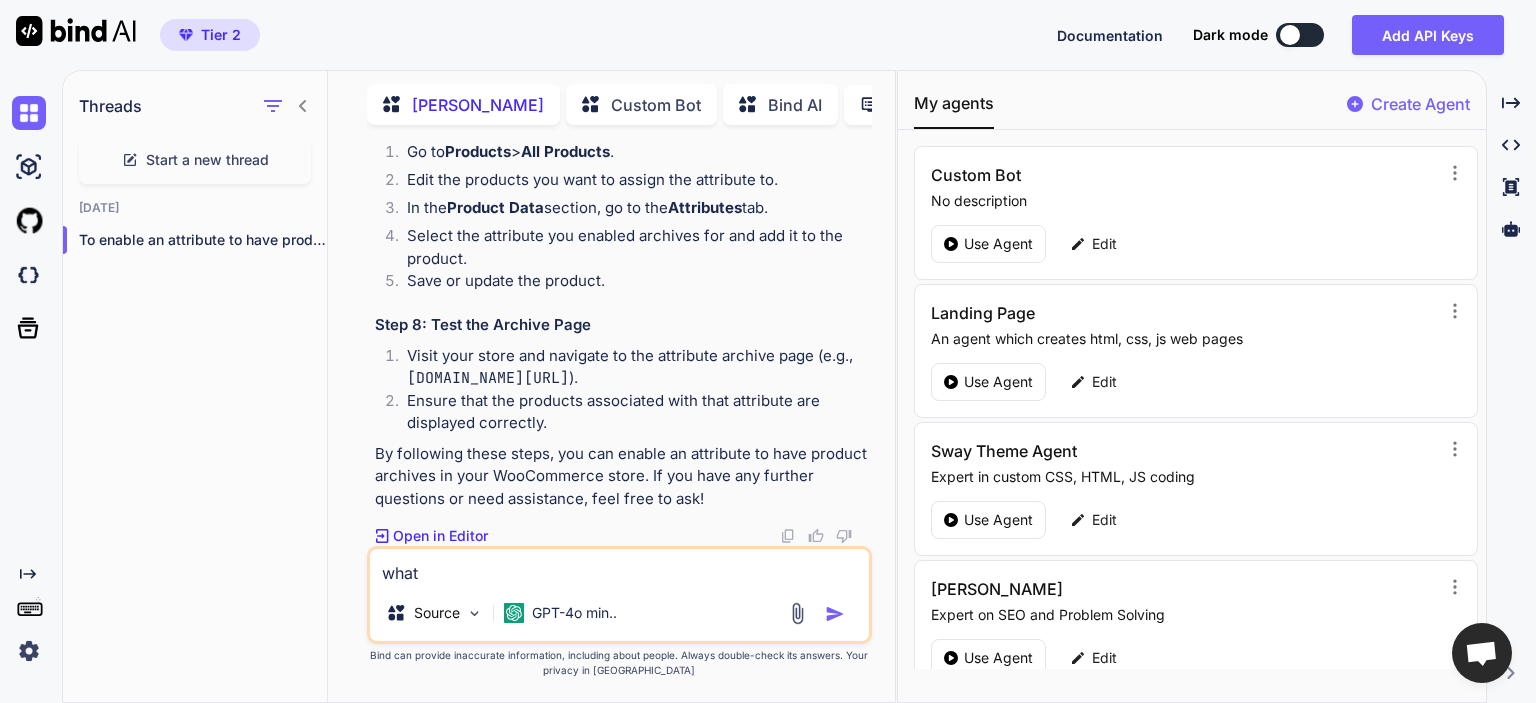 type on "x" 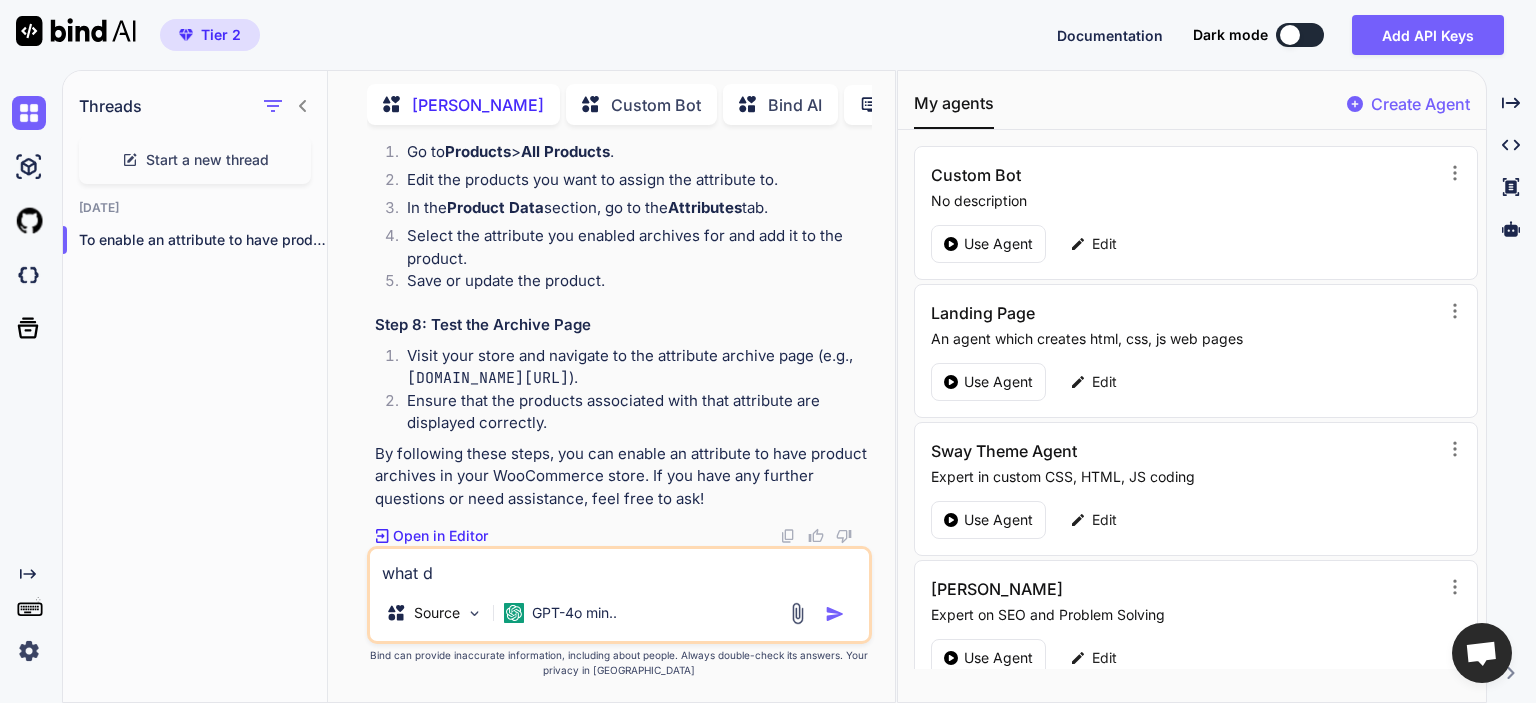 type on "what do" 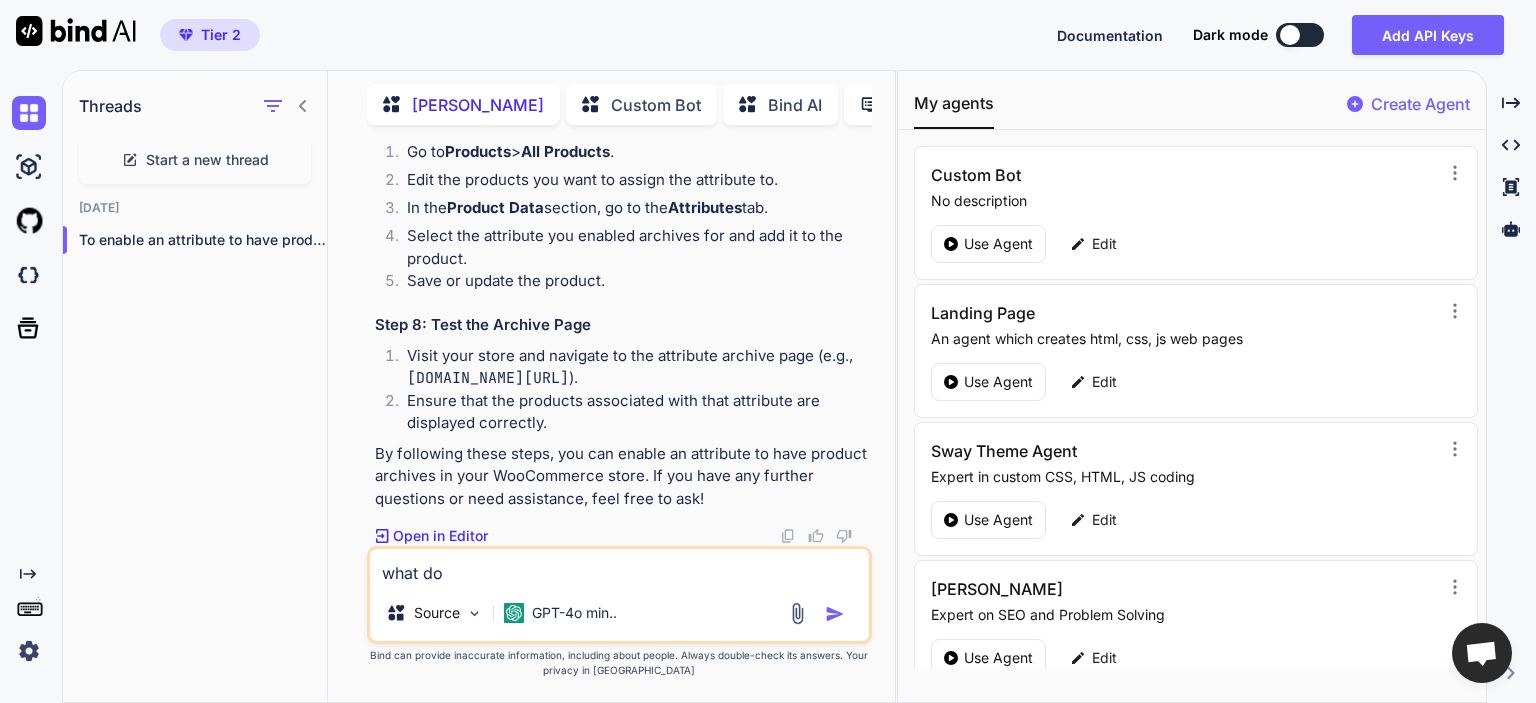 type on "x" 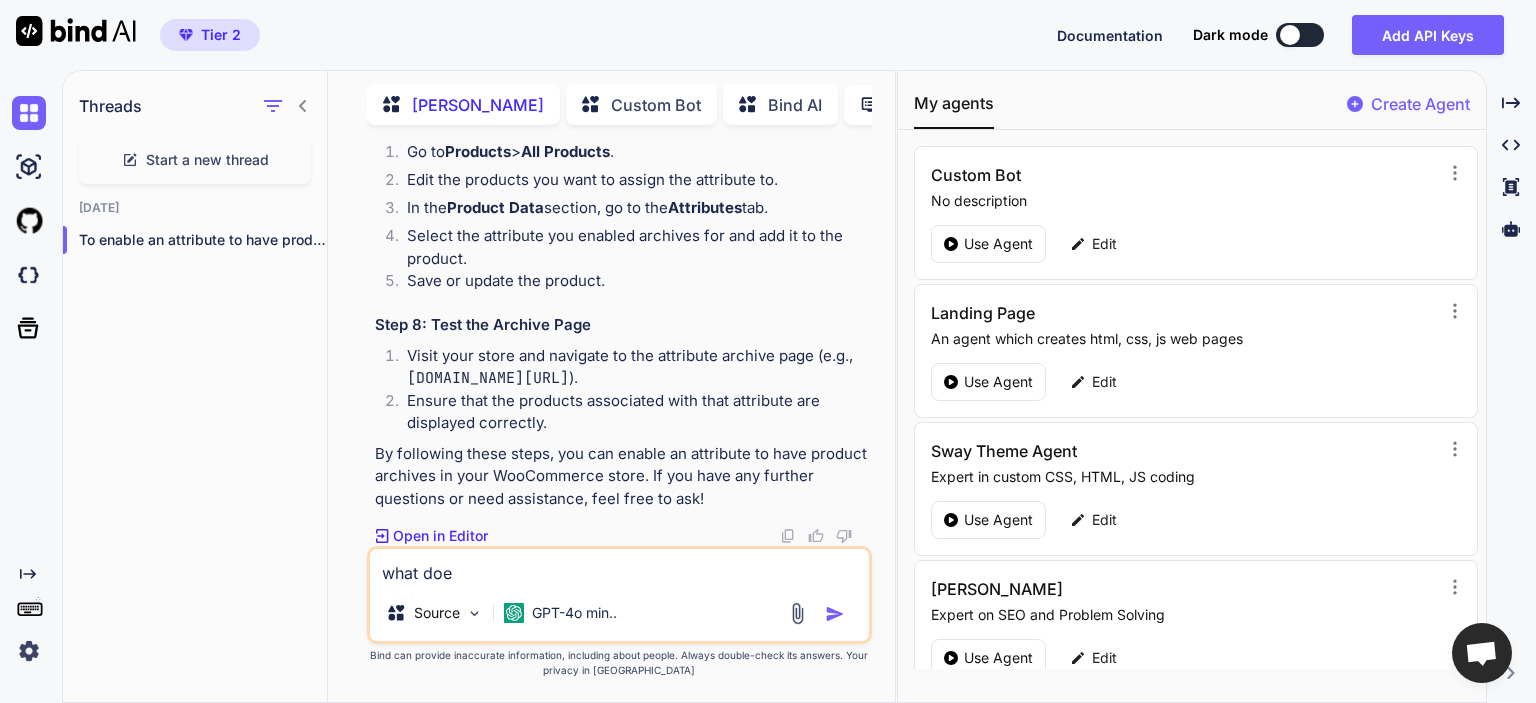 type on "x" 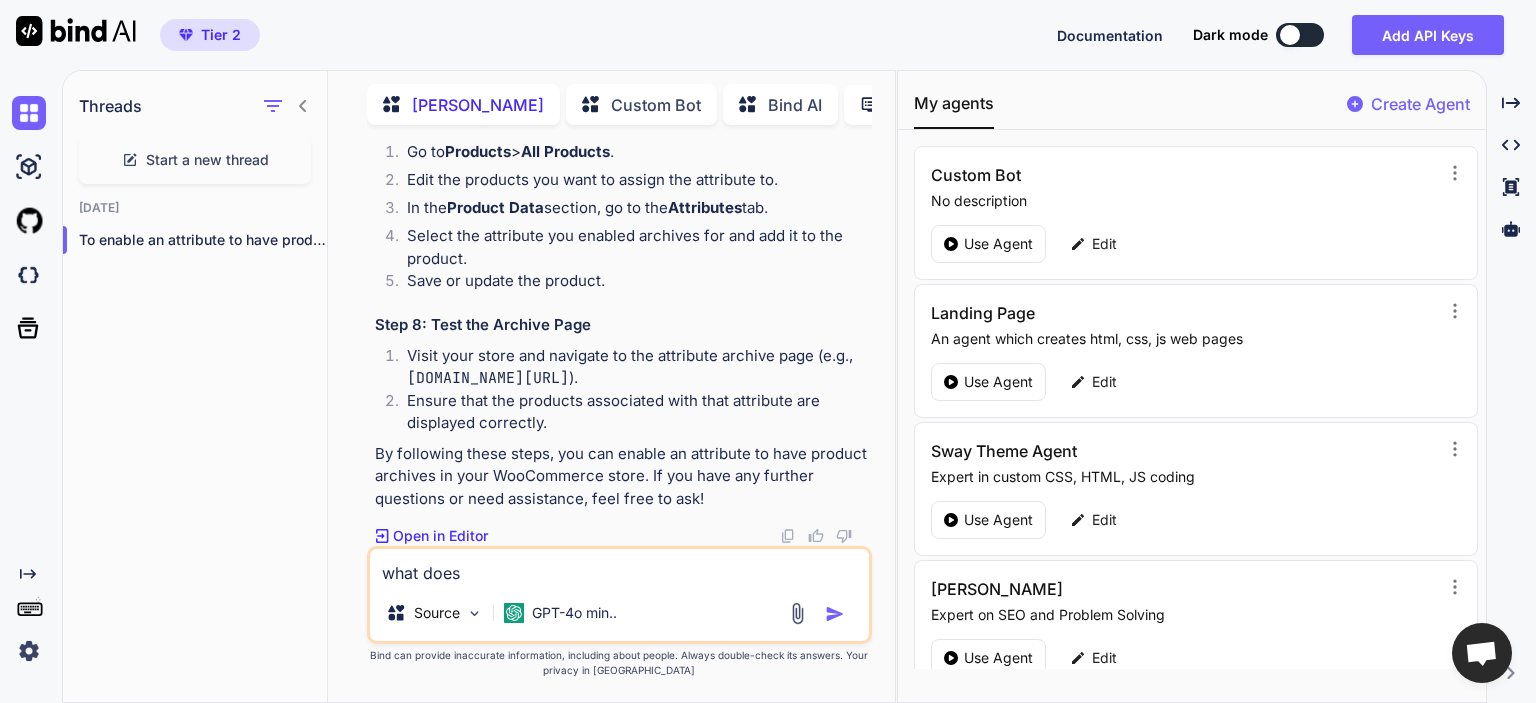 type on "x" 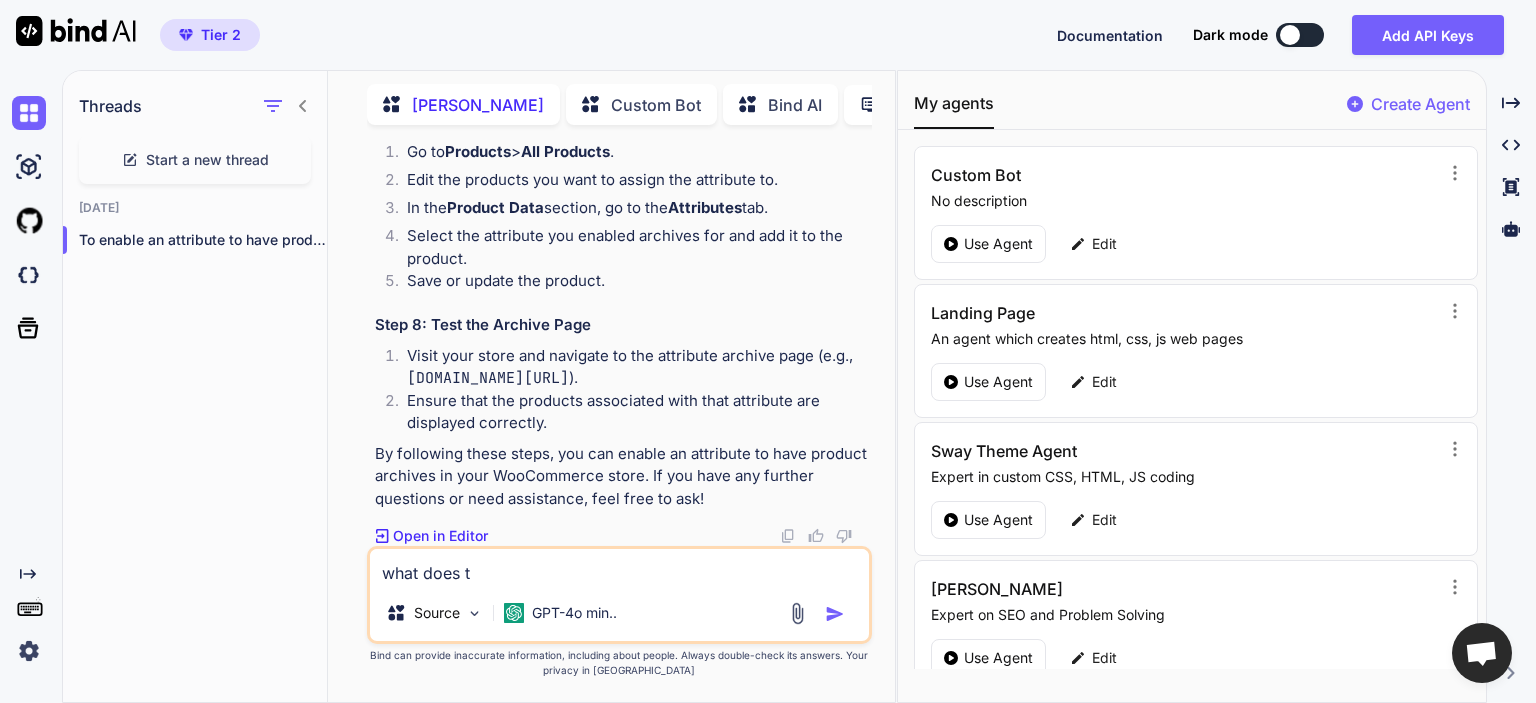 type on "x" 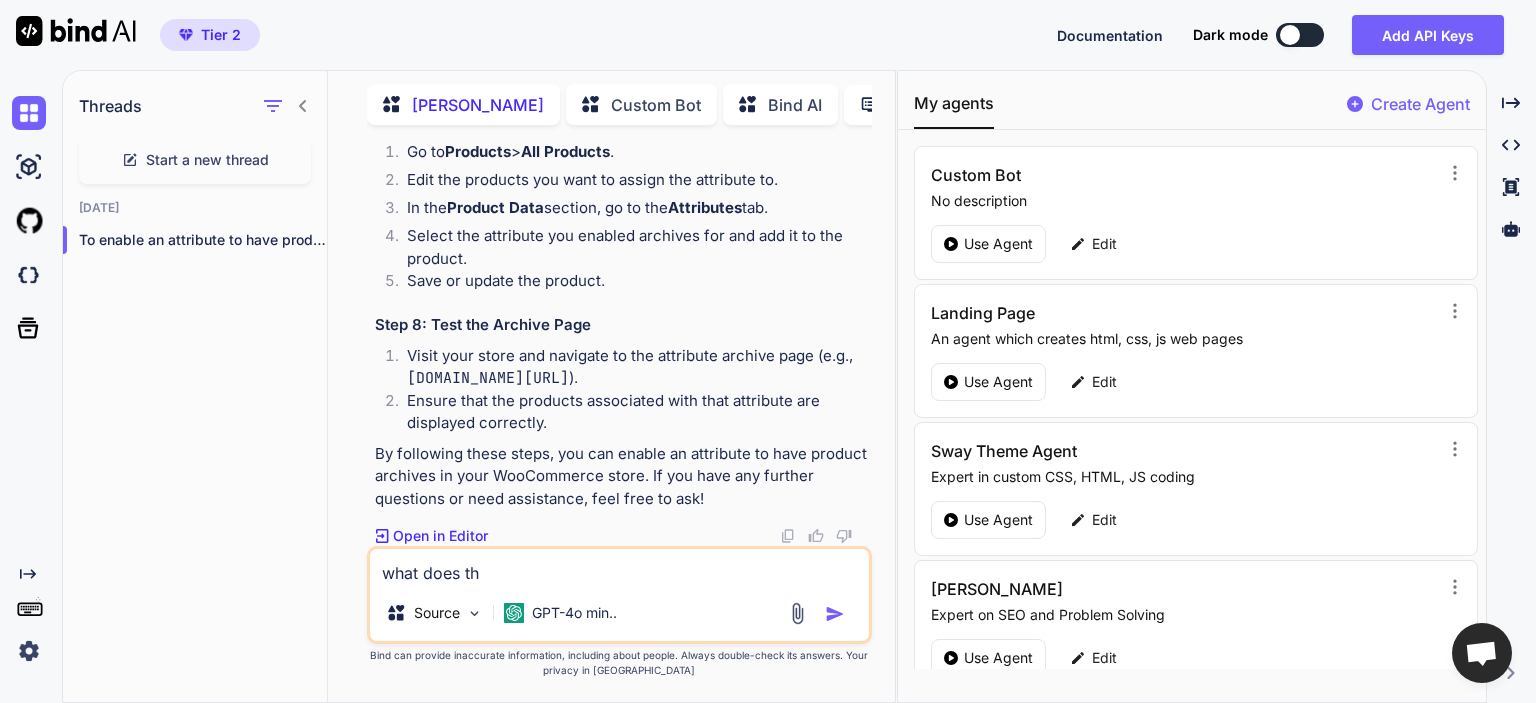 type on "x" 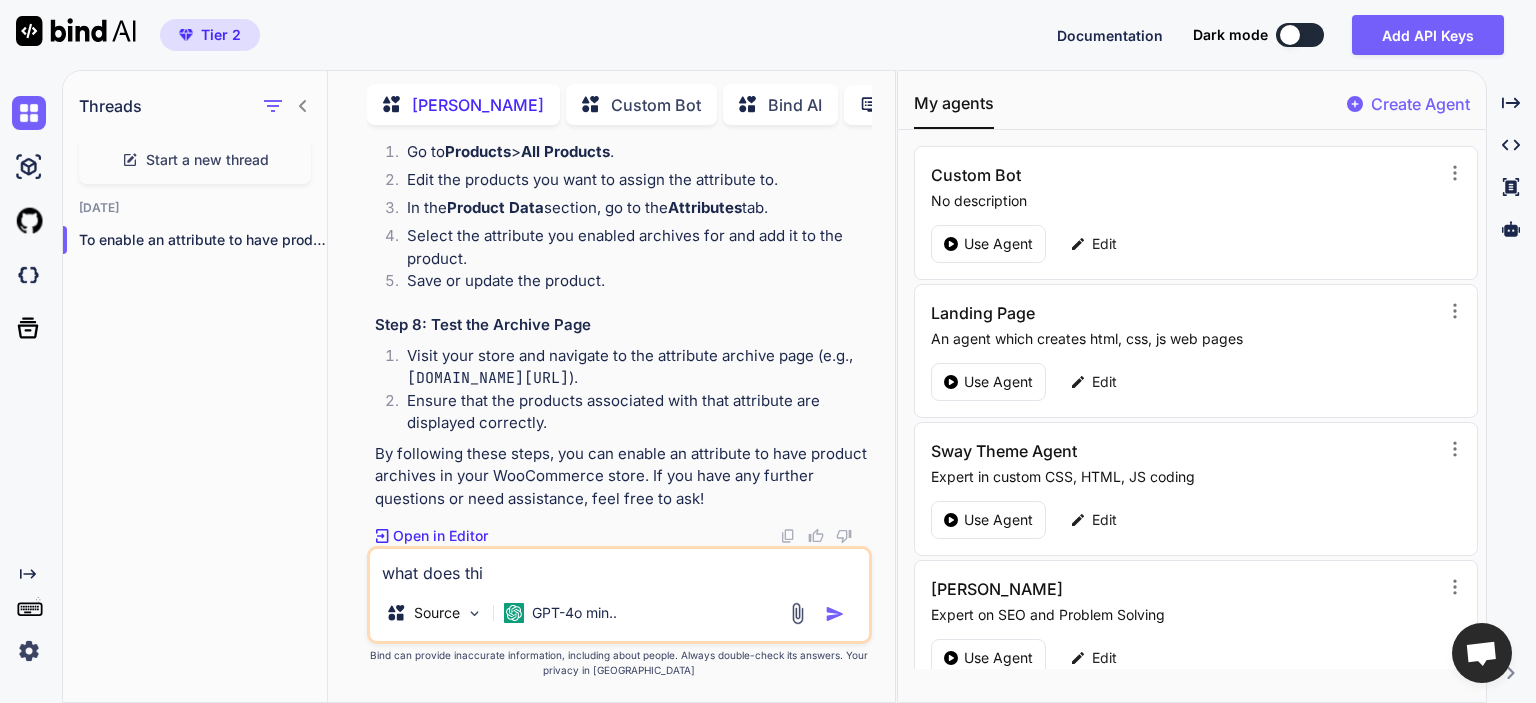 type on "x" 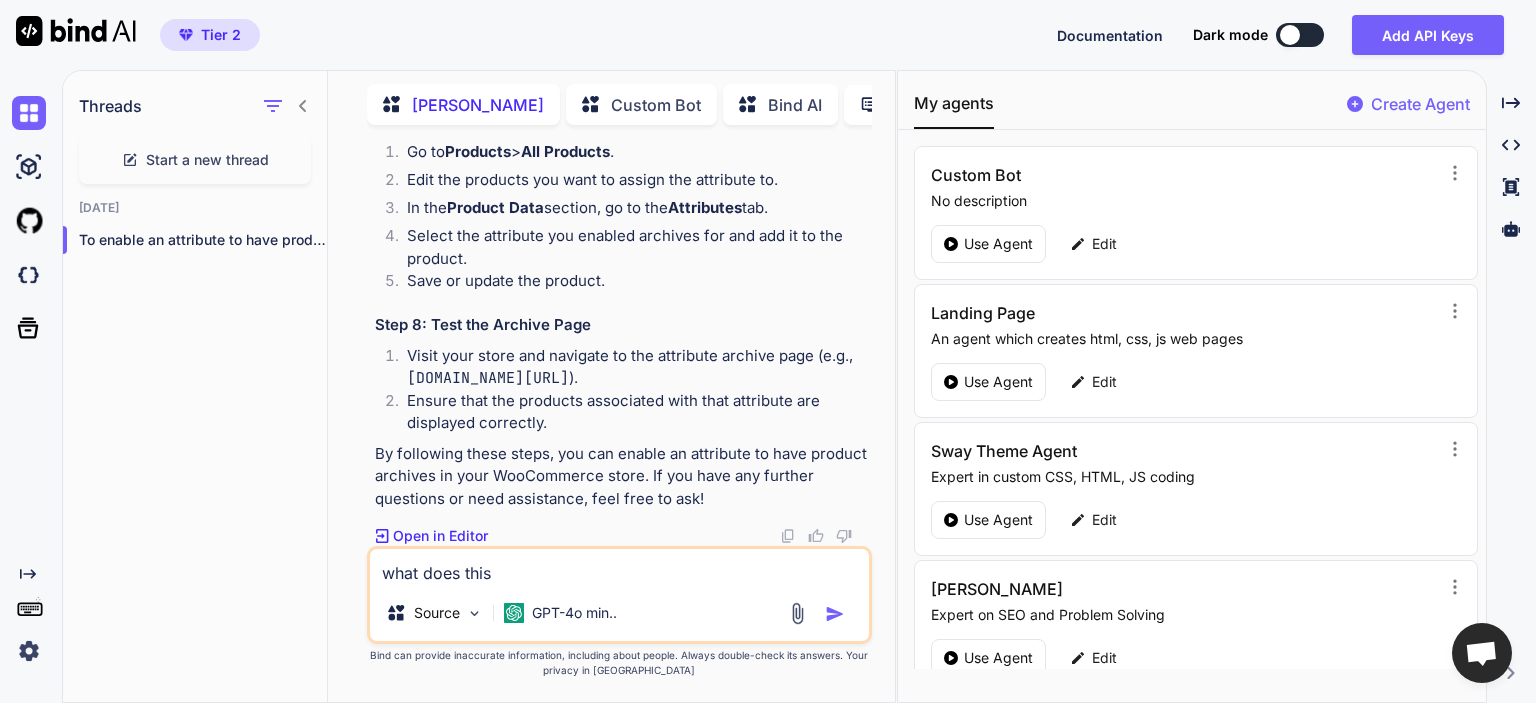 type on "what does this" 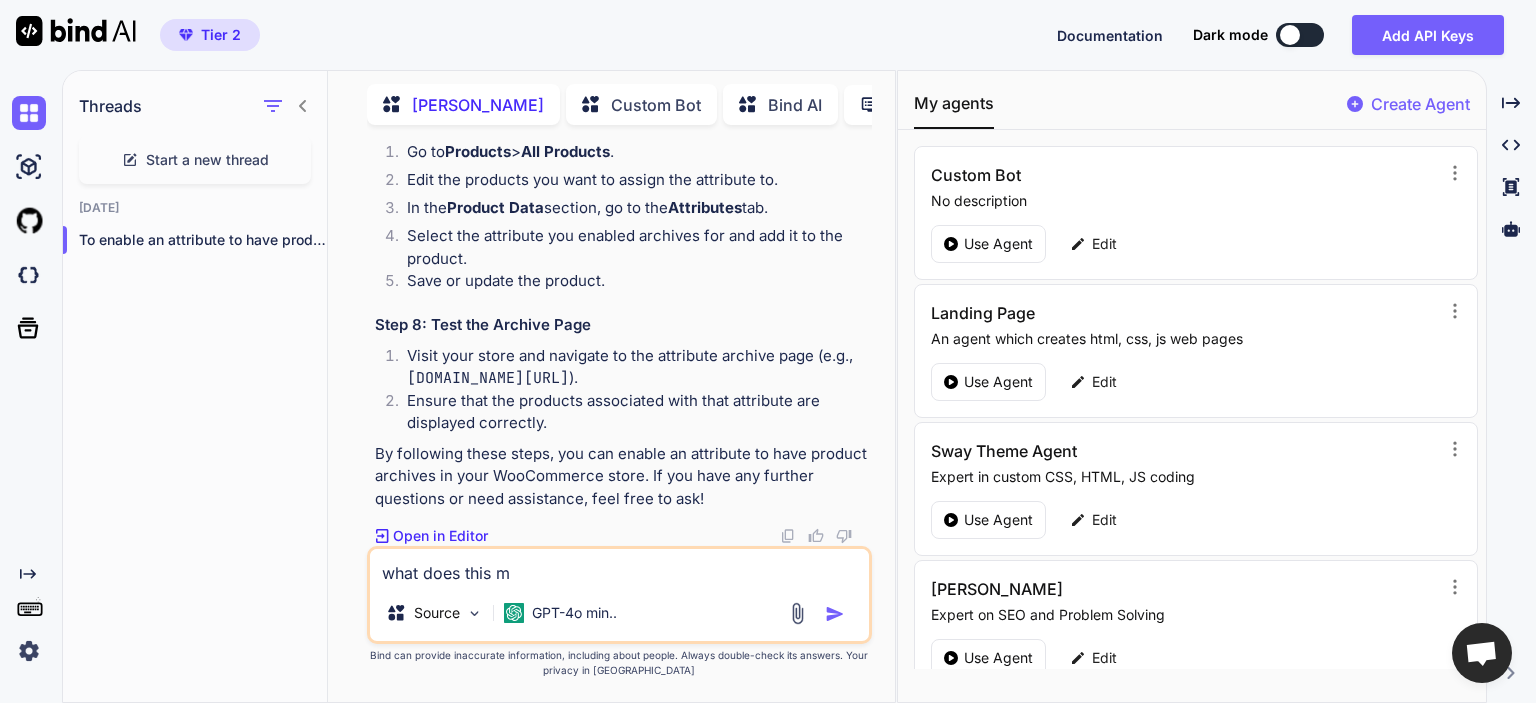 type on "x" 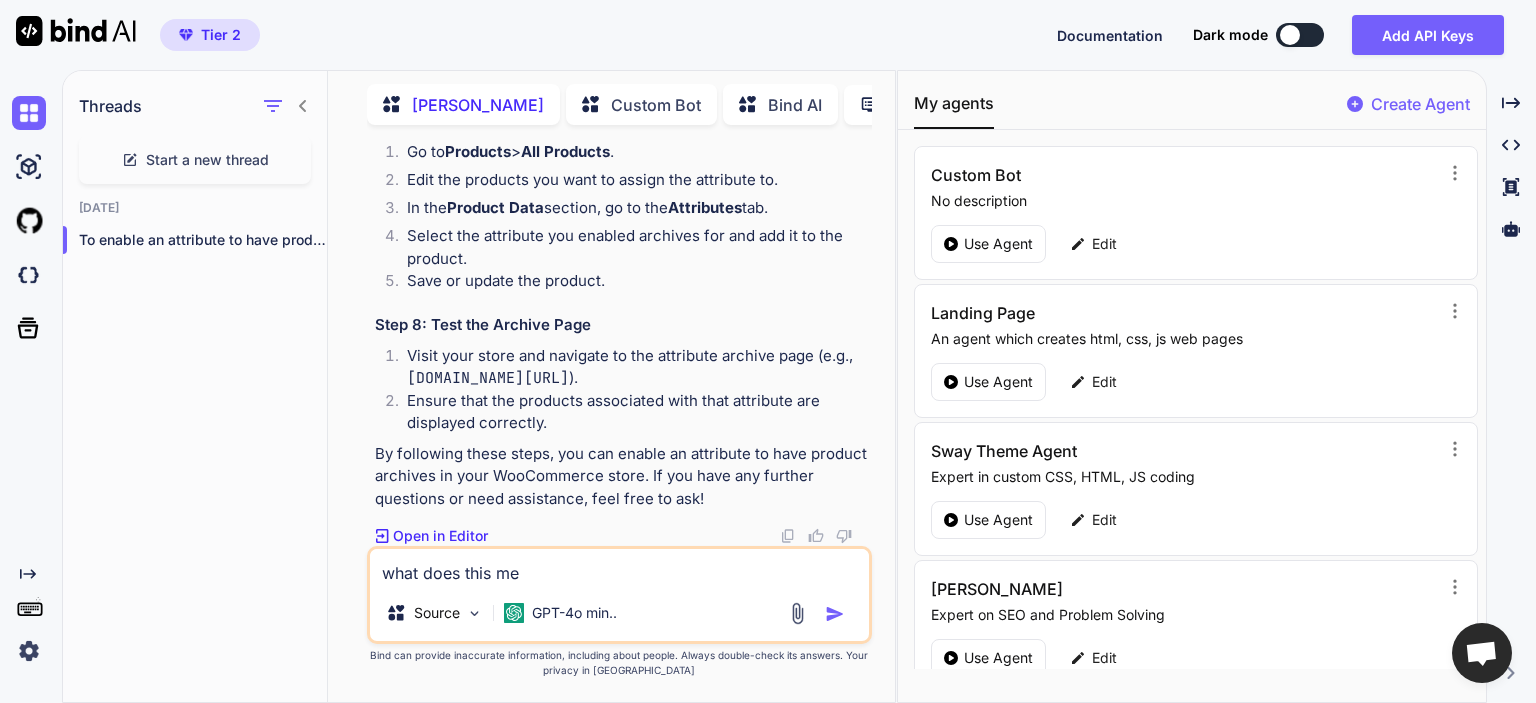 type on "x" 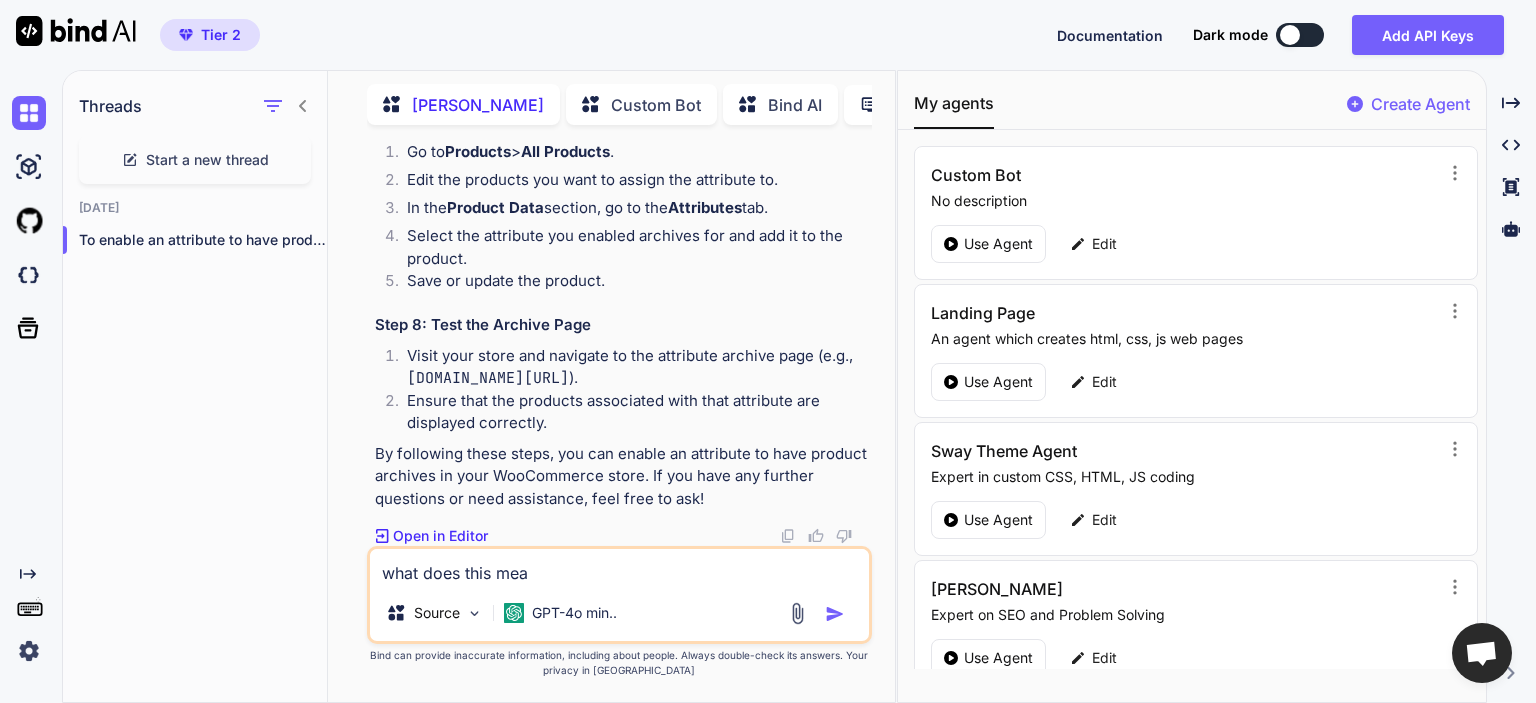 type on "x" 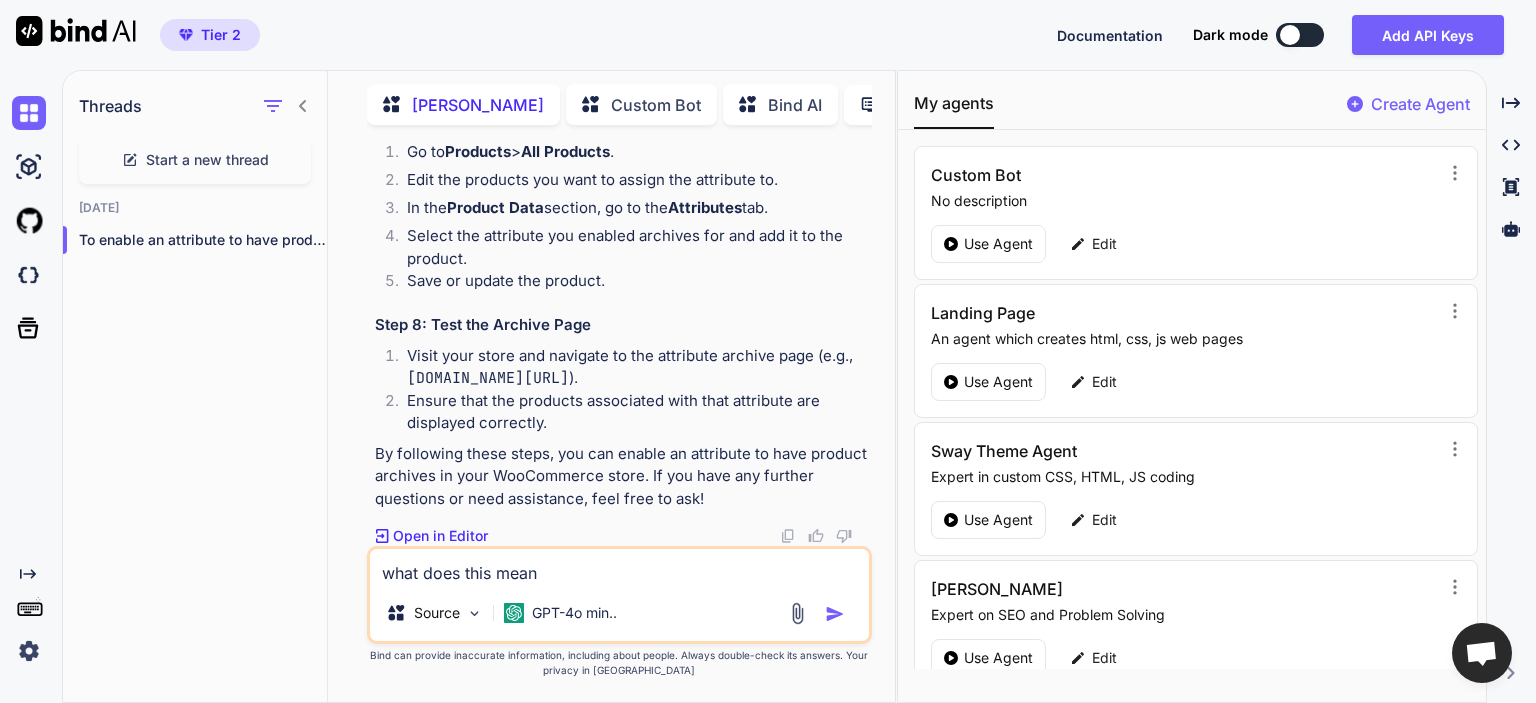 type on "what does this mean" 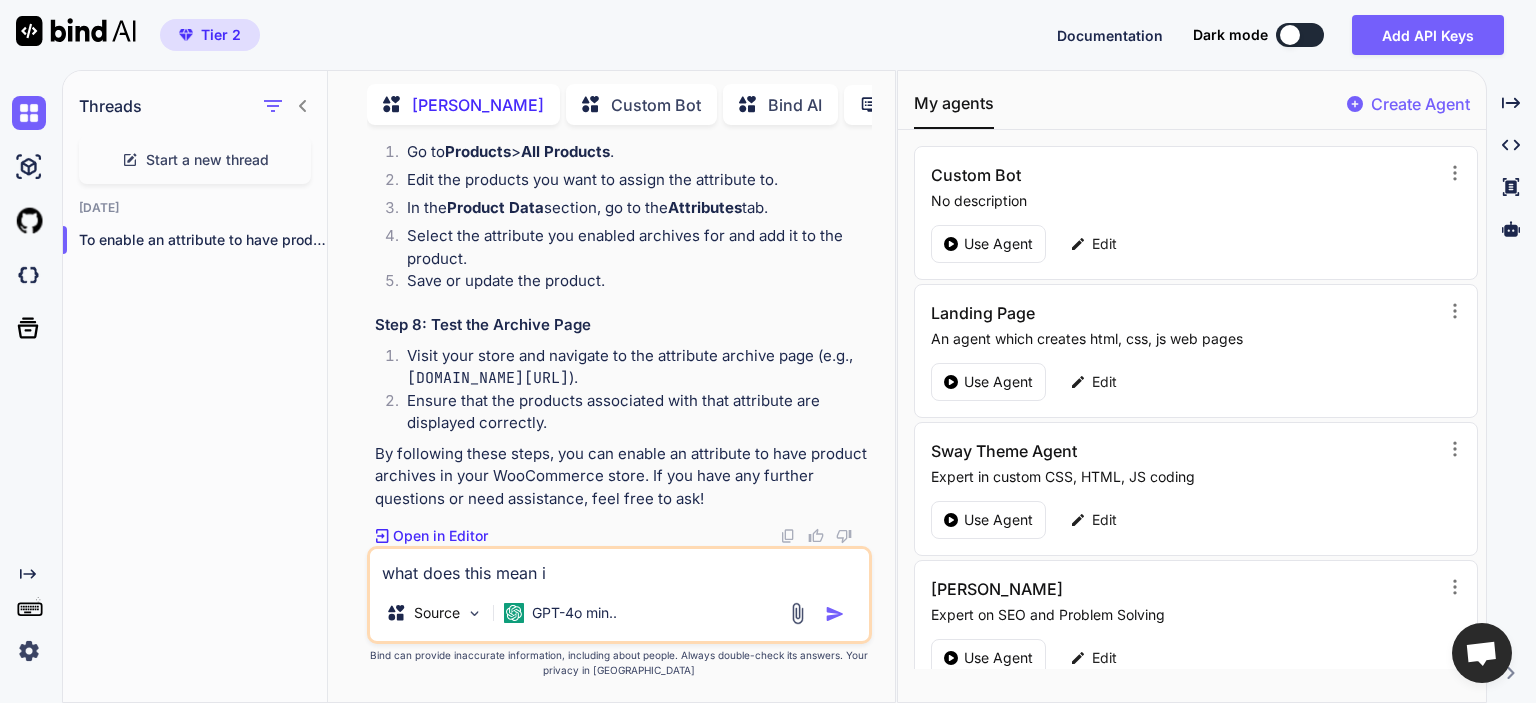 type on "x" 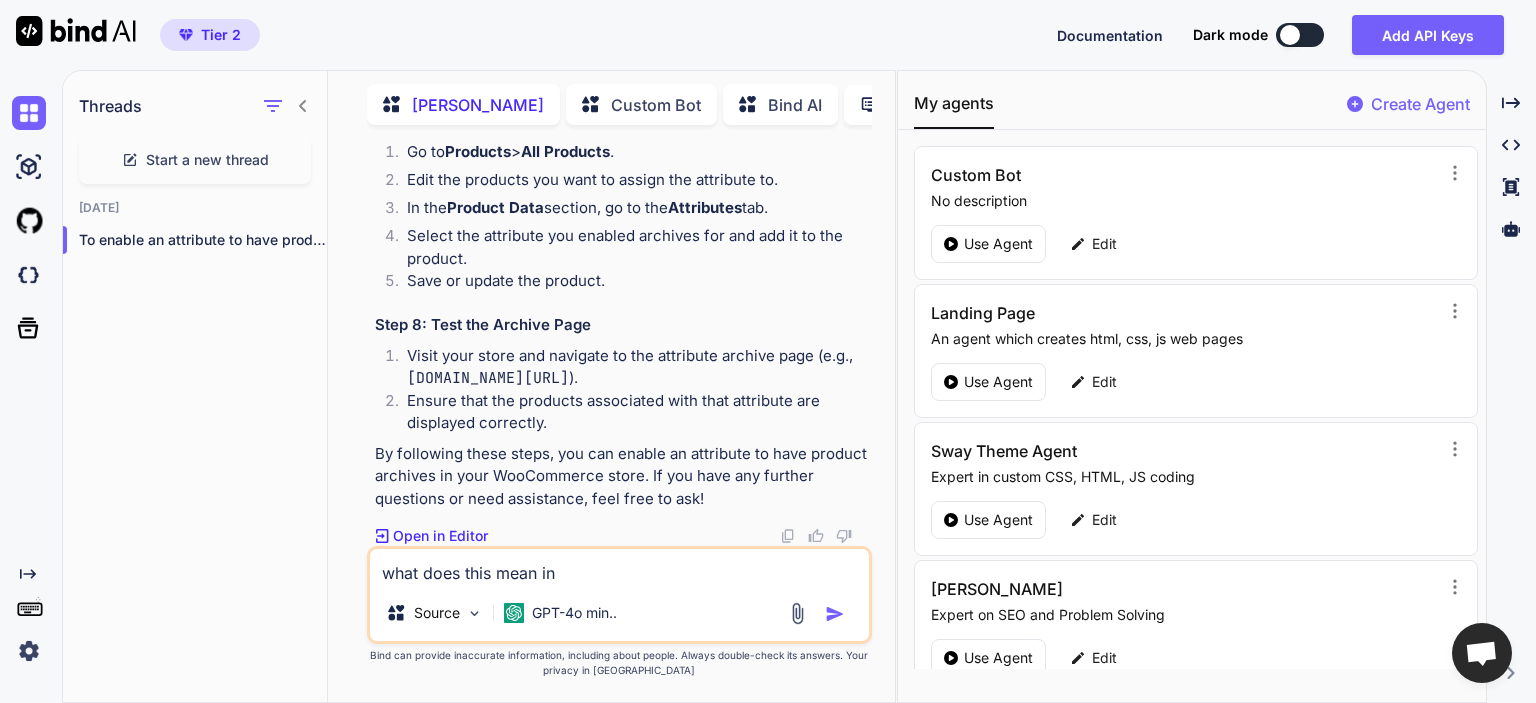 type on "x" 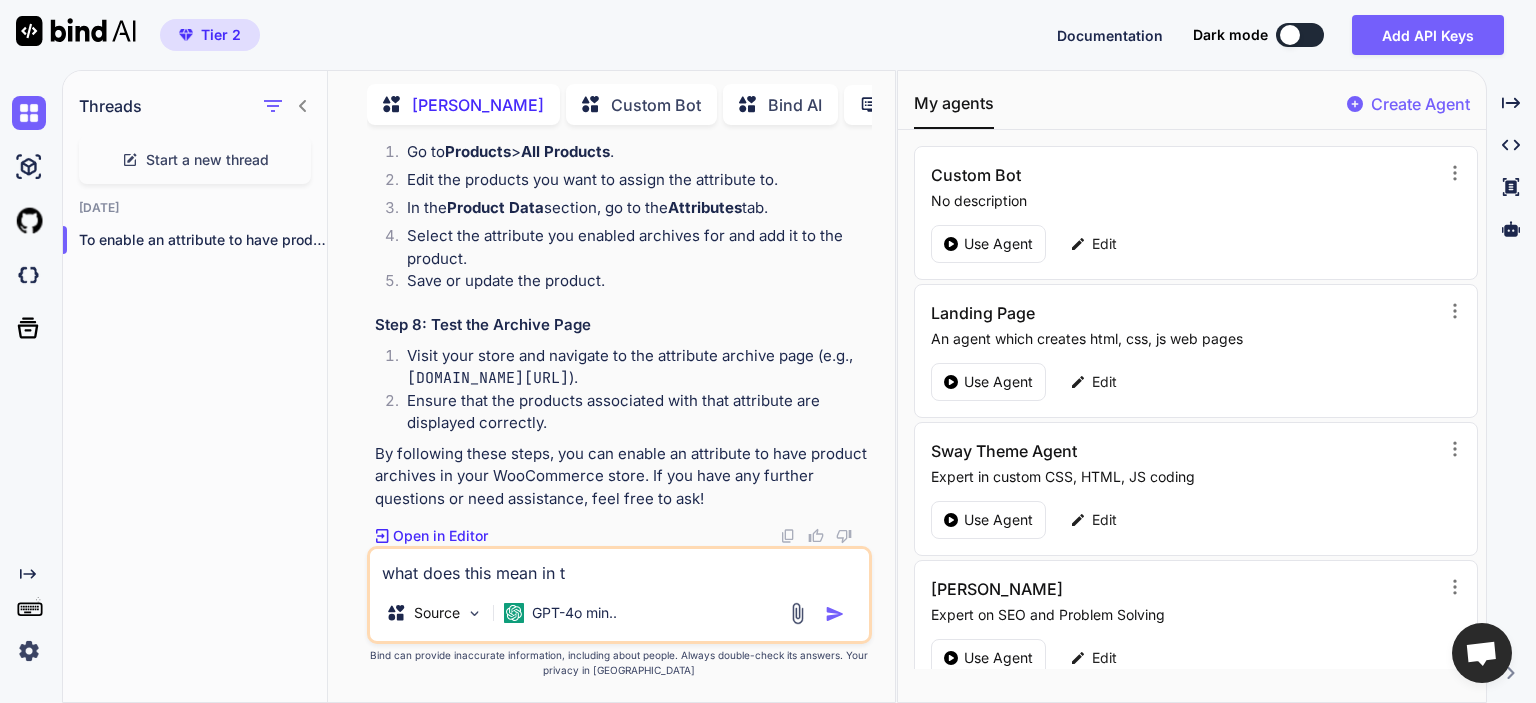 type on "x" 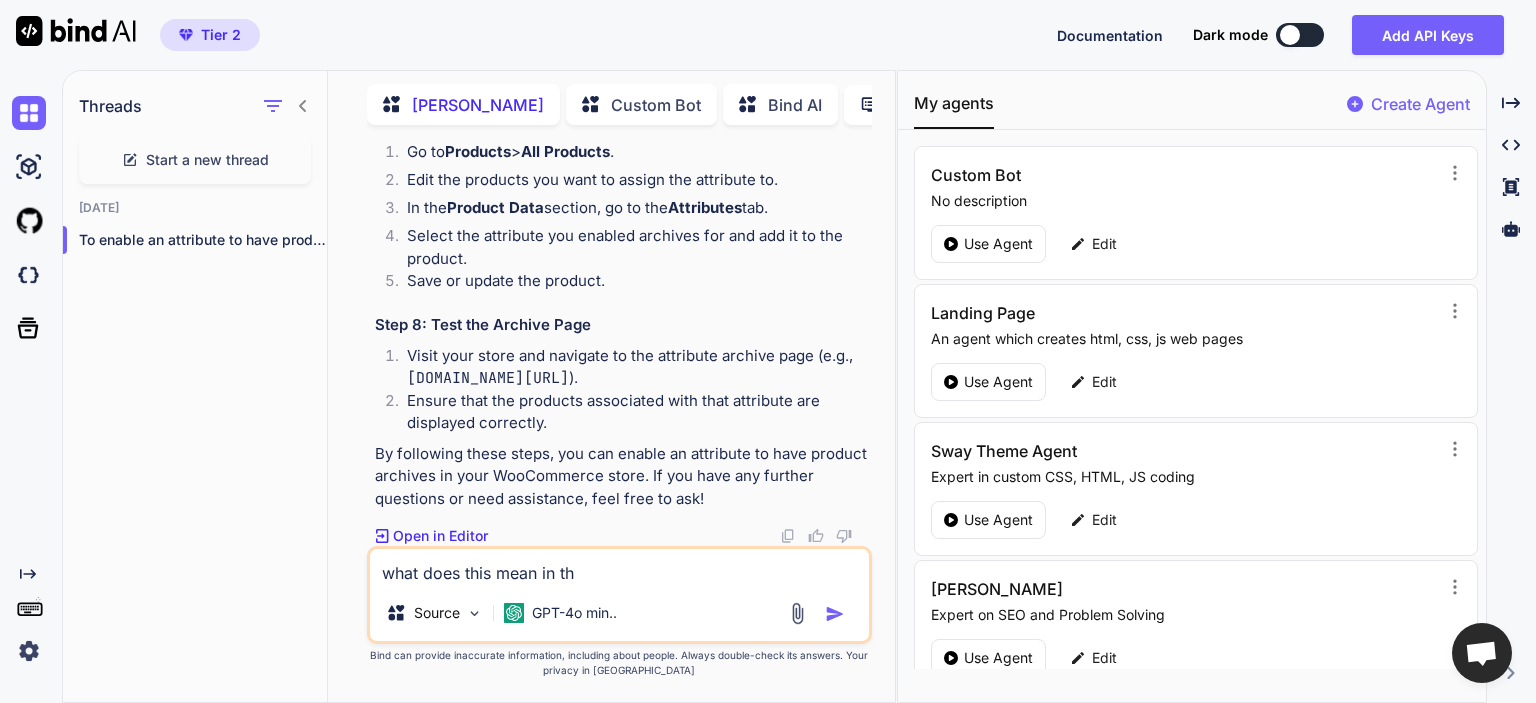 type on "x" 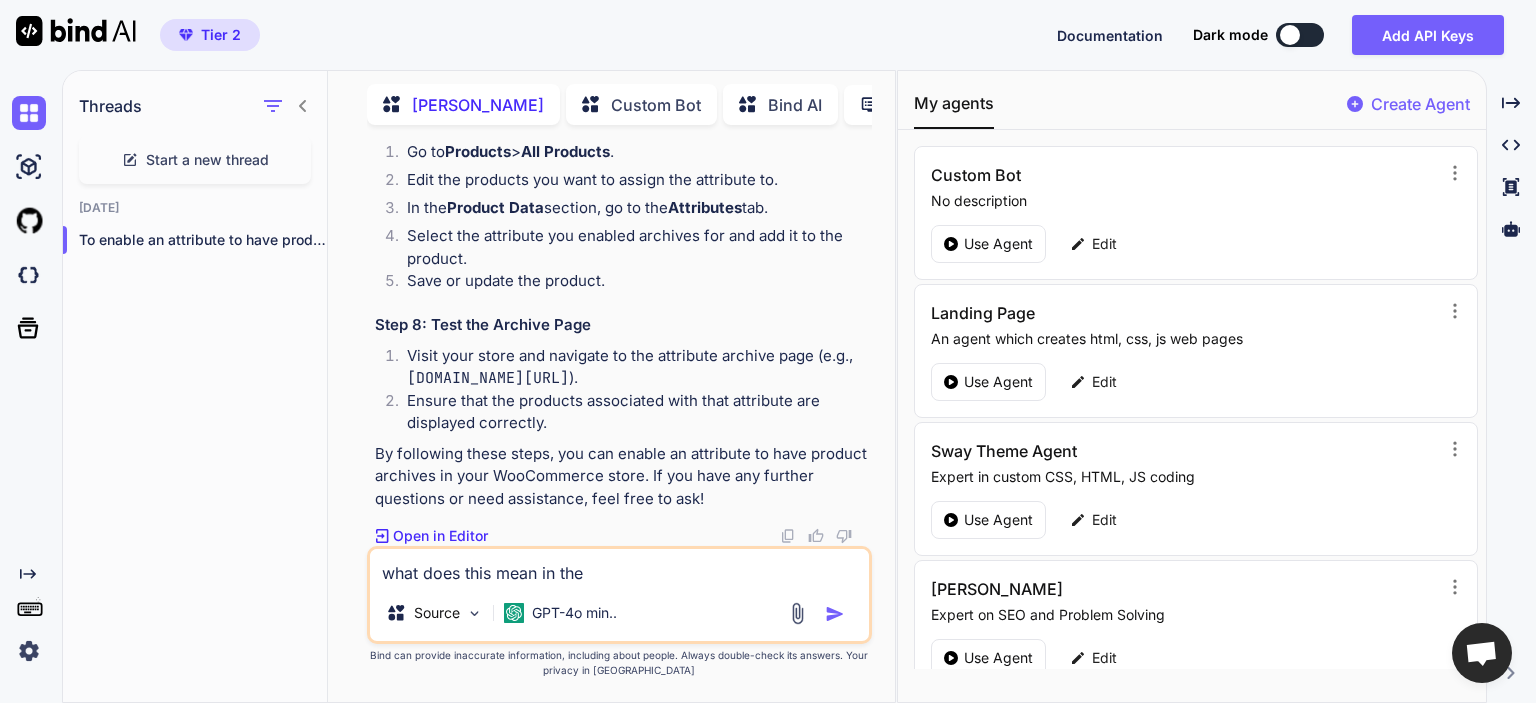type on "x" 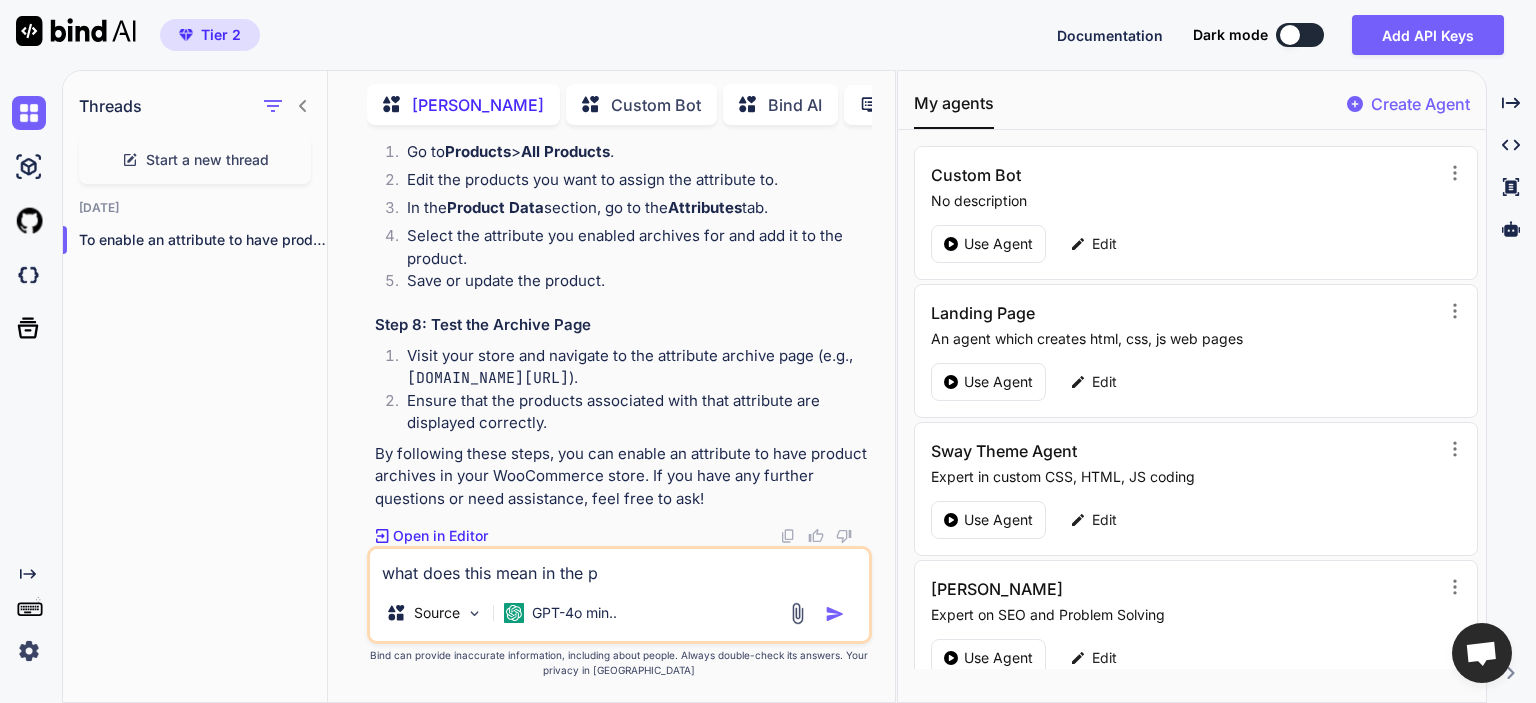 type on "x" 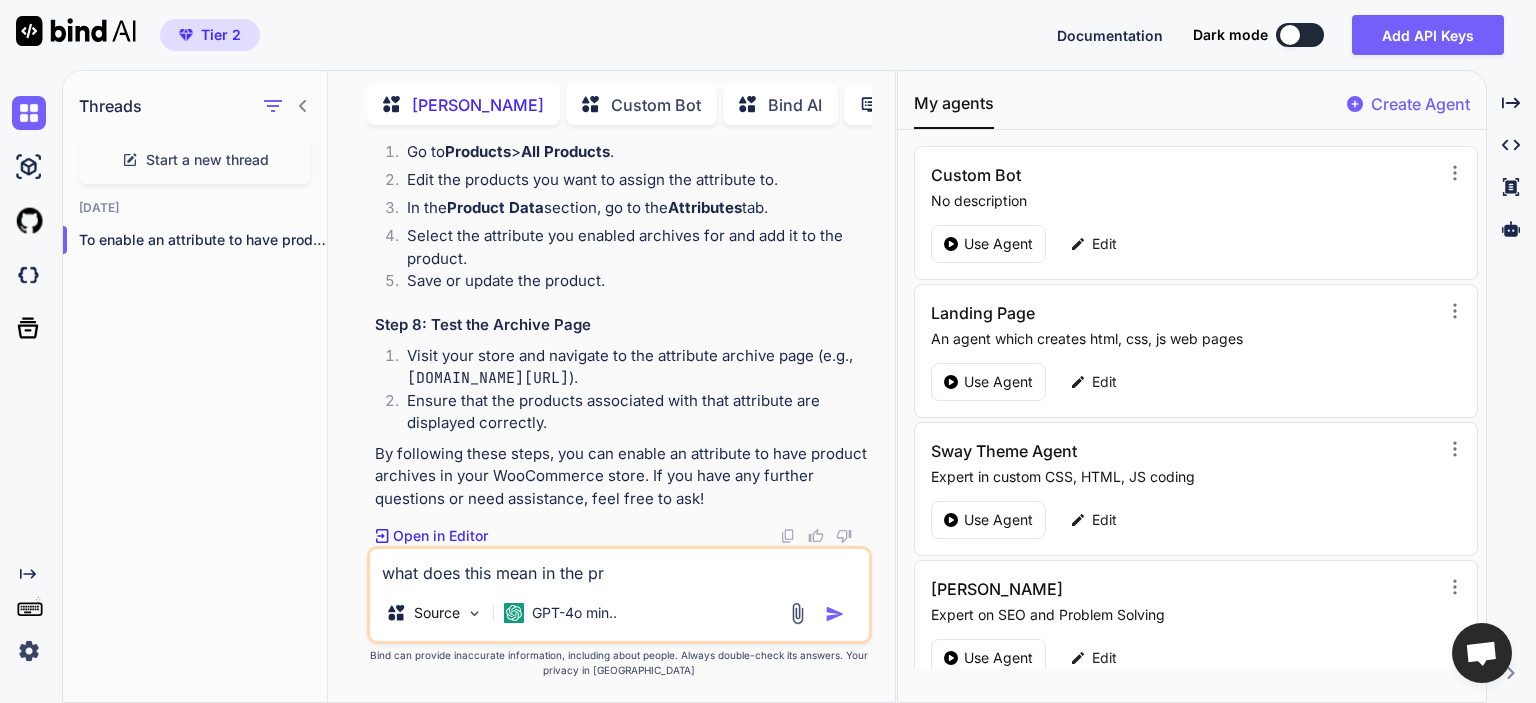 type on "what does this mean in the pro" 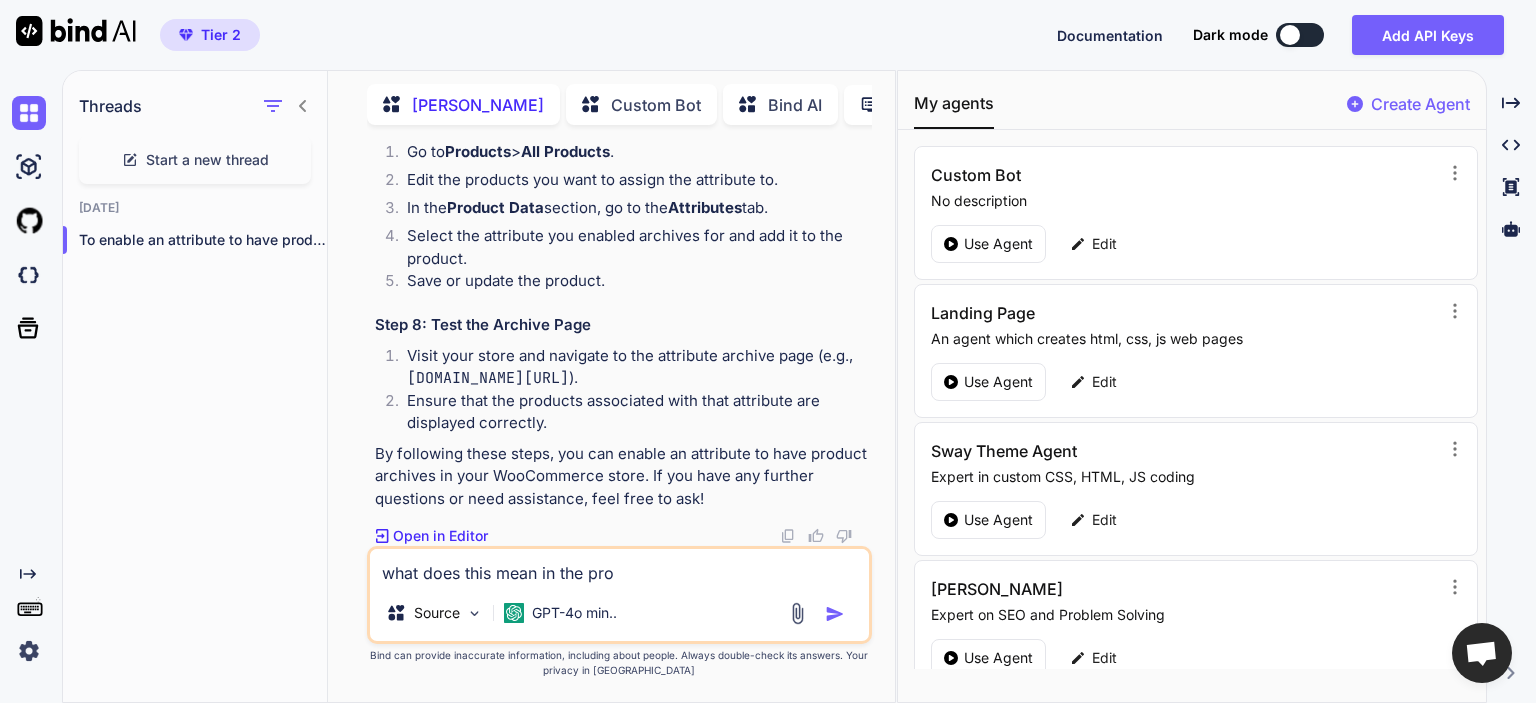 type on "x" 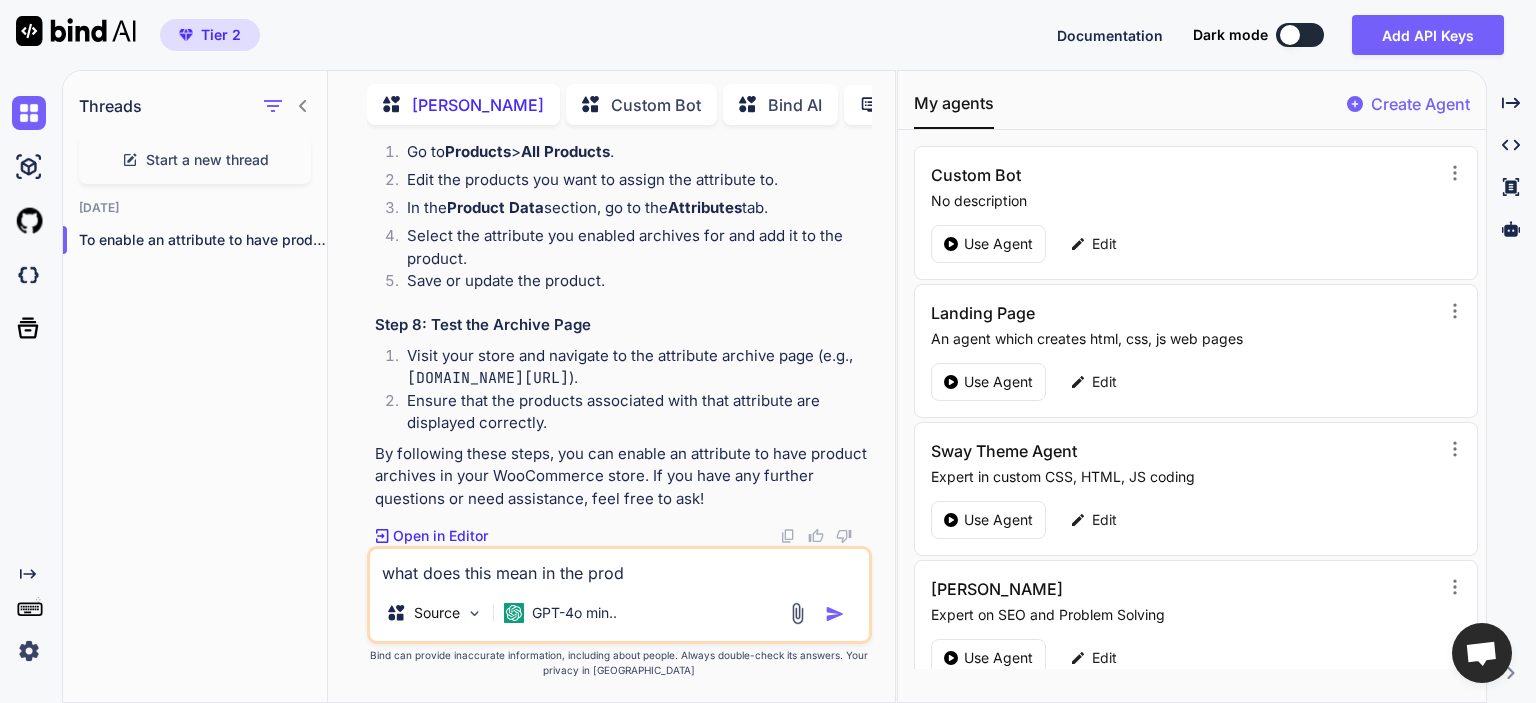 type on "x" 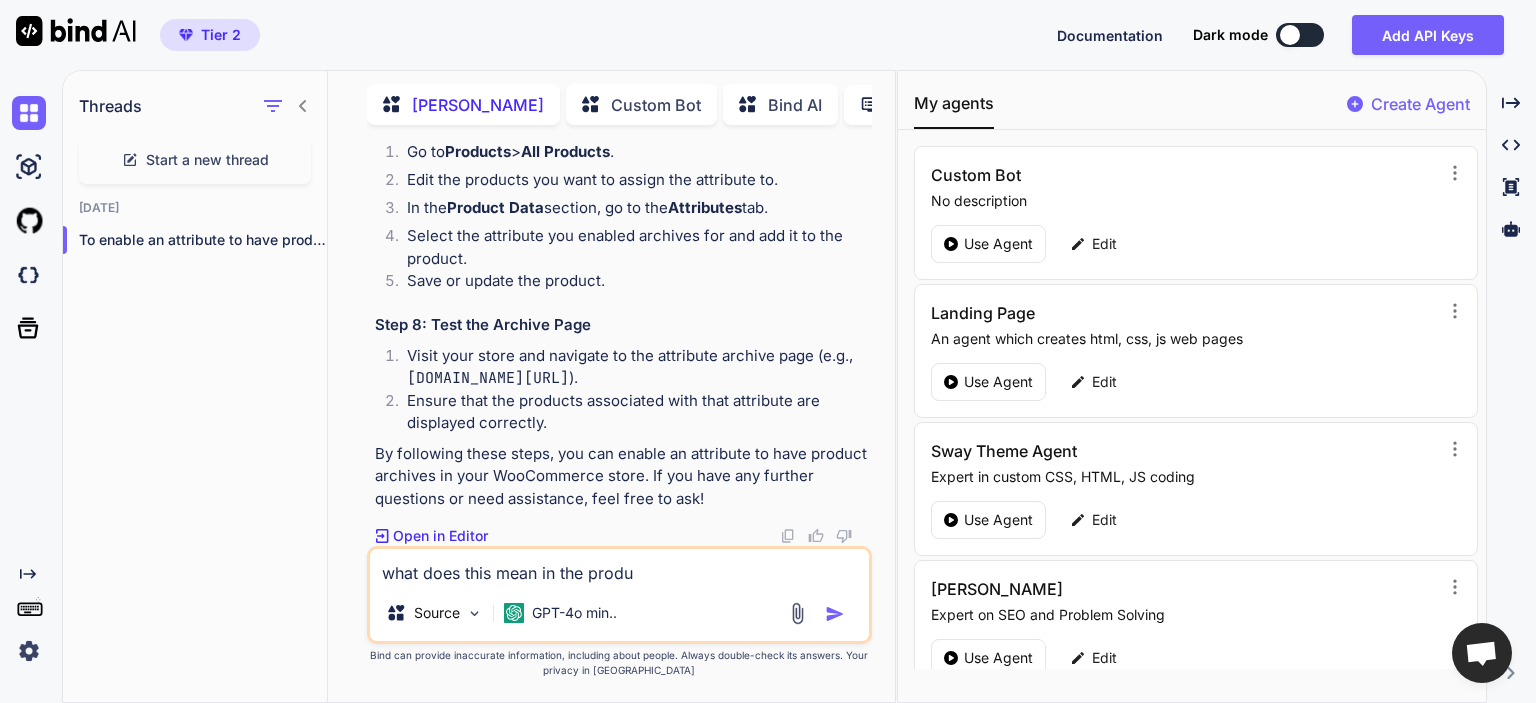 type on "x" 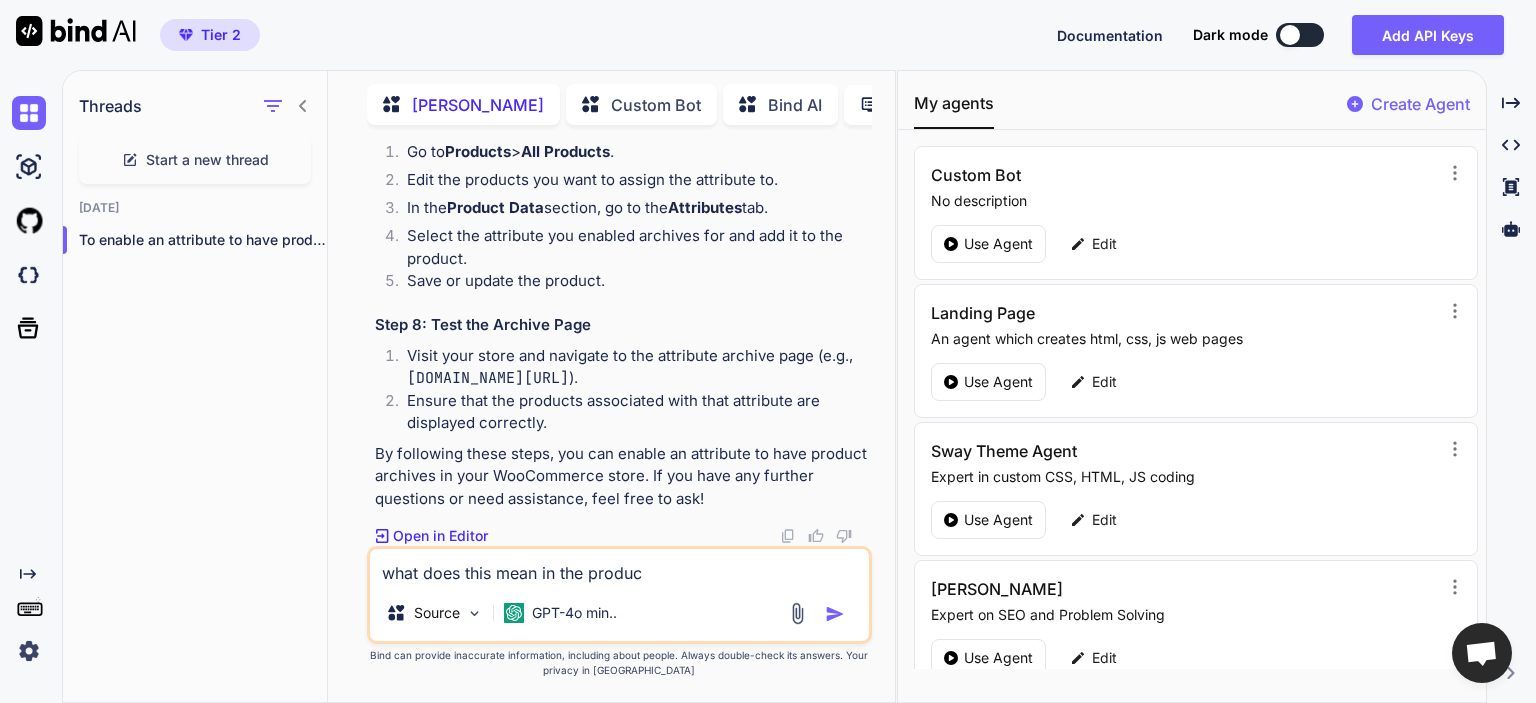 type on "x" 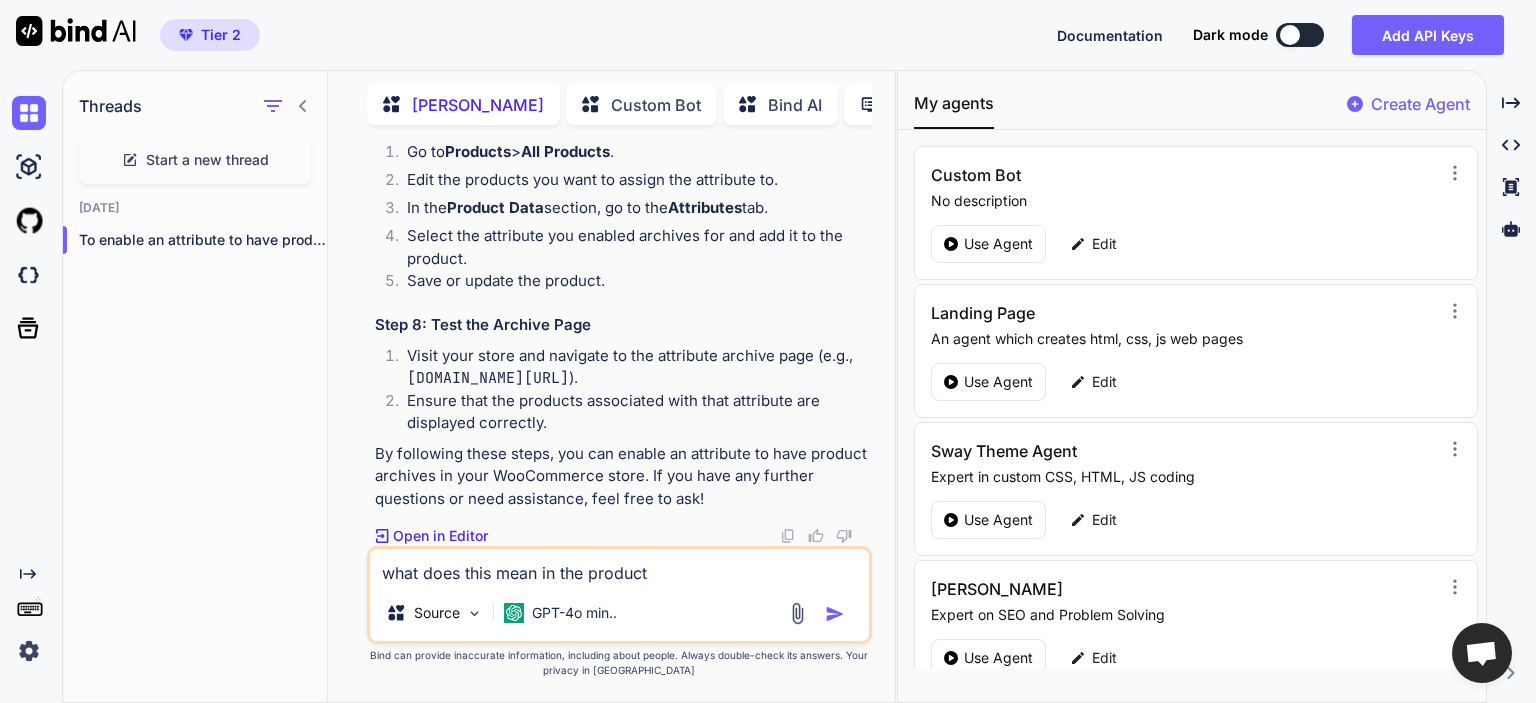 type on "x" 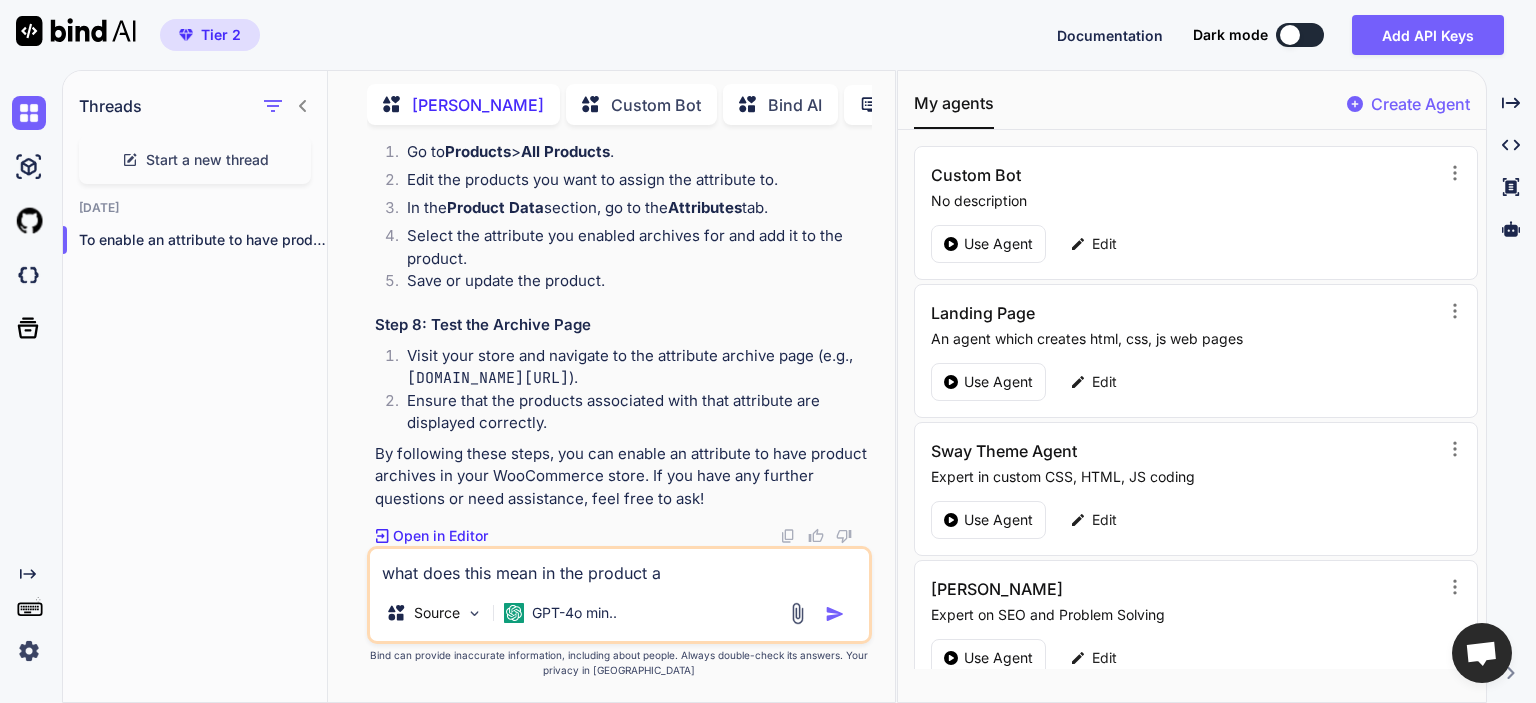 type on "x" 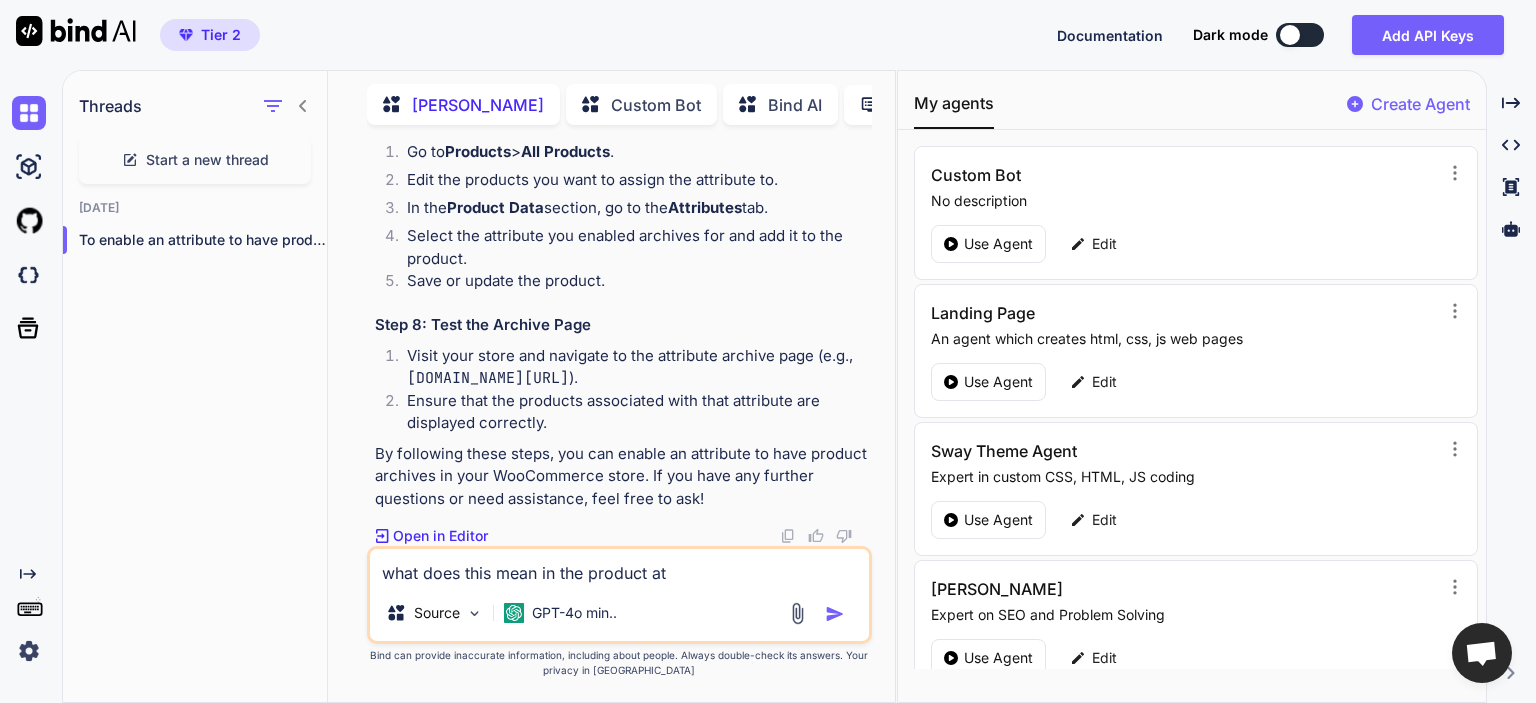 type on "x" 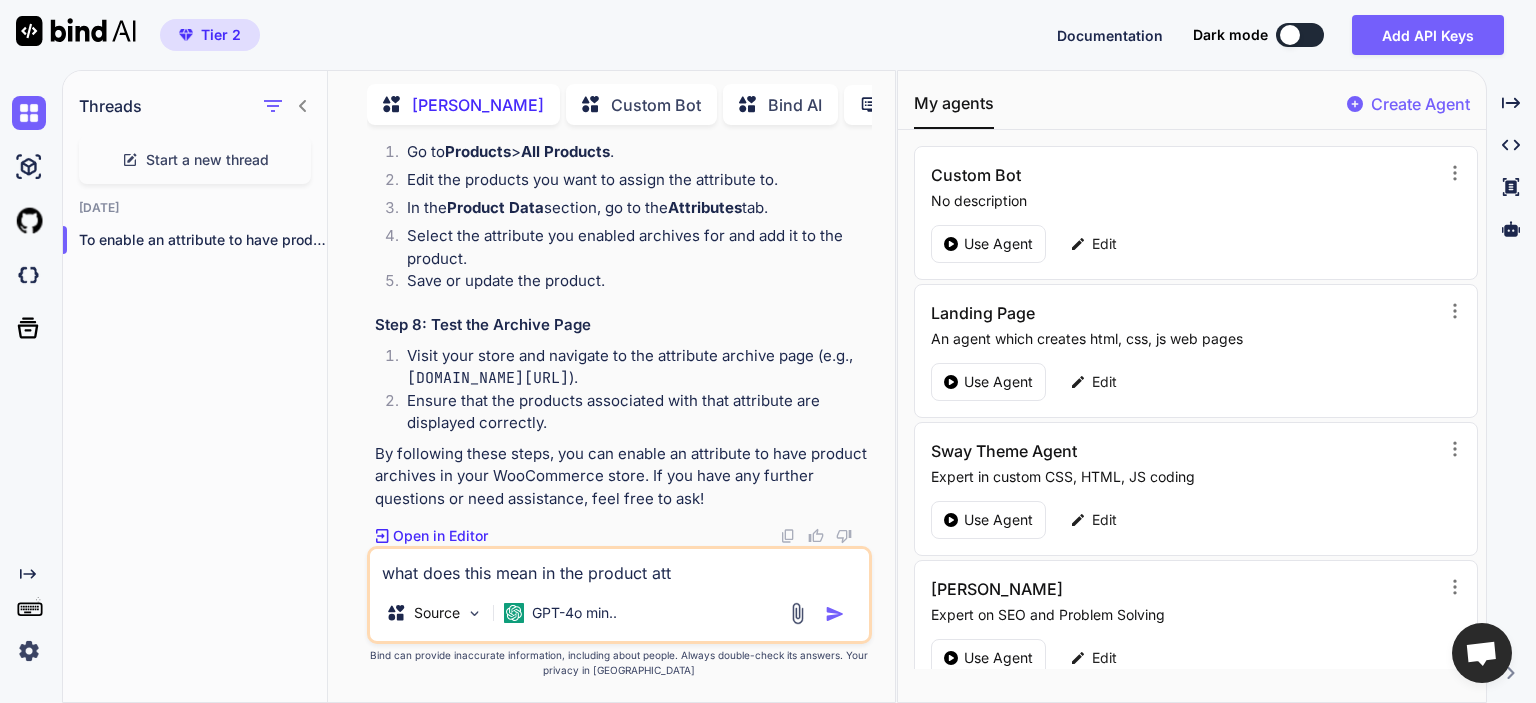 type on "x" 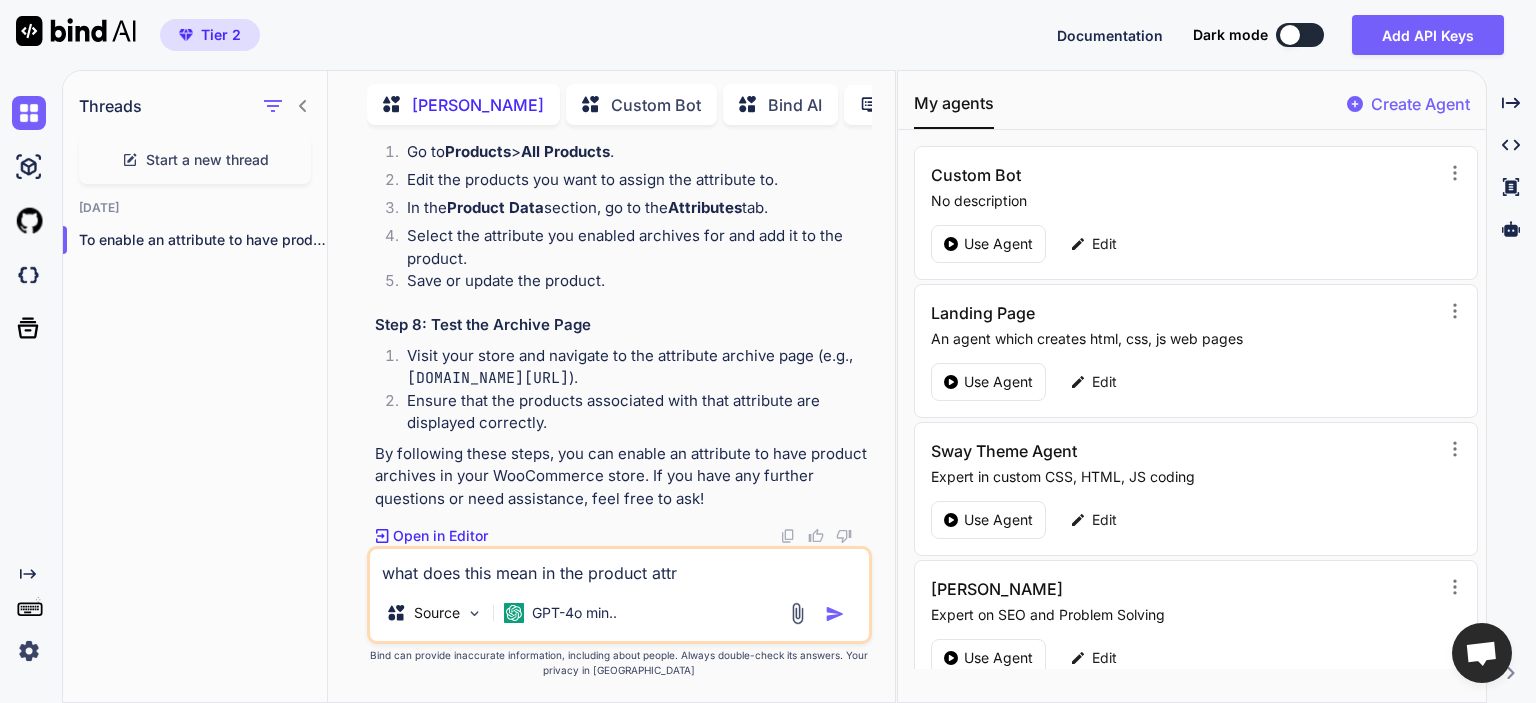 type on "x" 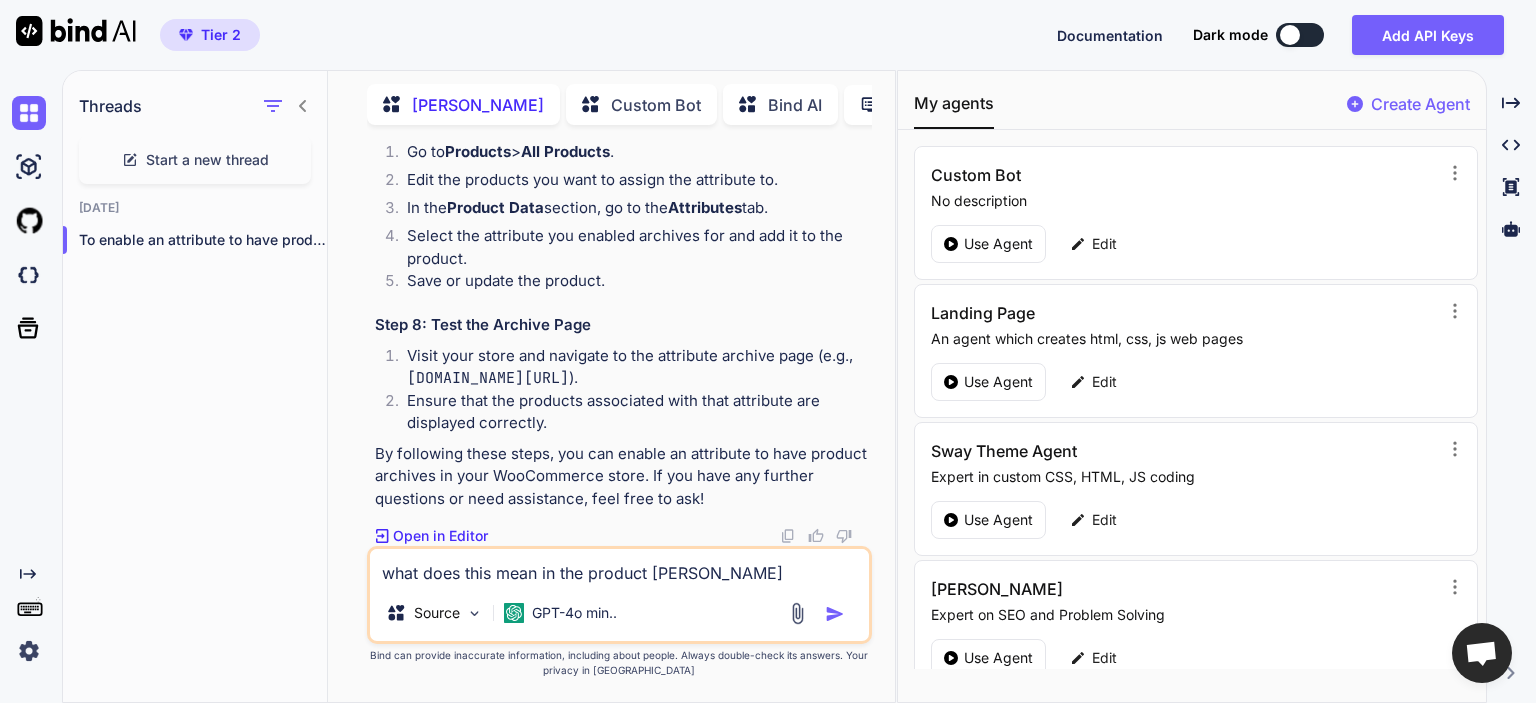 type on "x" 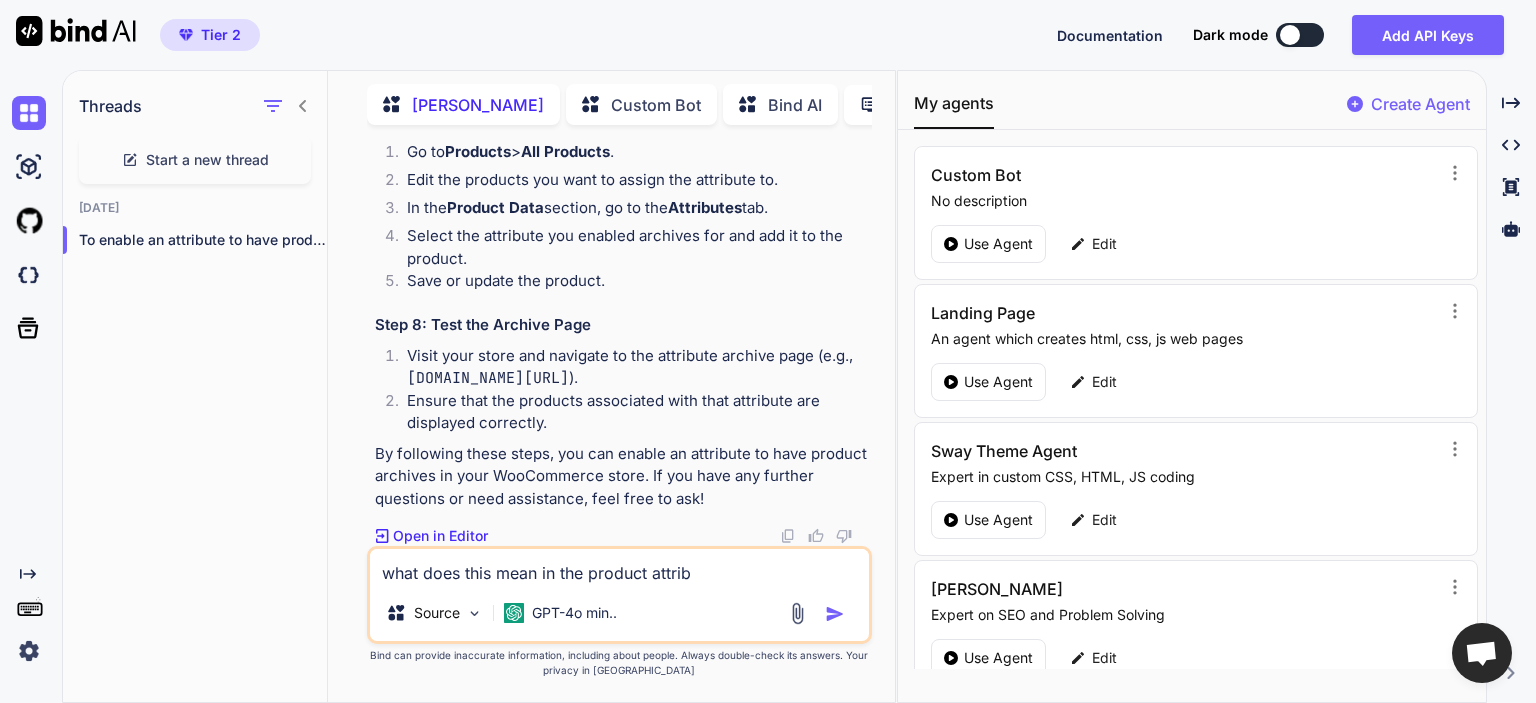 type on "x" 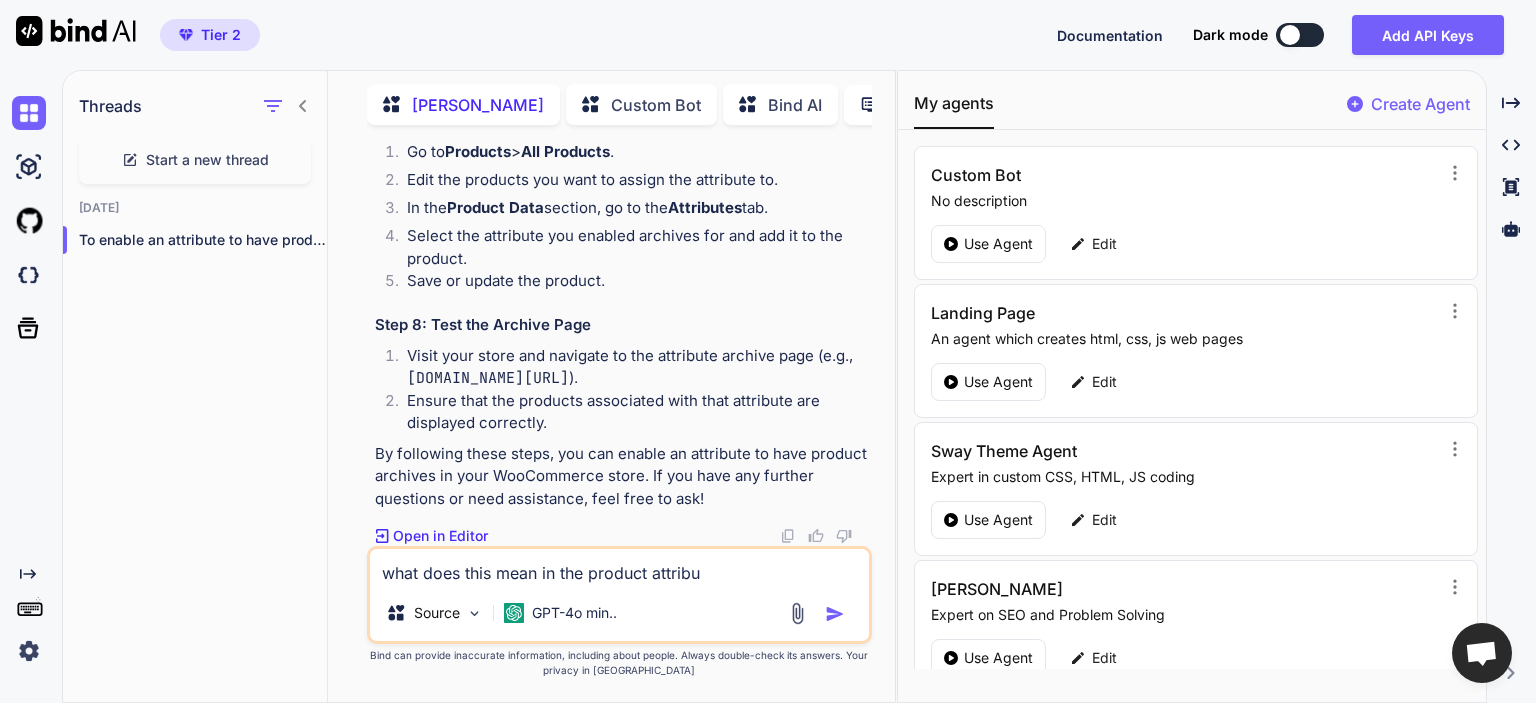 type on "x" 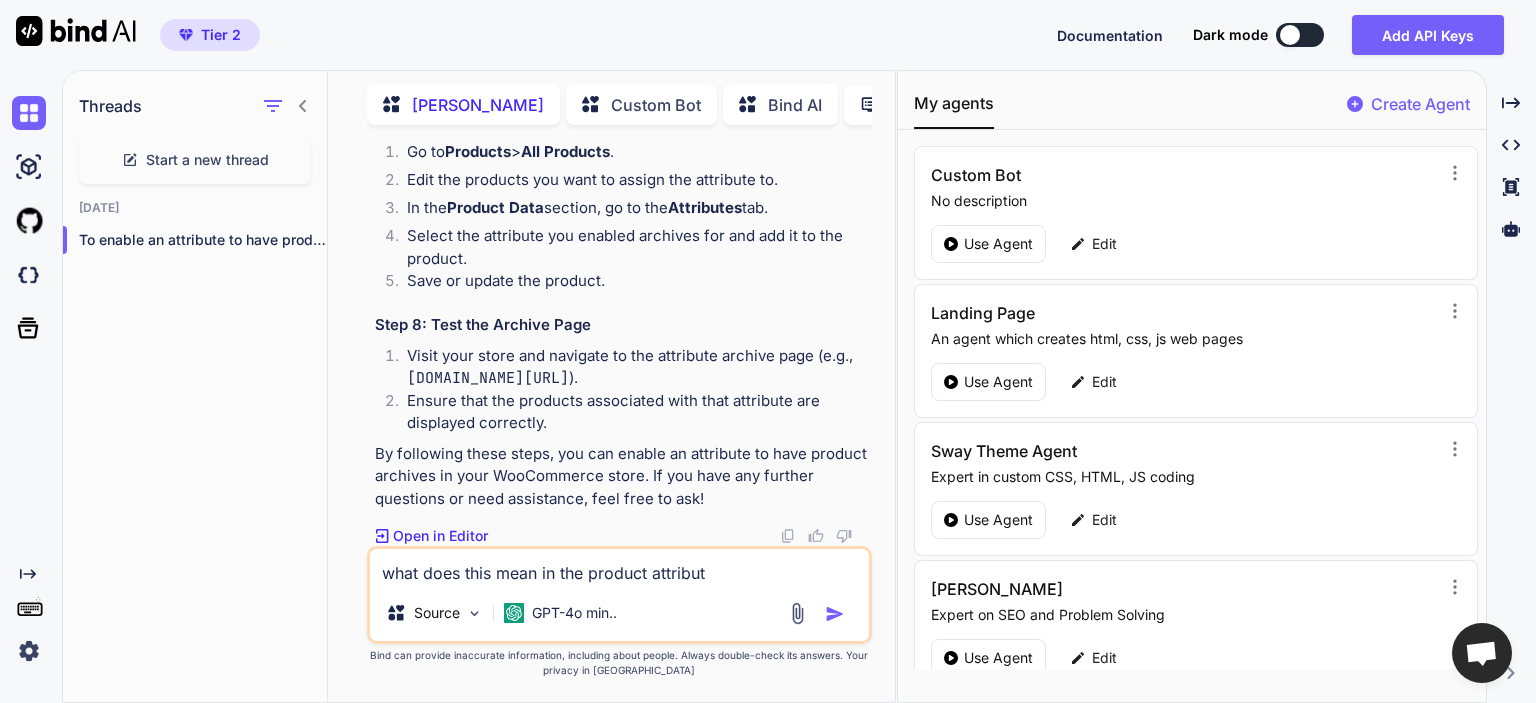 type on "x" 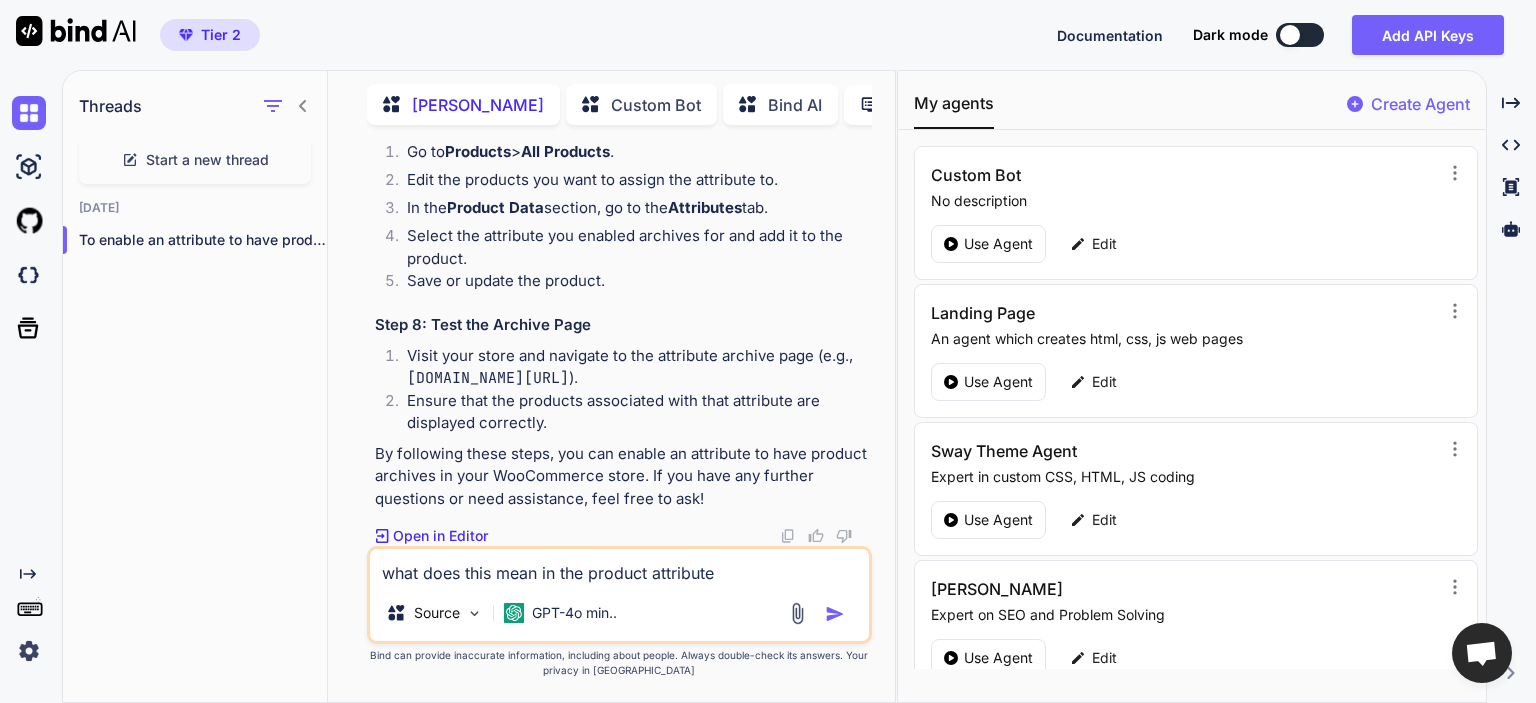 type on "what does this mean in the product attributes" 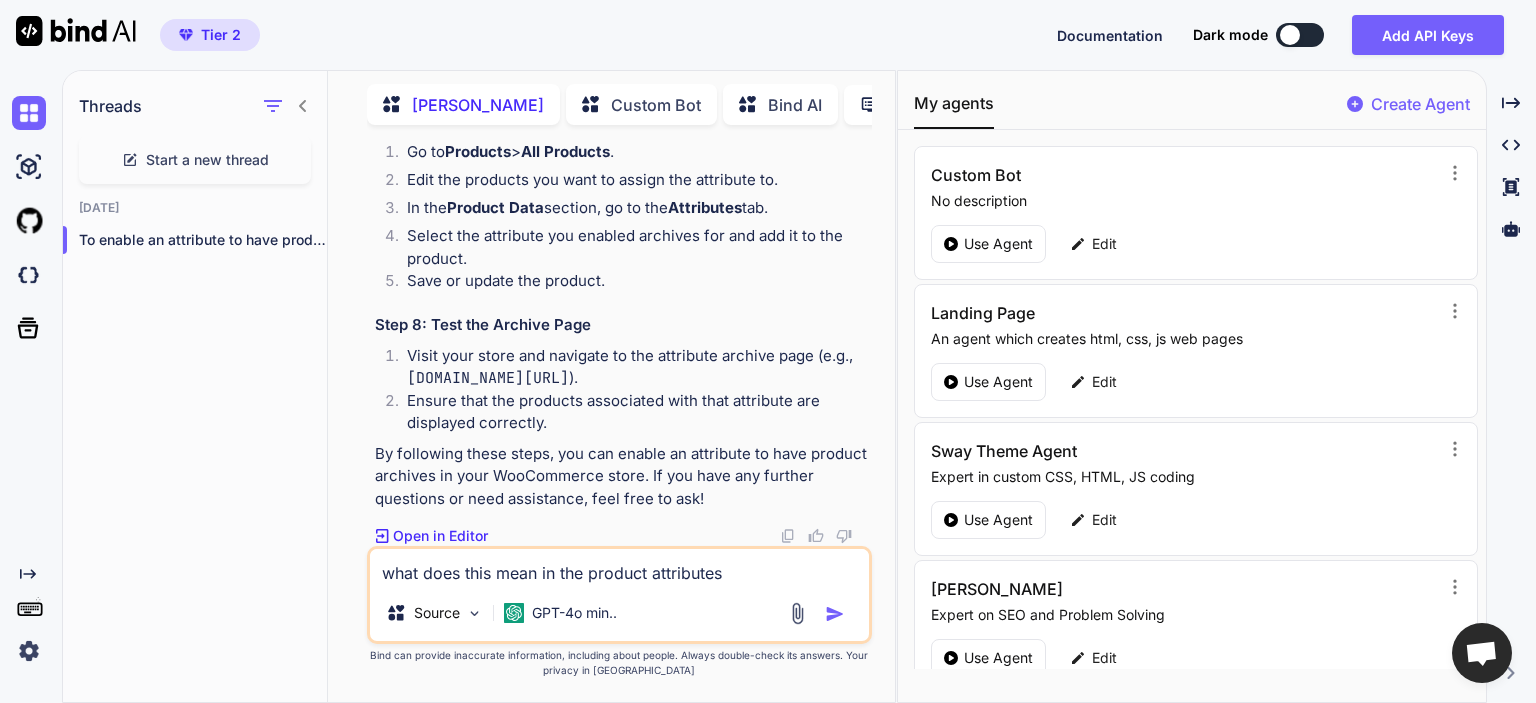 type on "x" 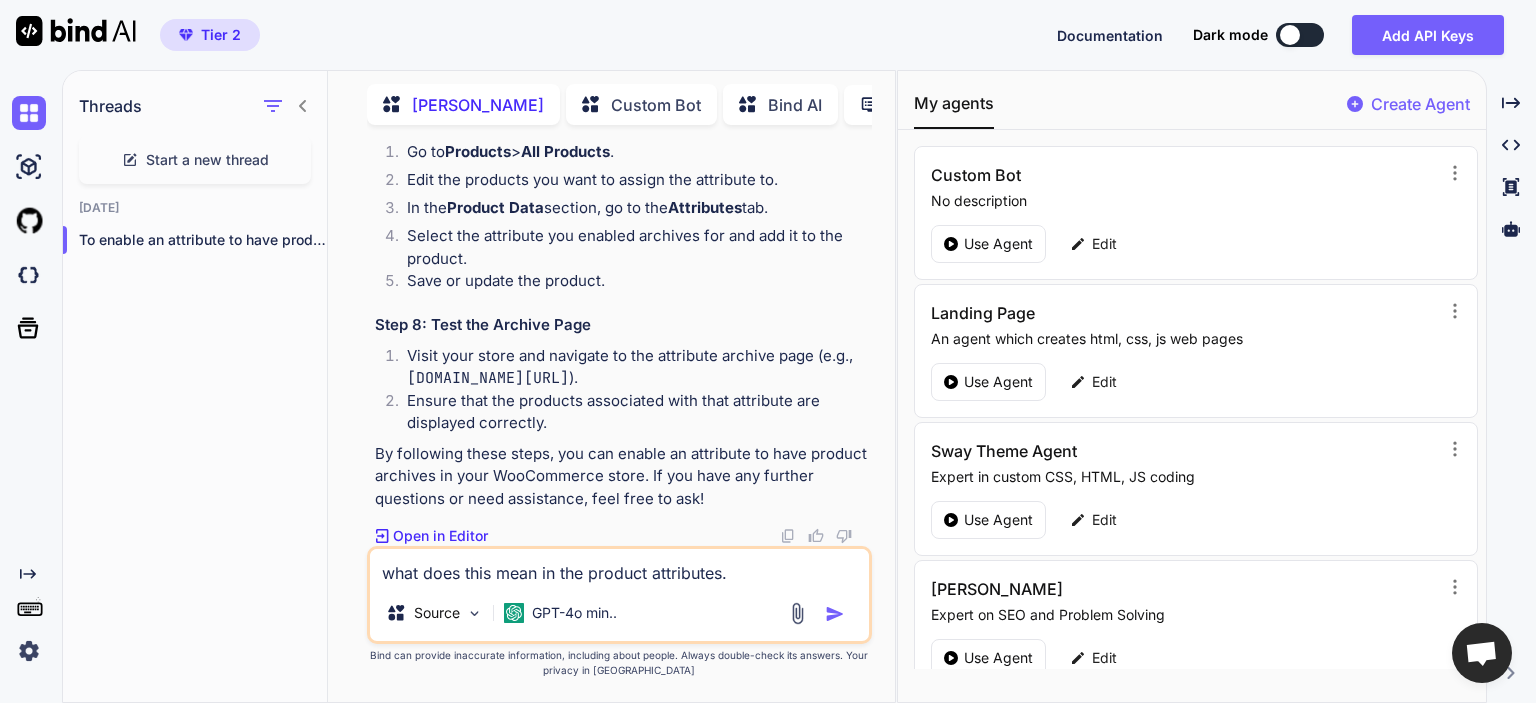type on "x" 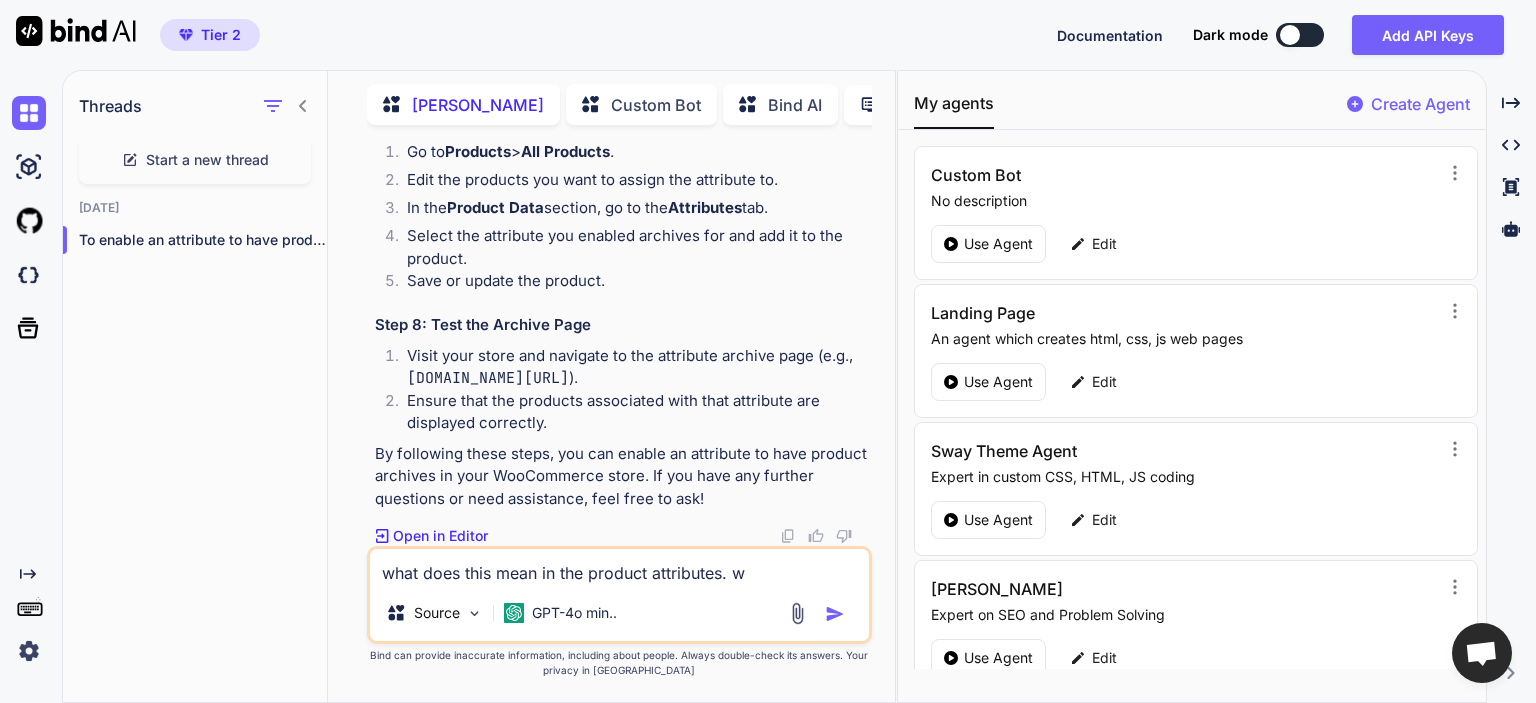type on "what does this mean in the product attributes. wh" 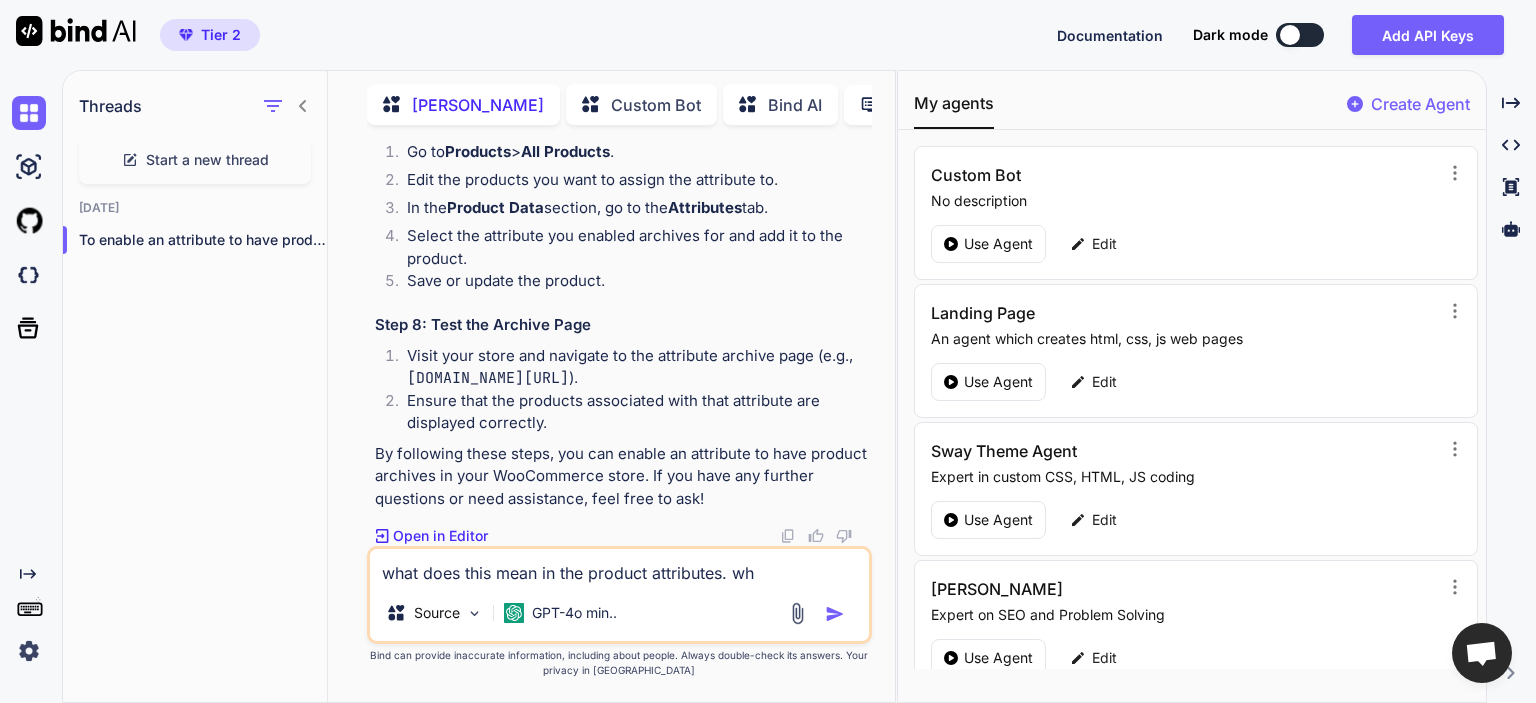 type on "x" 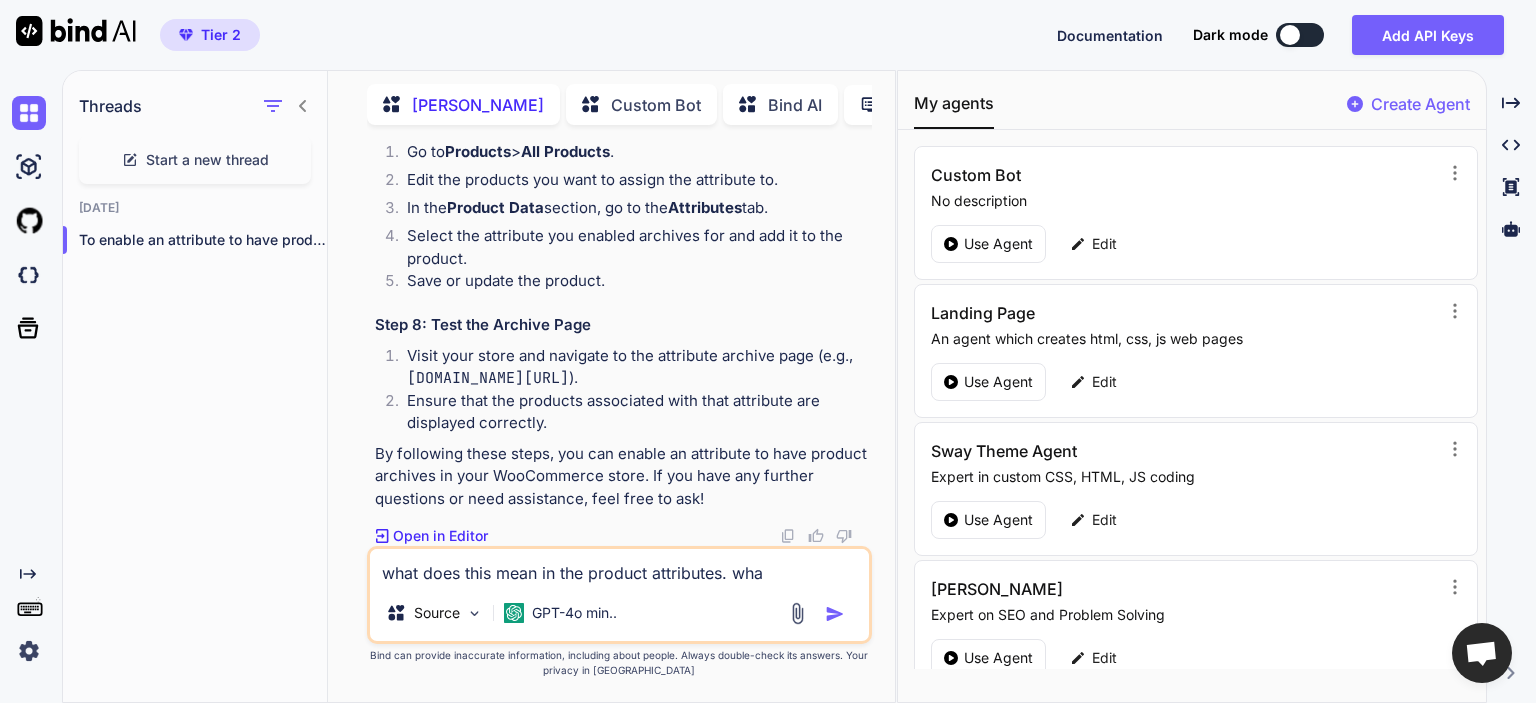 type on "x" 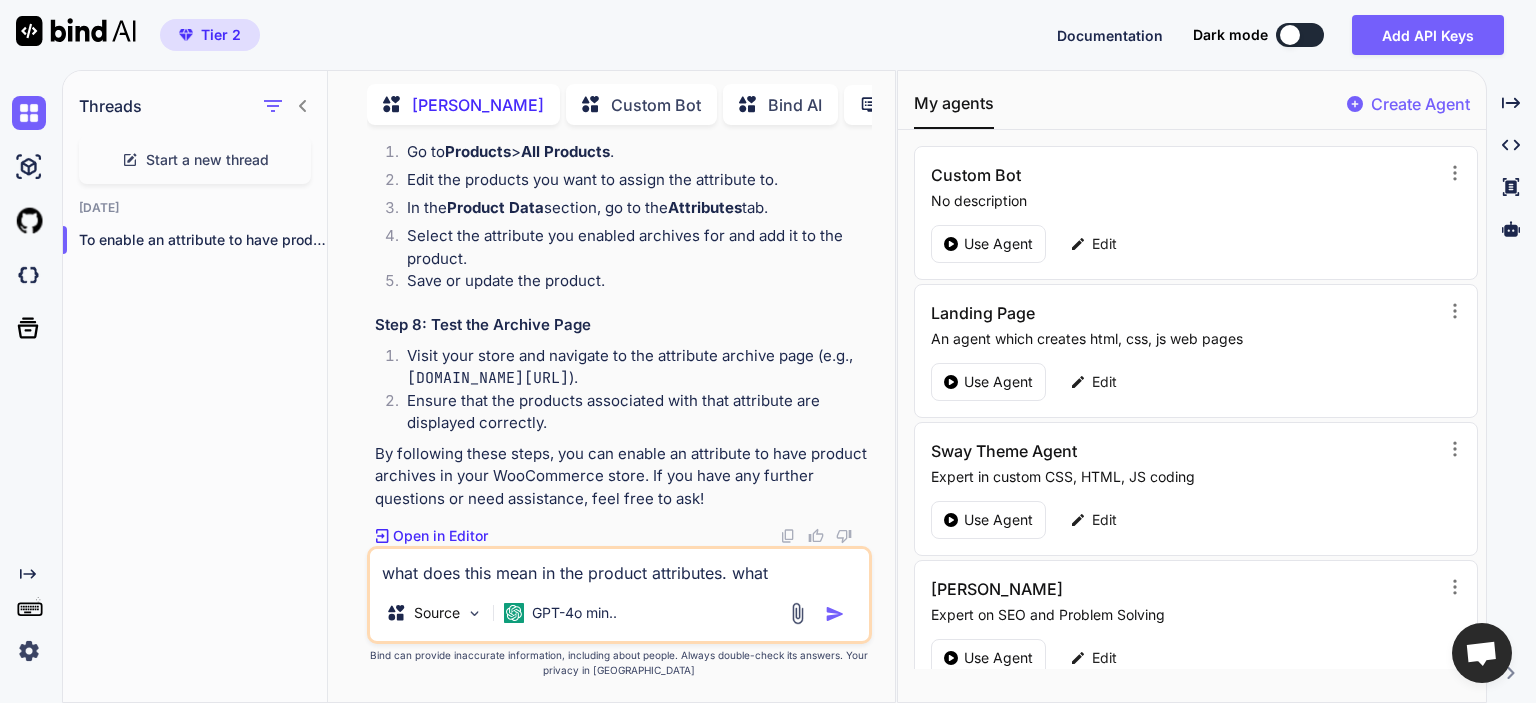 type on "x" 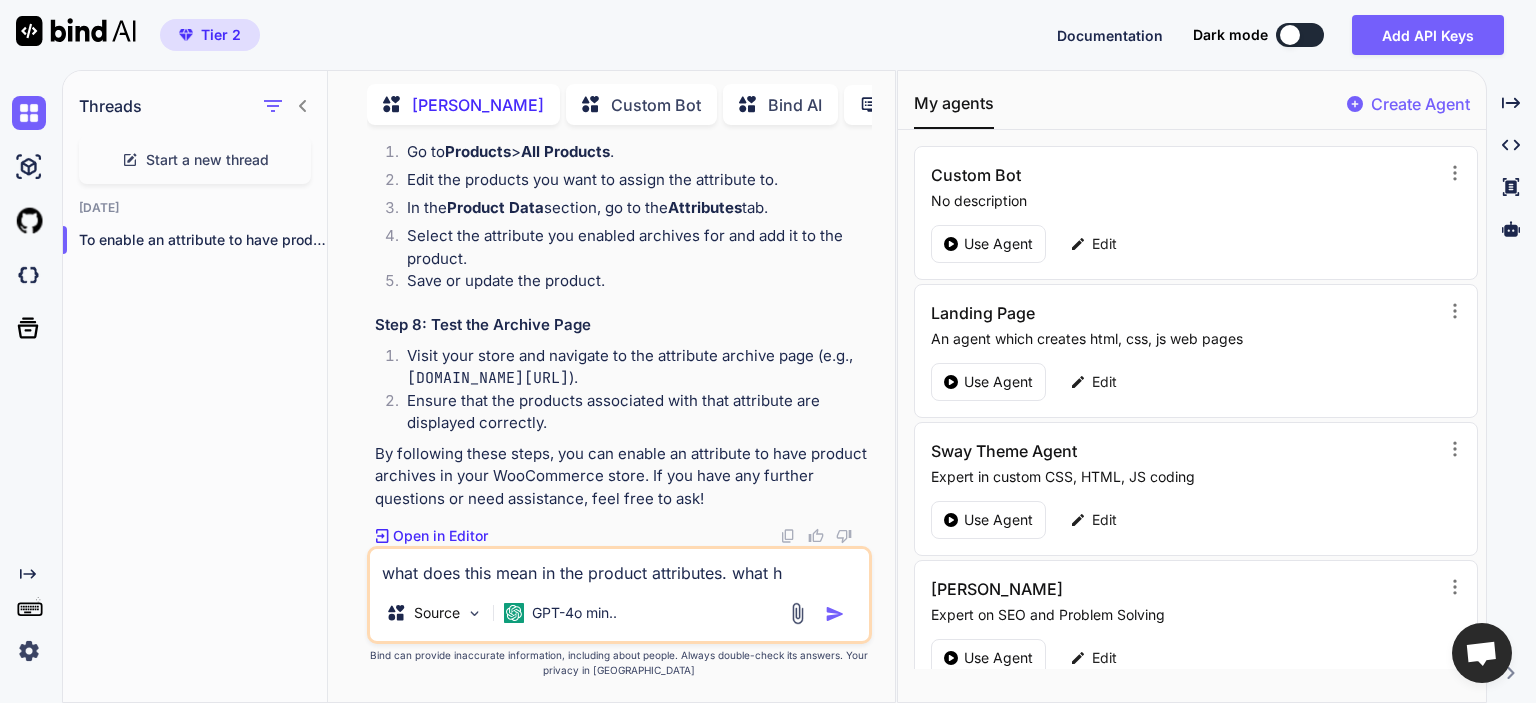 type on "x" 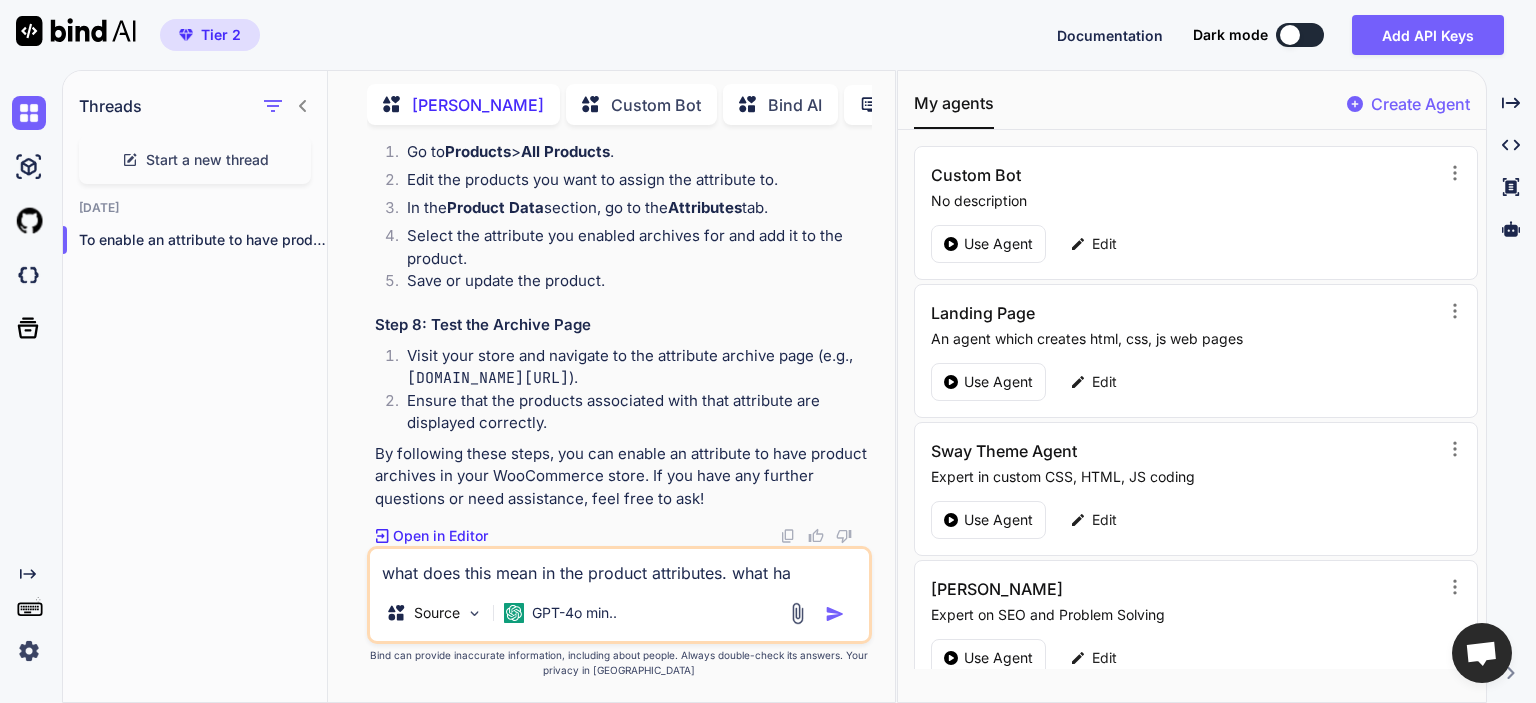 type on "what does this mean in the product attributes. what hap" 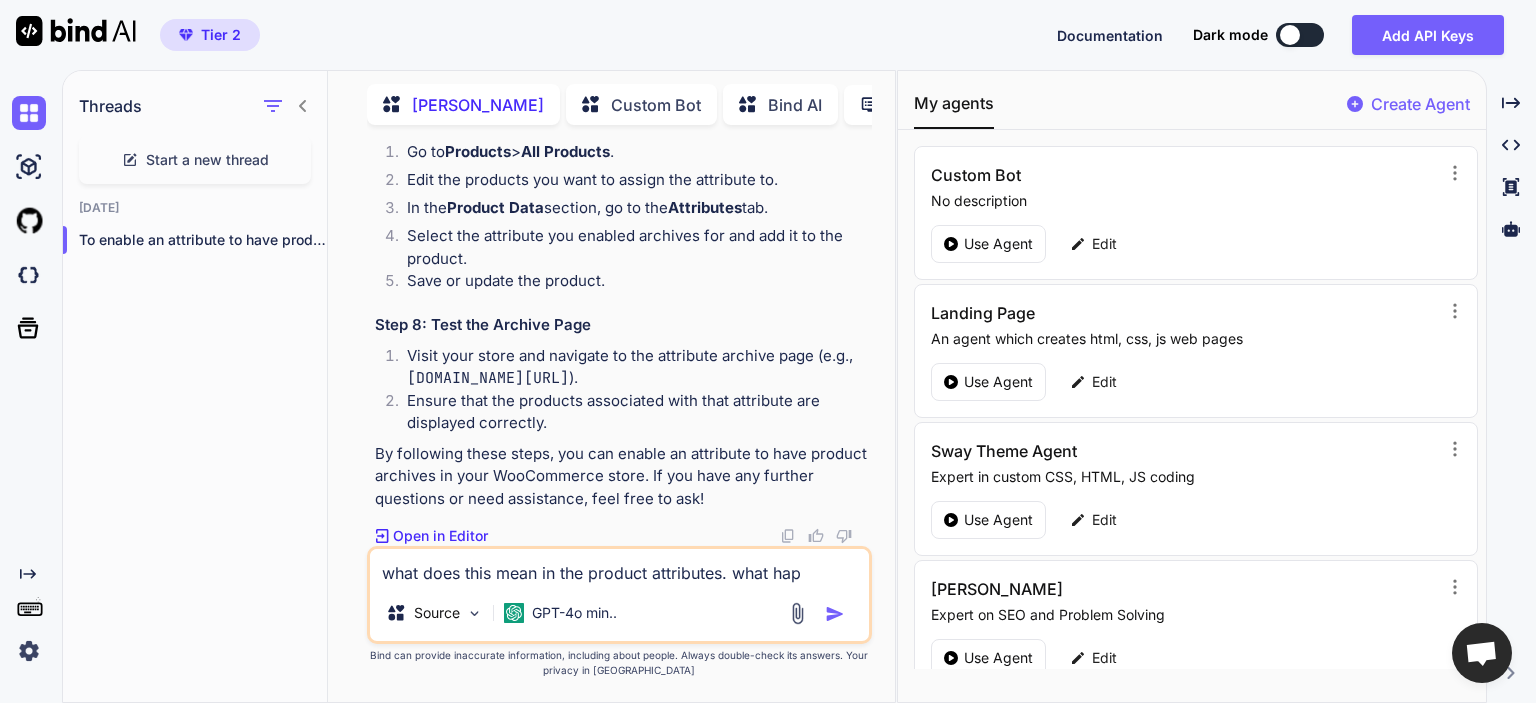 type on "x" 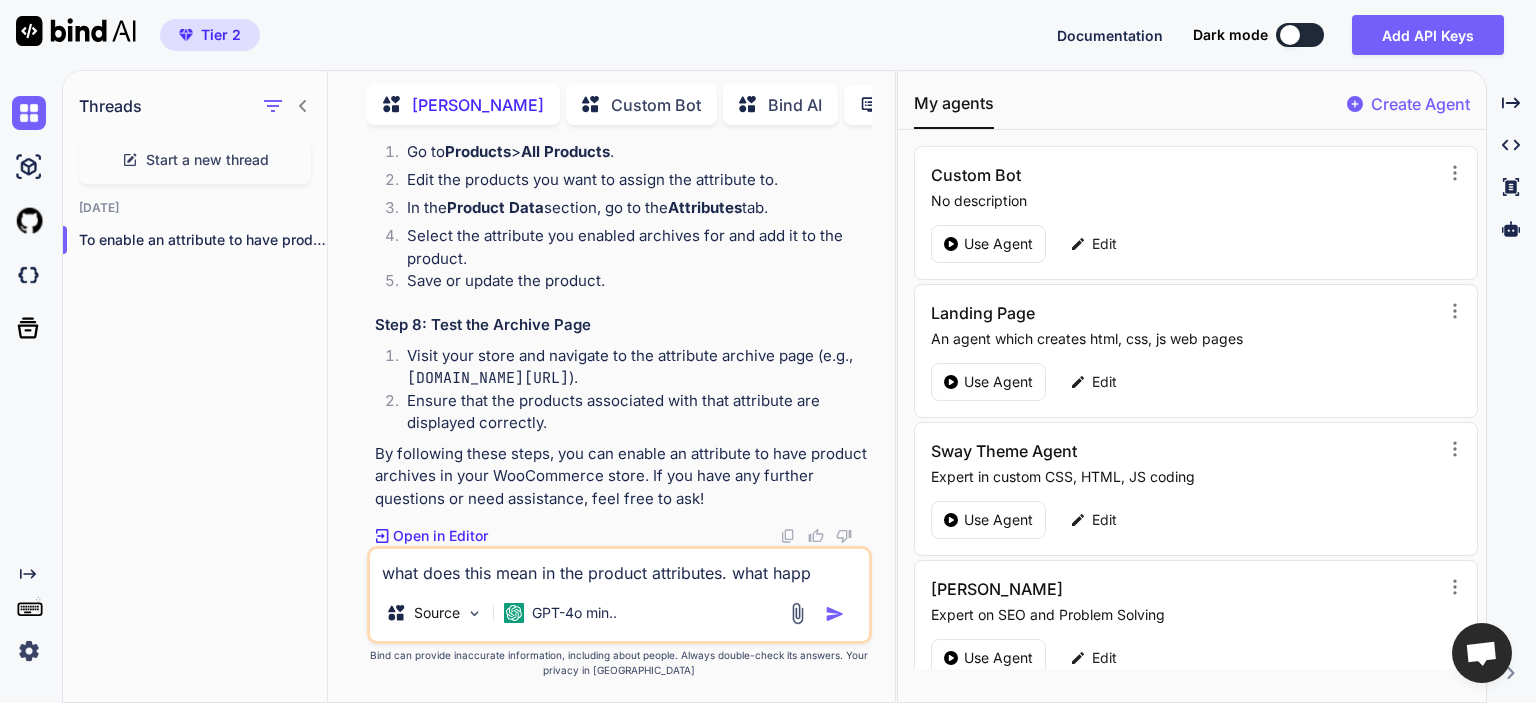 type on "x" 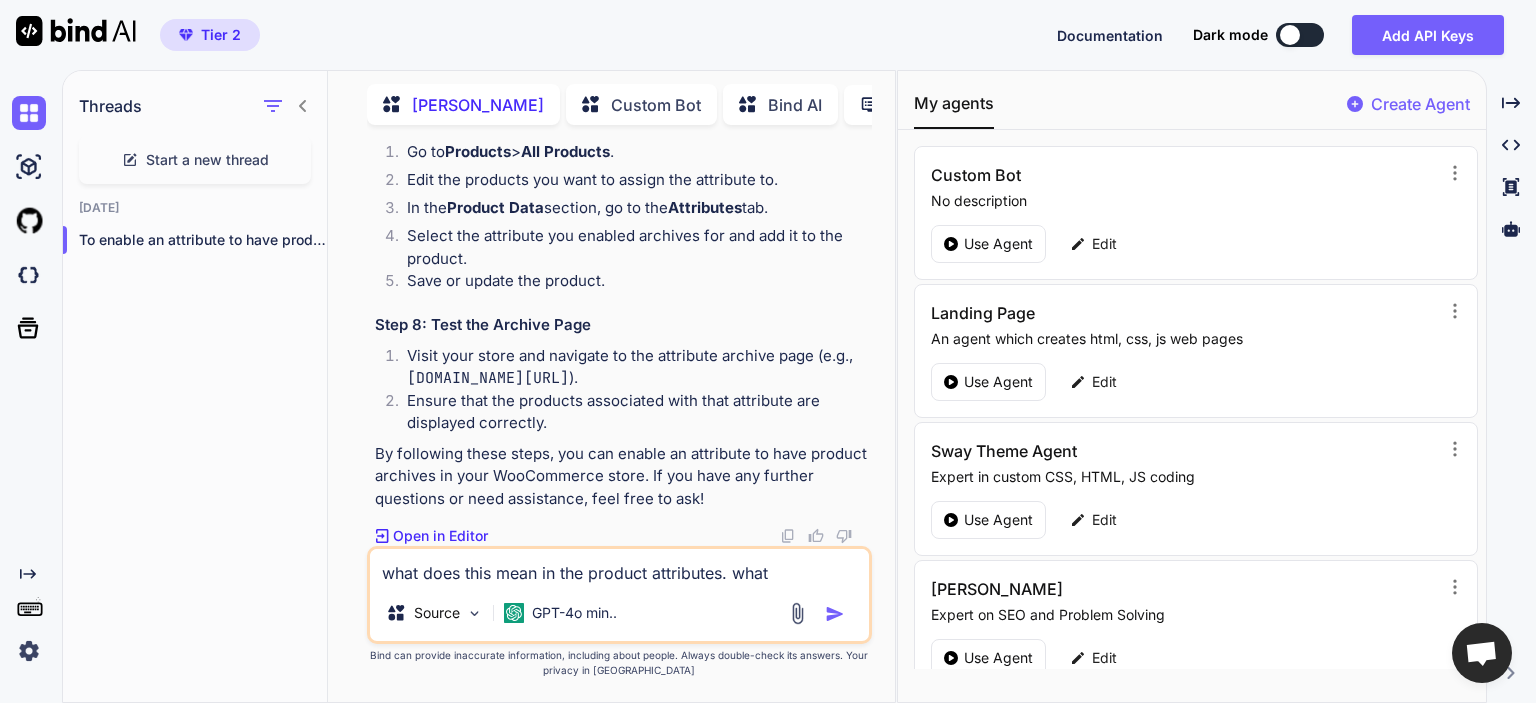 type on "what does this mean in the product attributes. what happen" 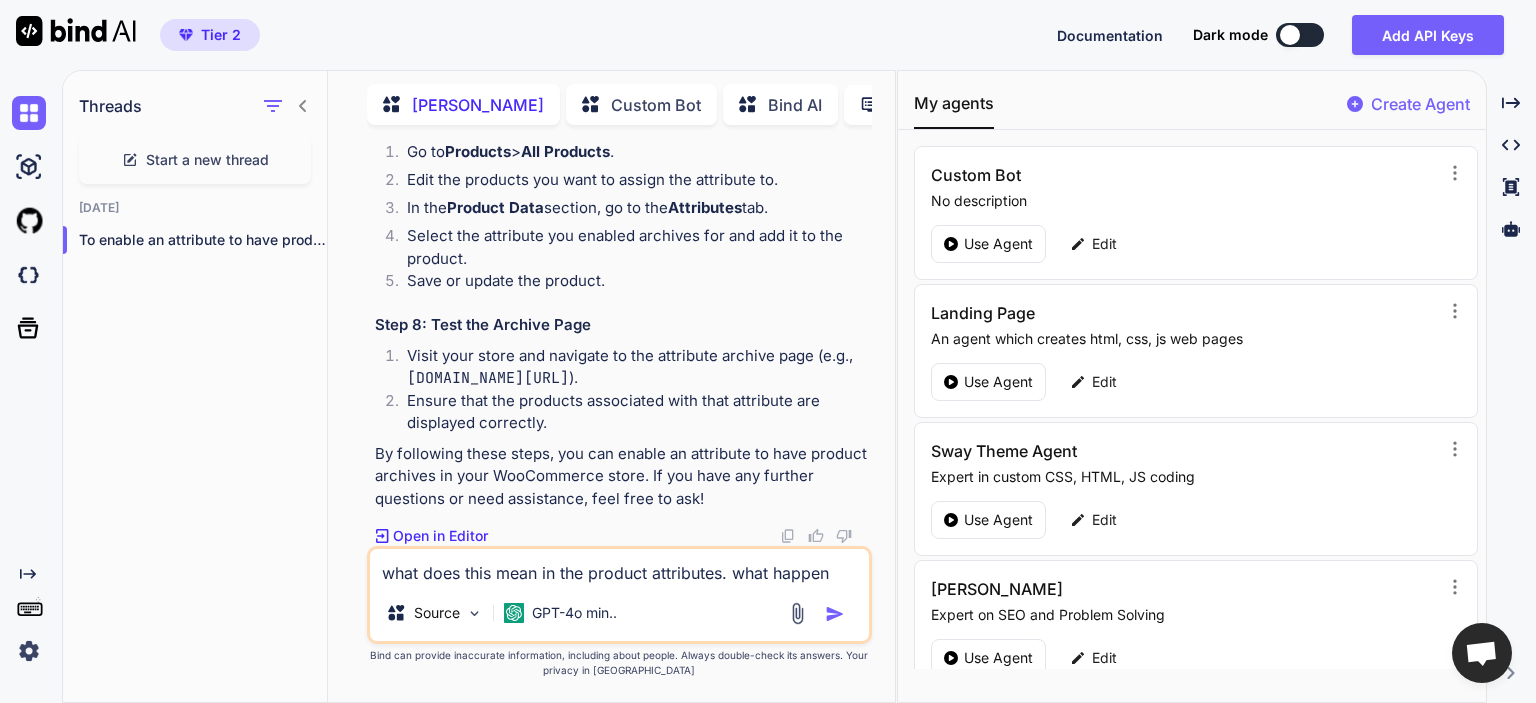type on "x" 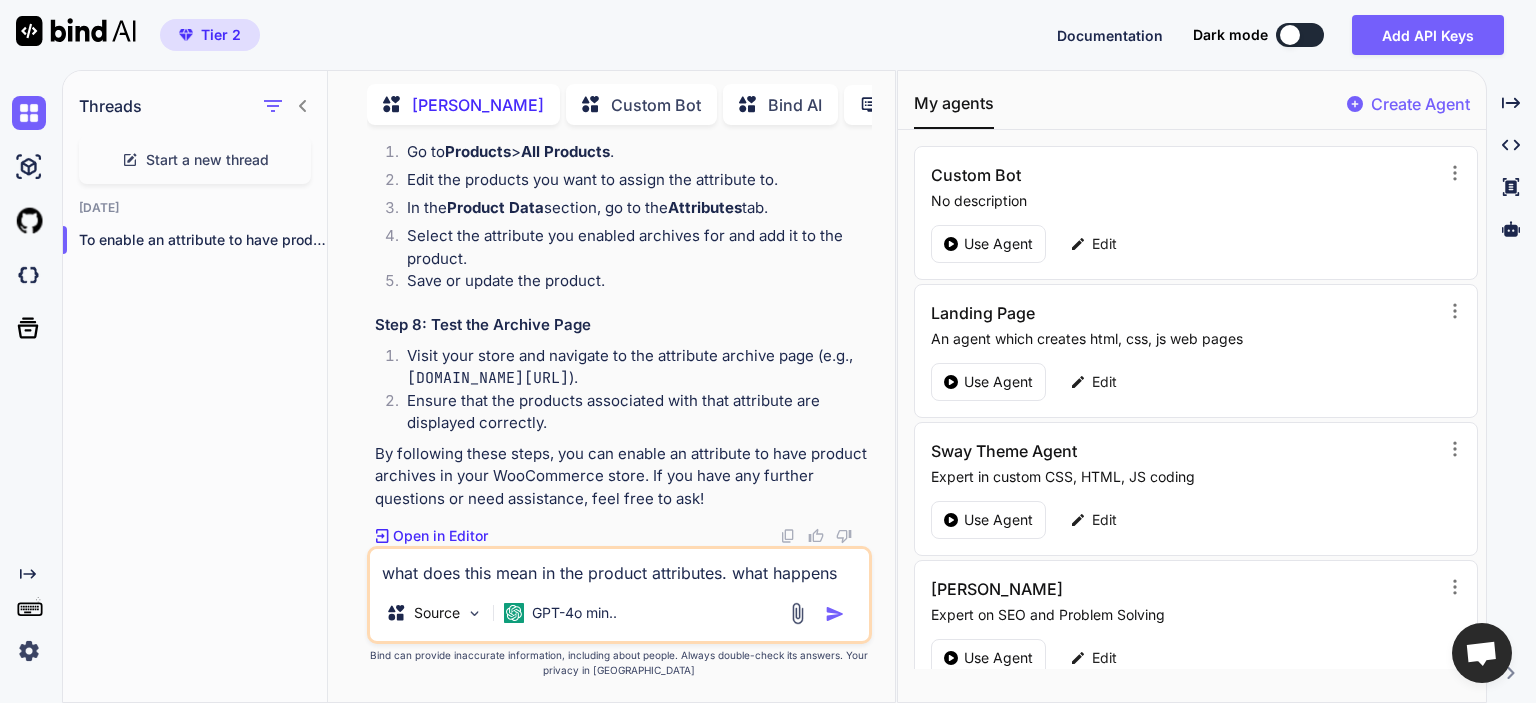 type on "x" 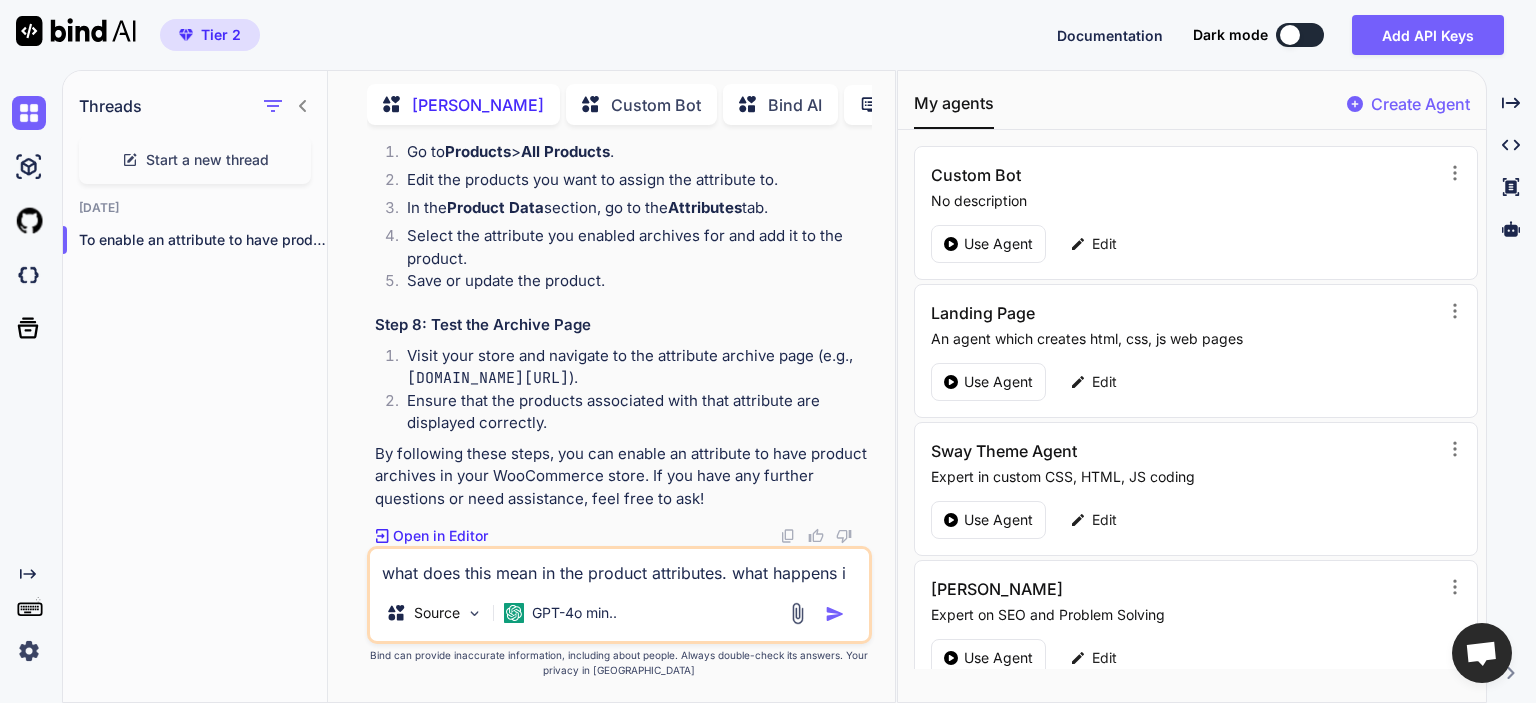 type on "x" 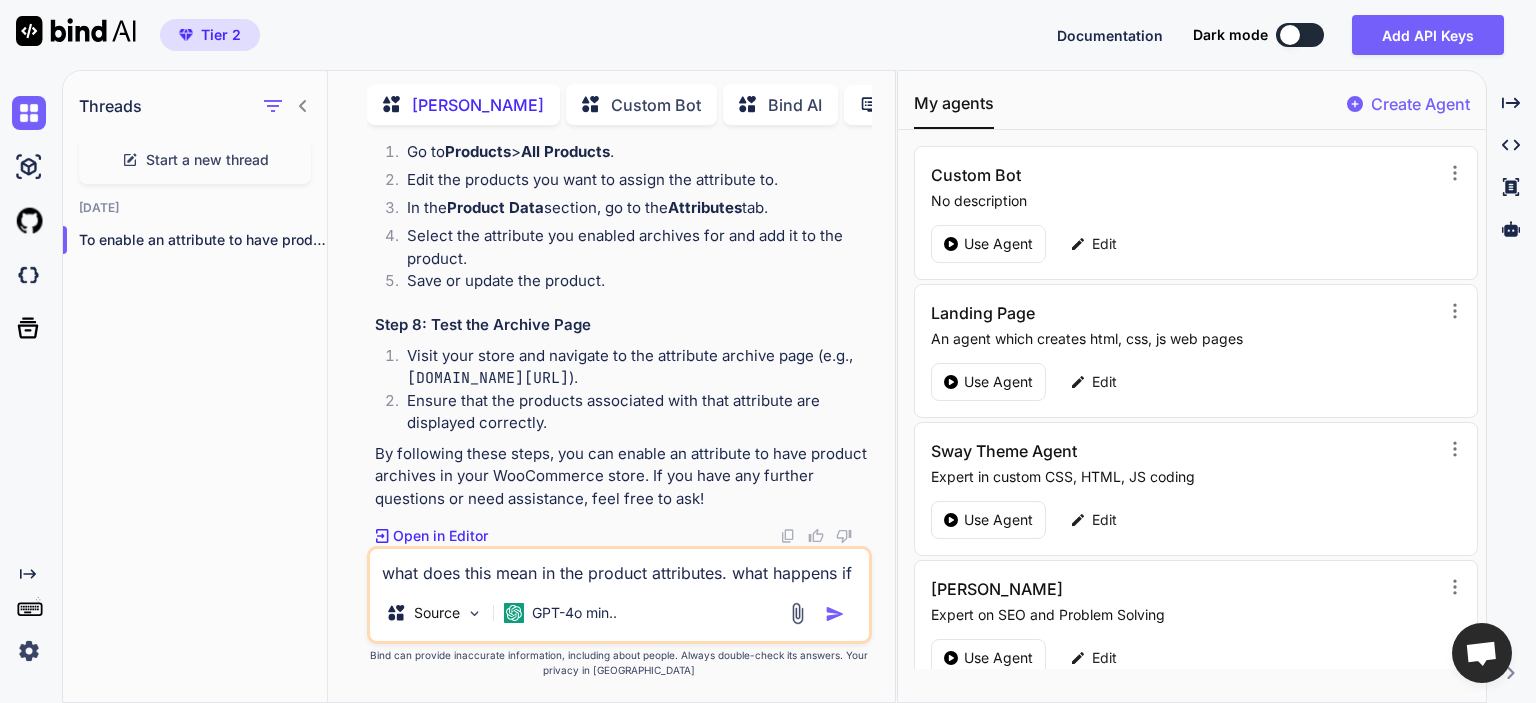 type on "x" 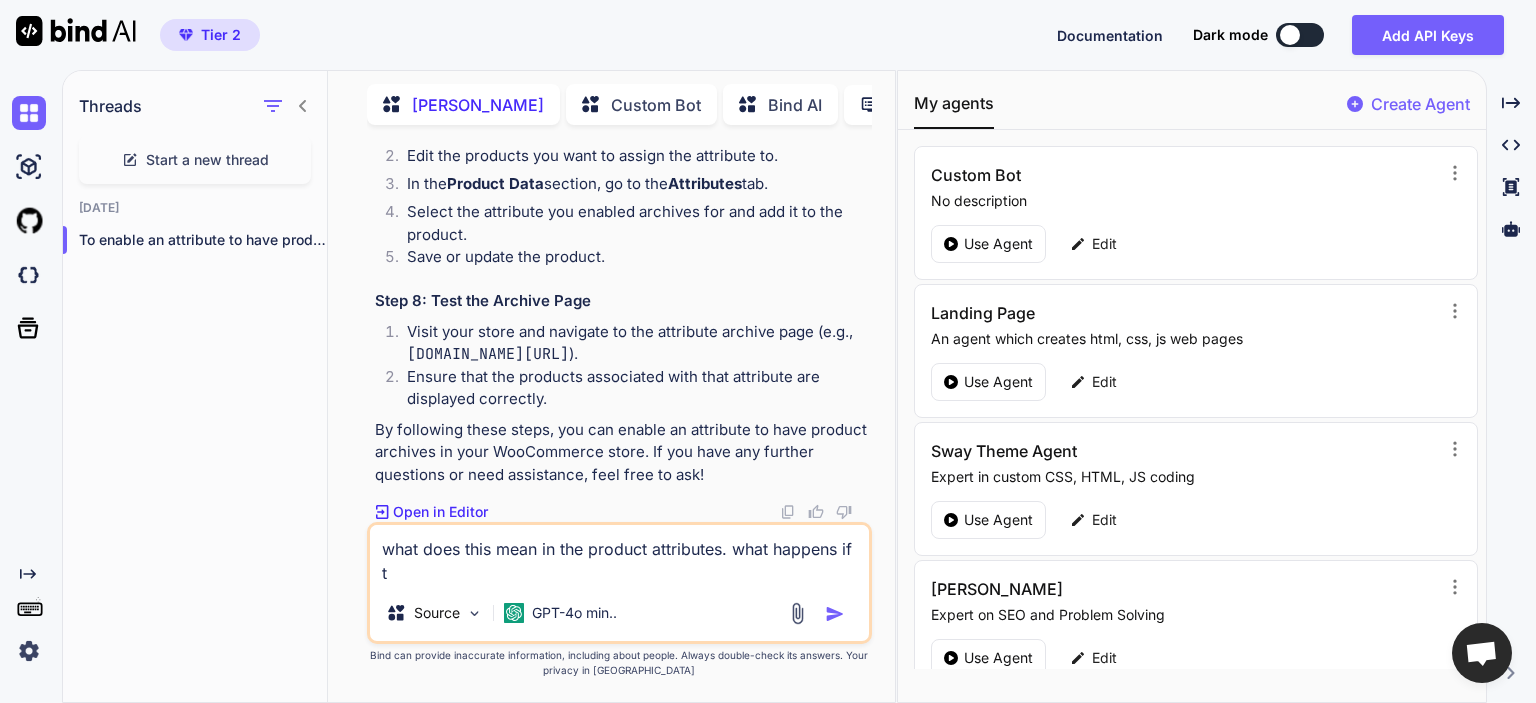 type on "x" 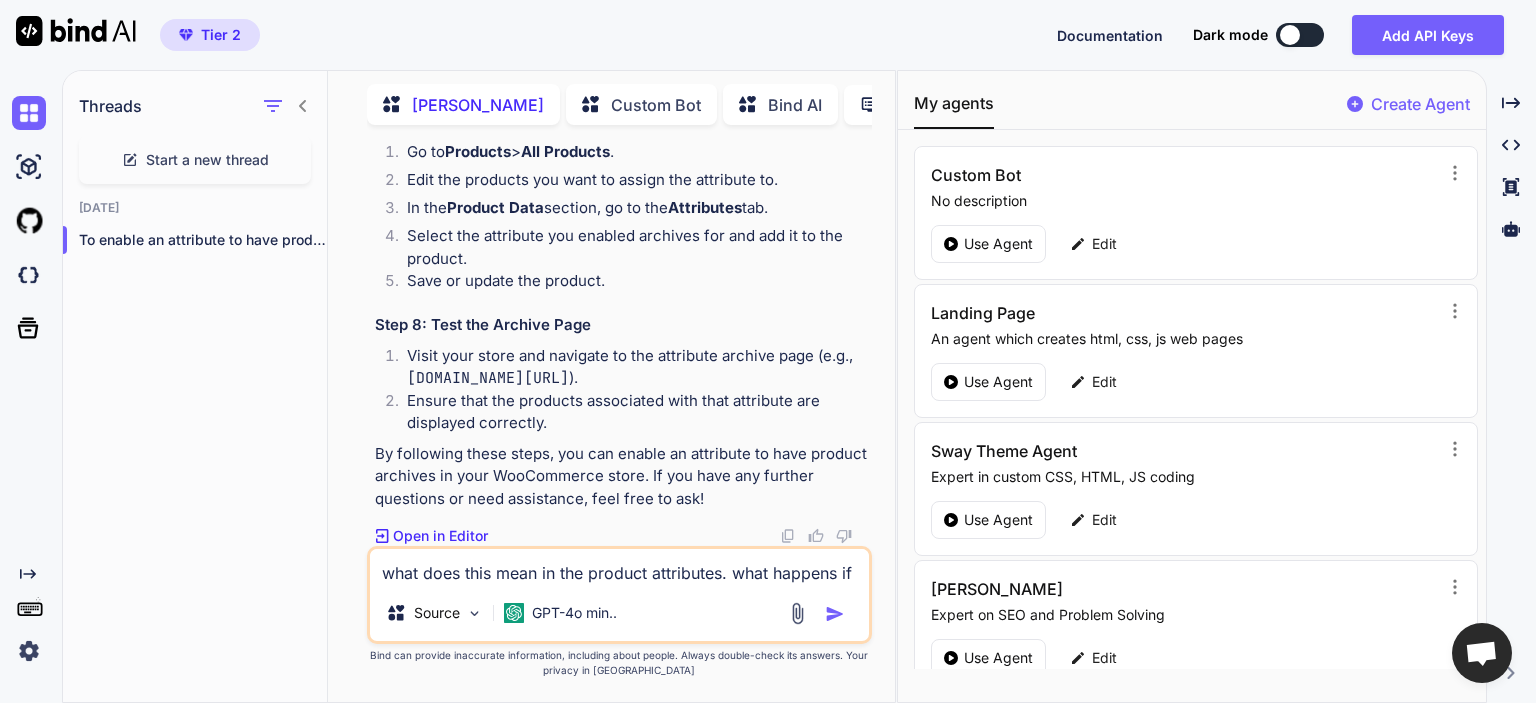 type on "x" 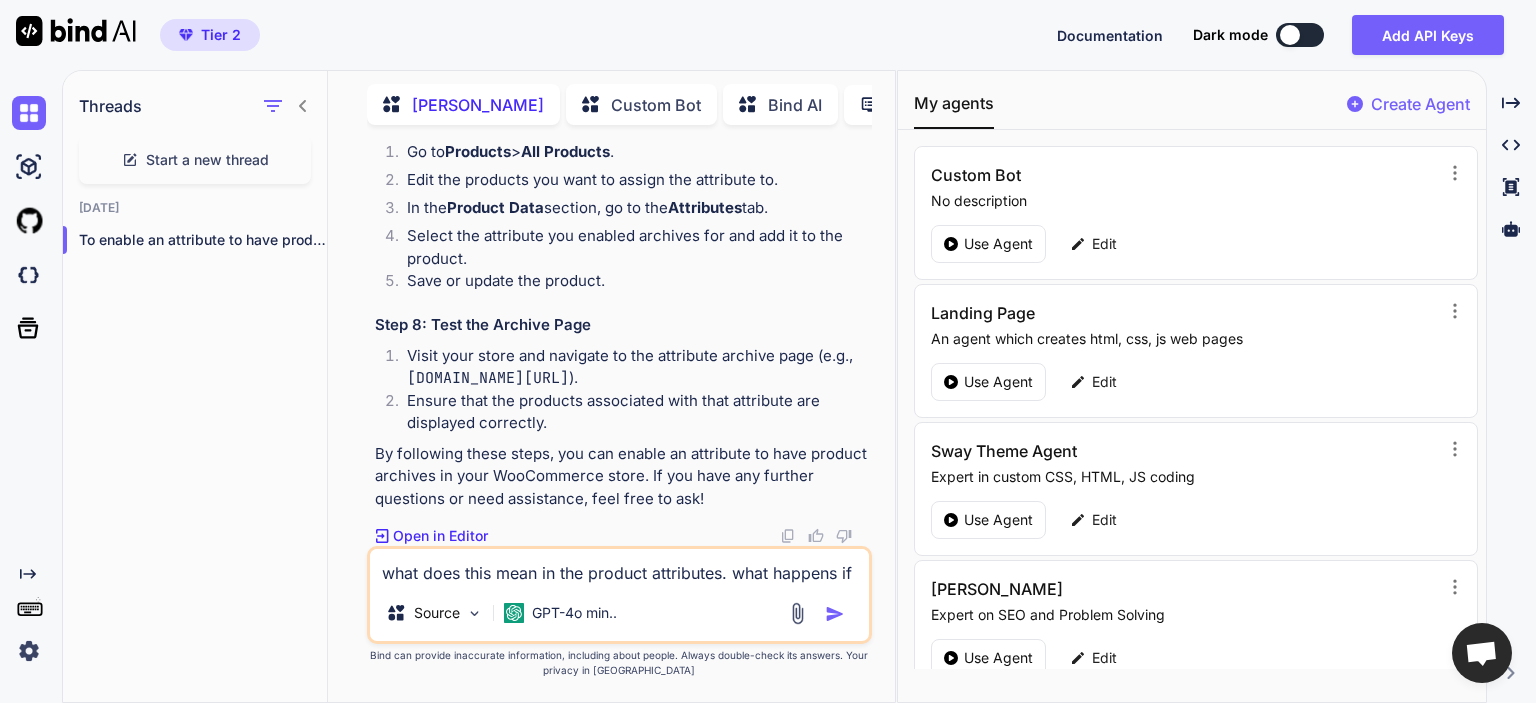 type on "x" 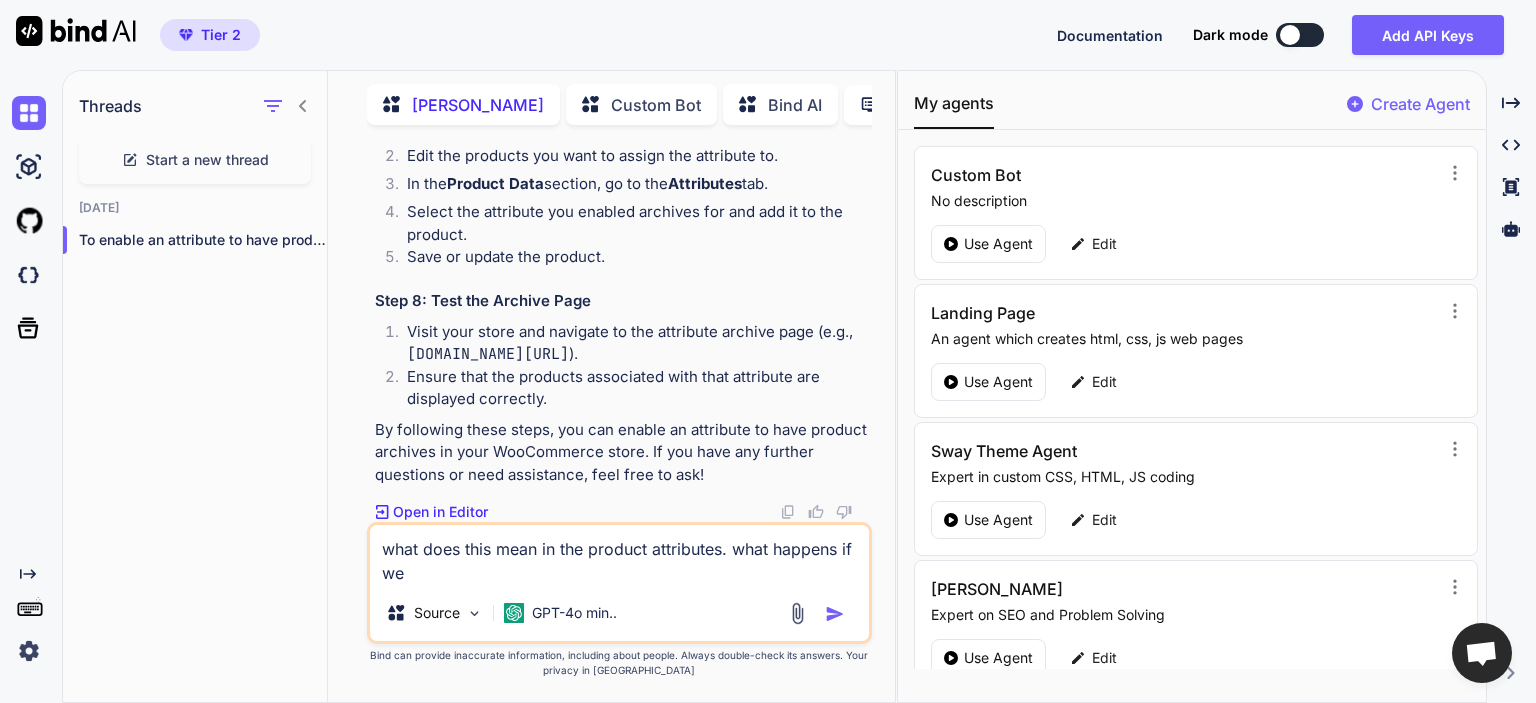 type on "x" 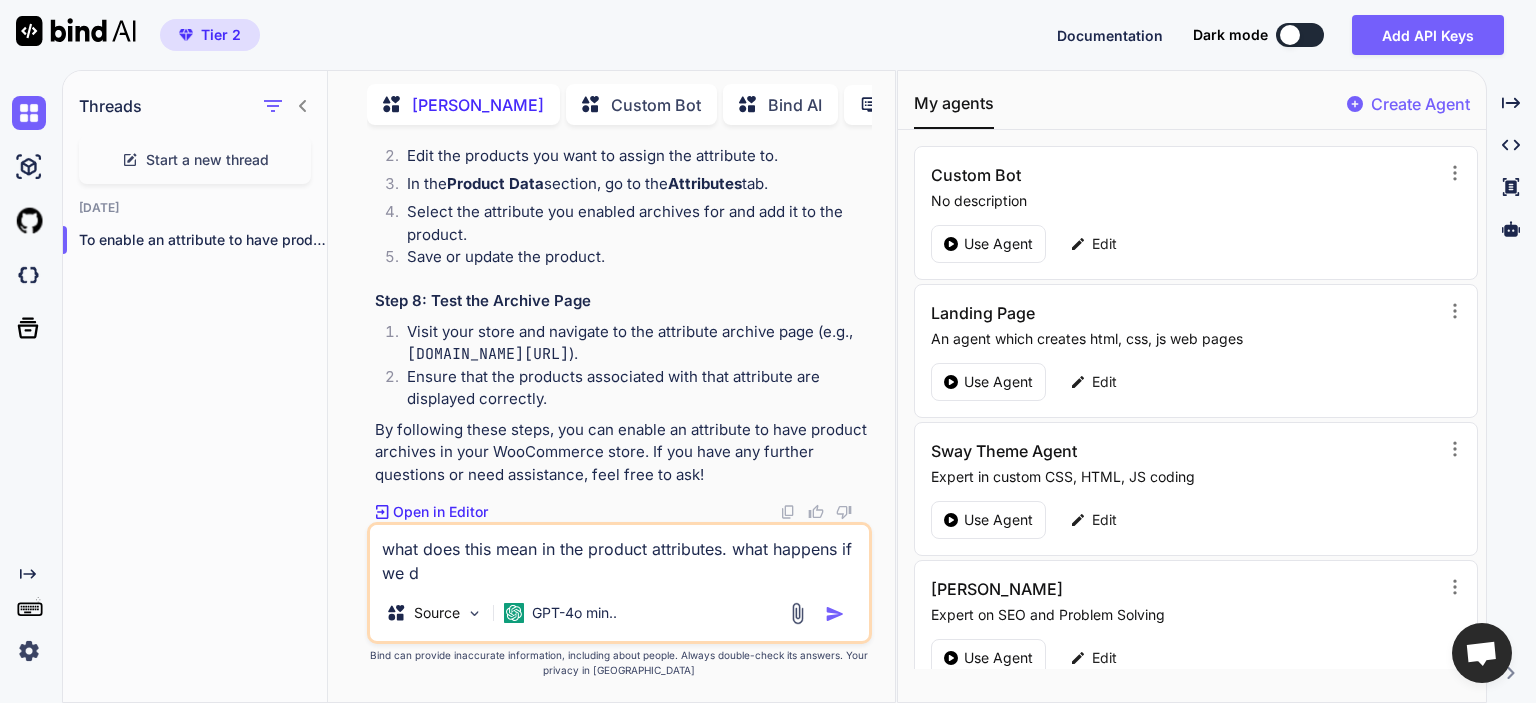 type on "x" 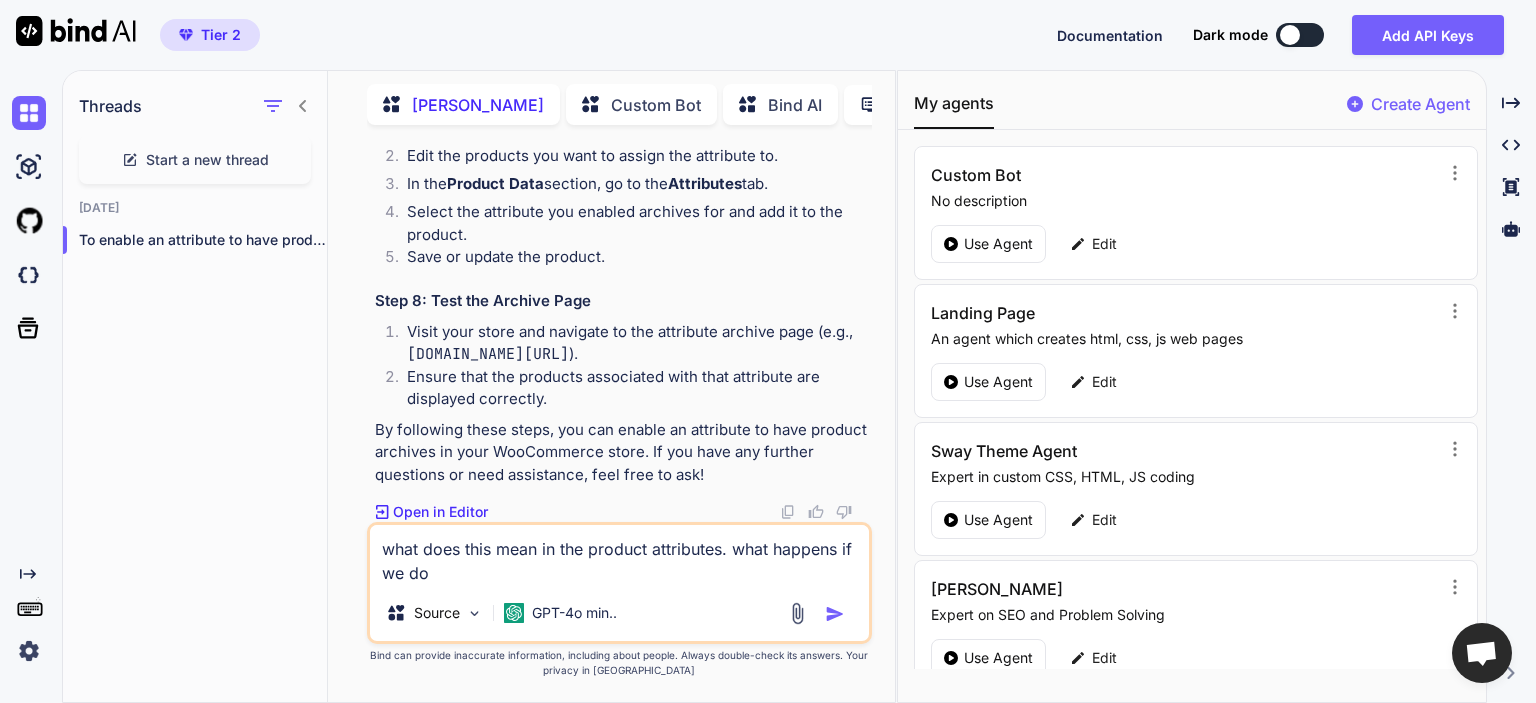 type on "x" 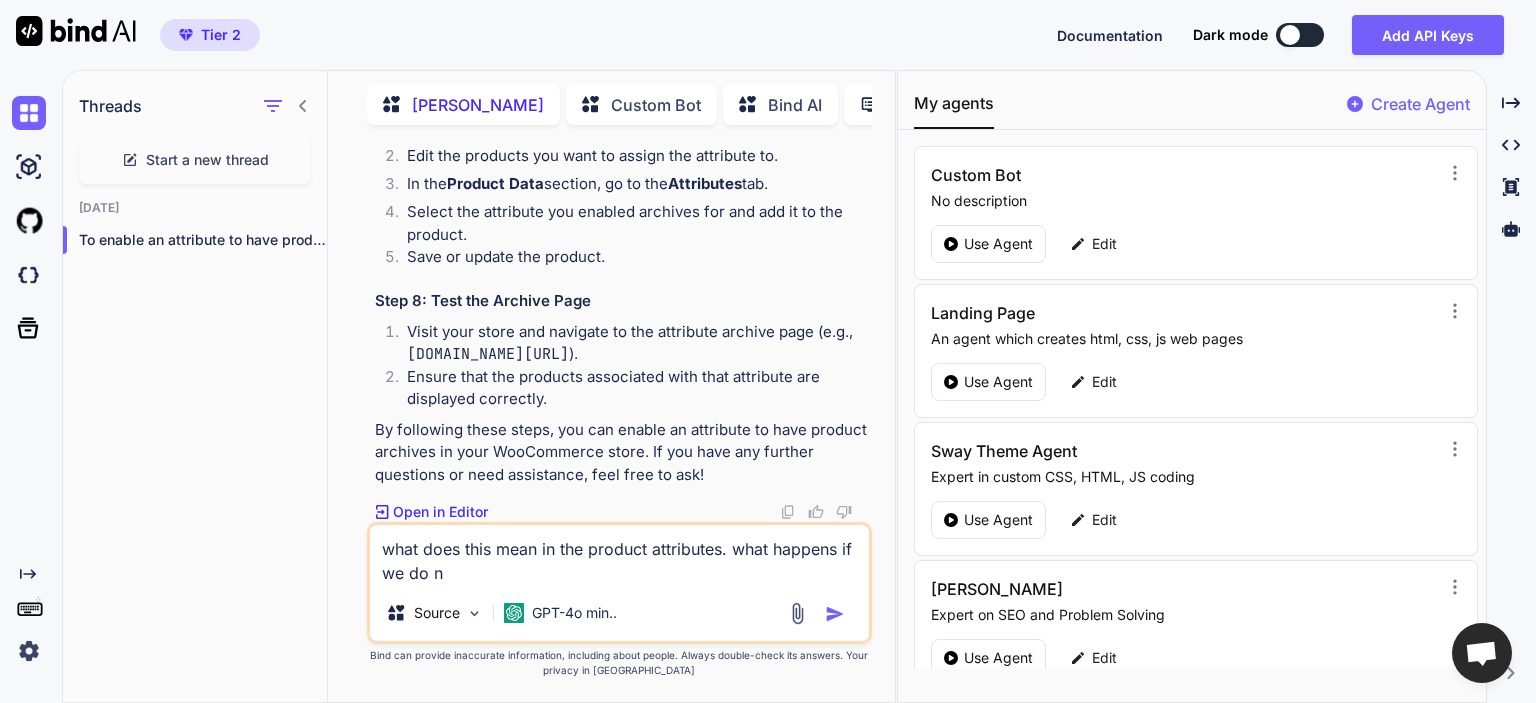 type on "x" 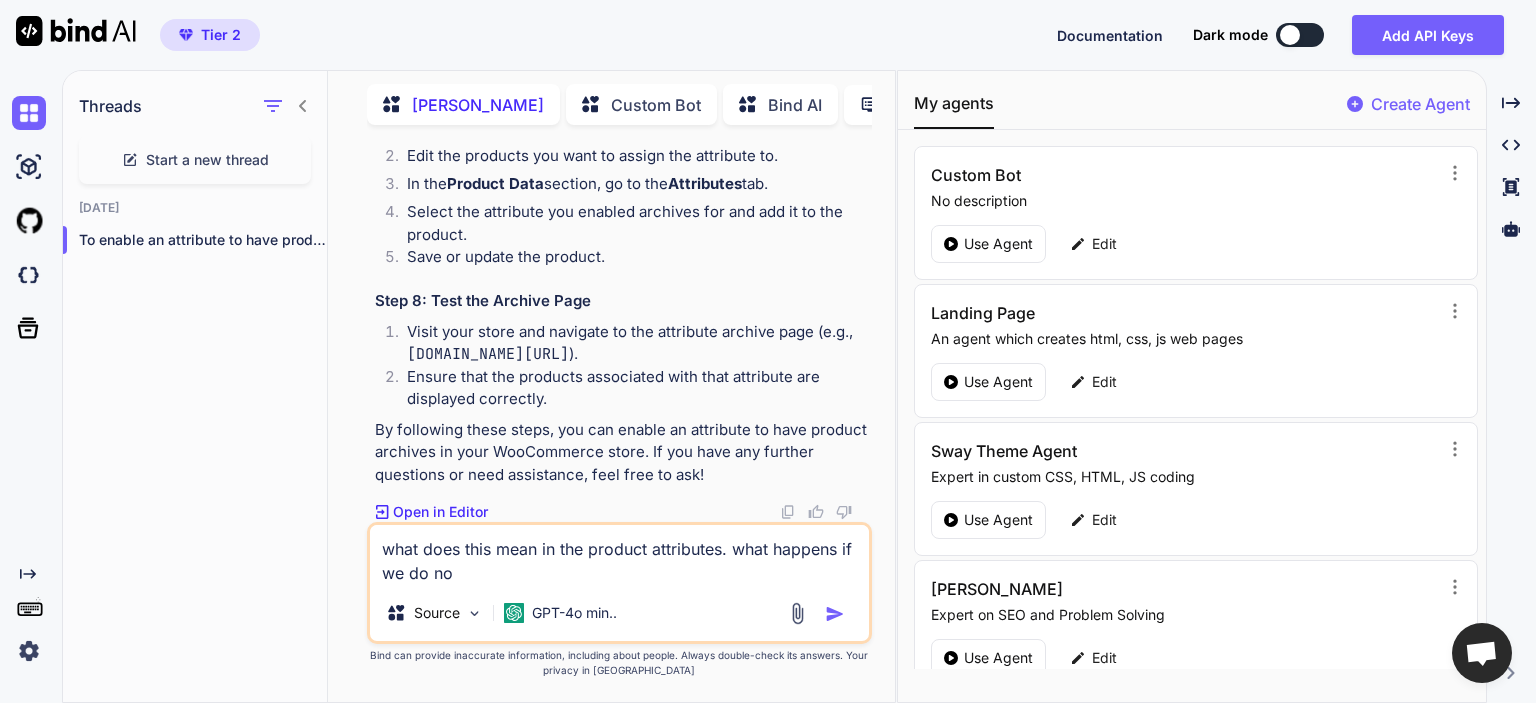 type on "x" 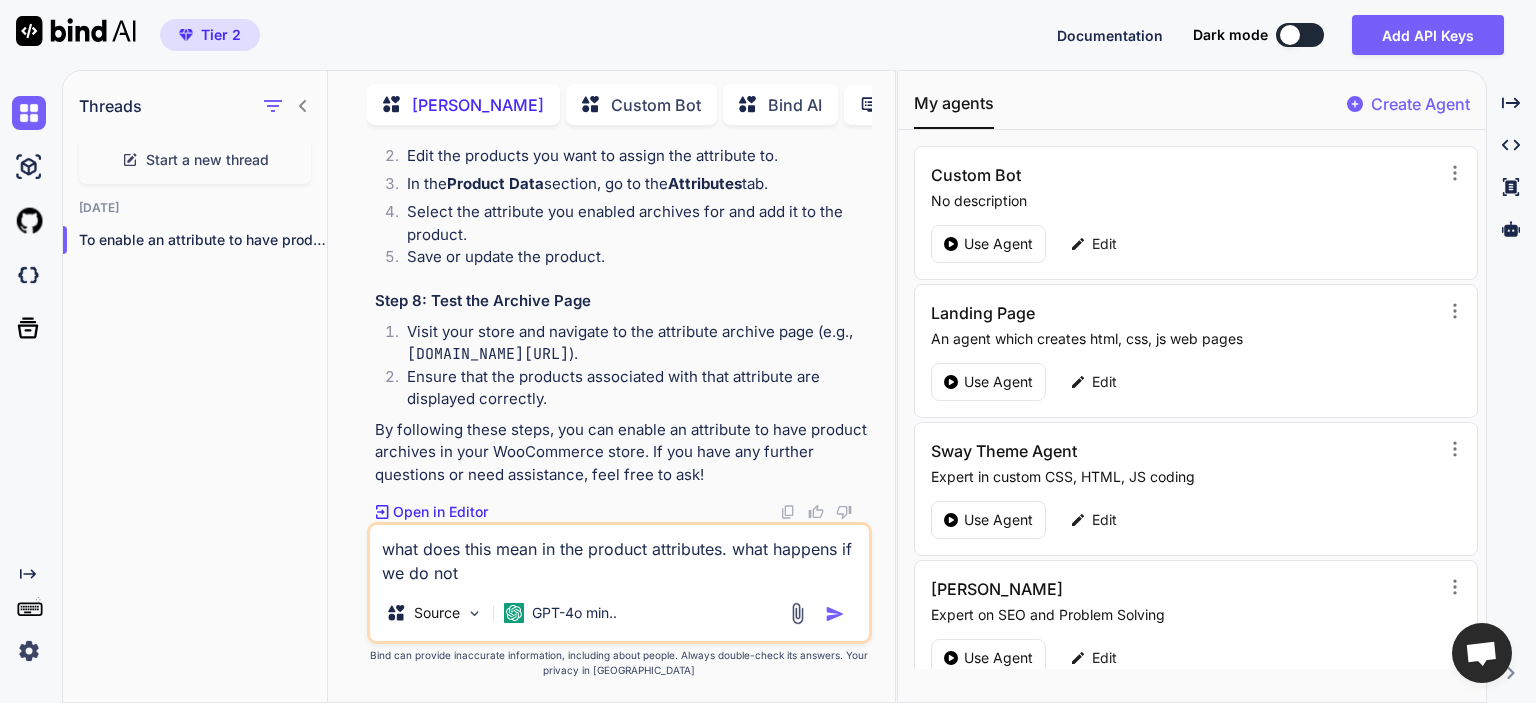 type on "what does this mean in the product attributes. what happens if we do not" 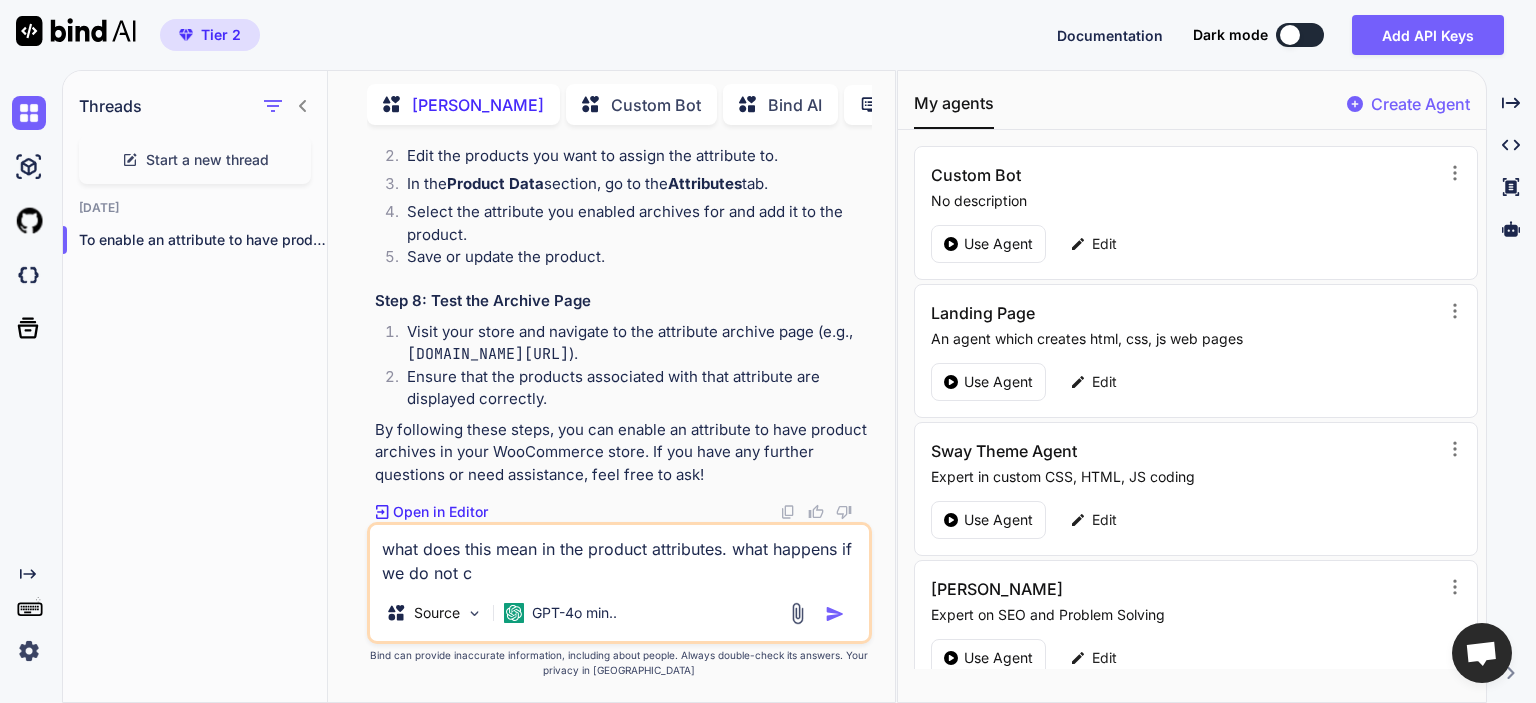 type on "x" 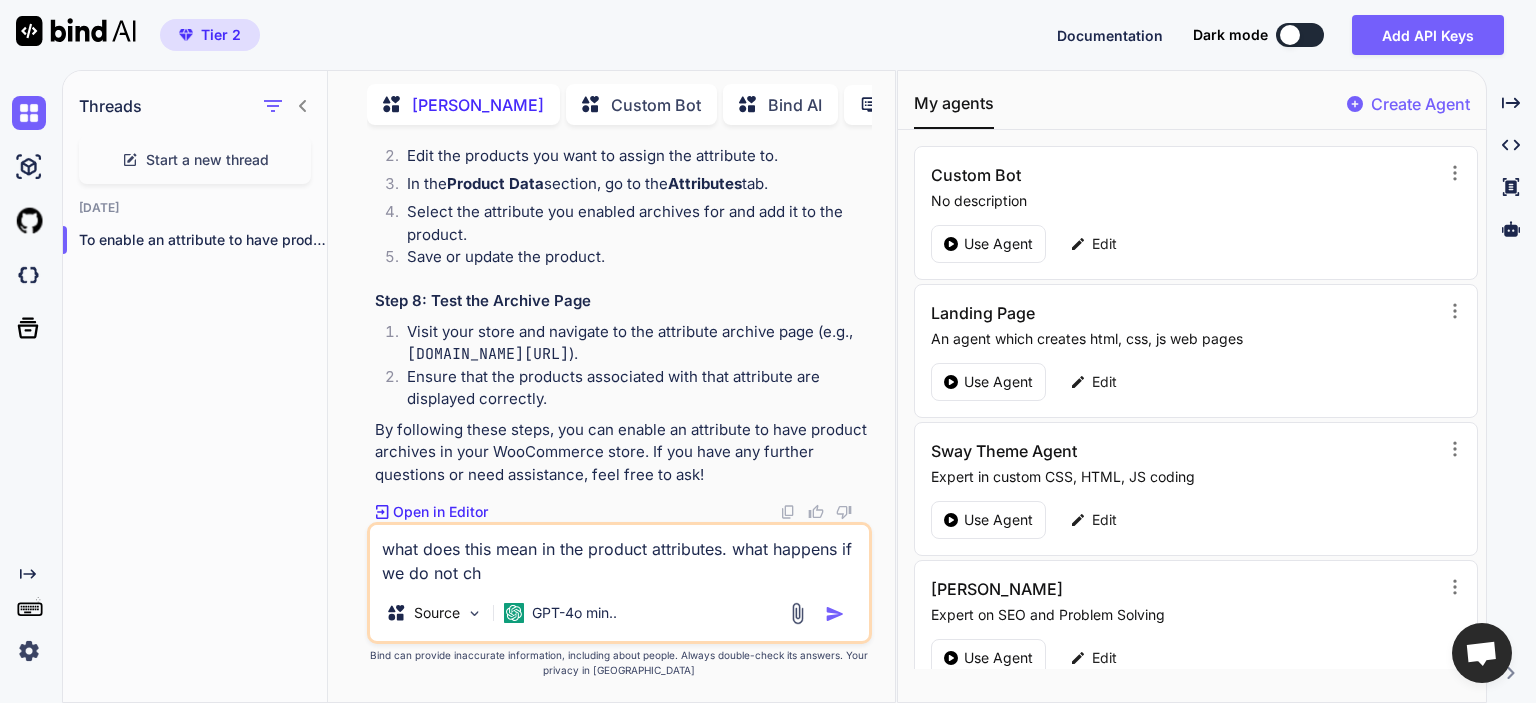 type on "x" 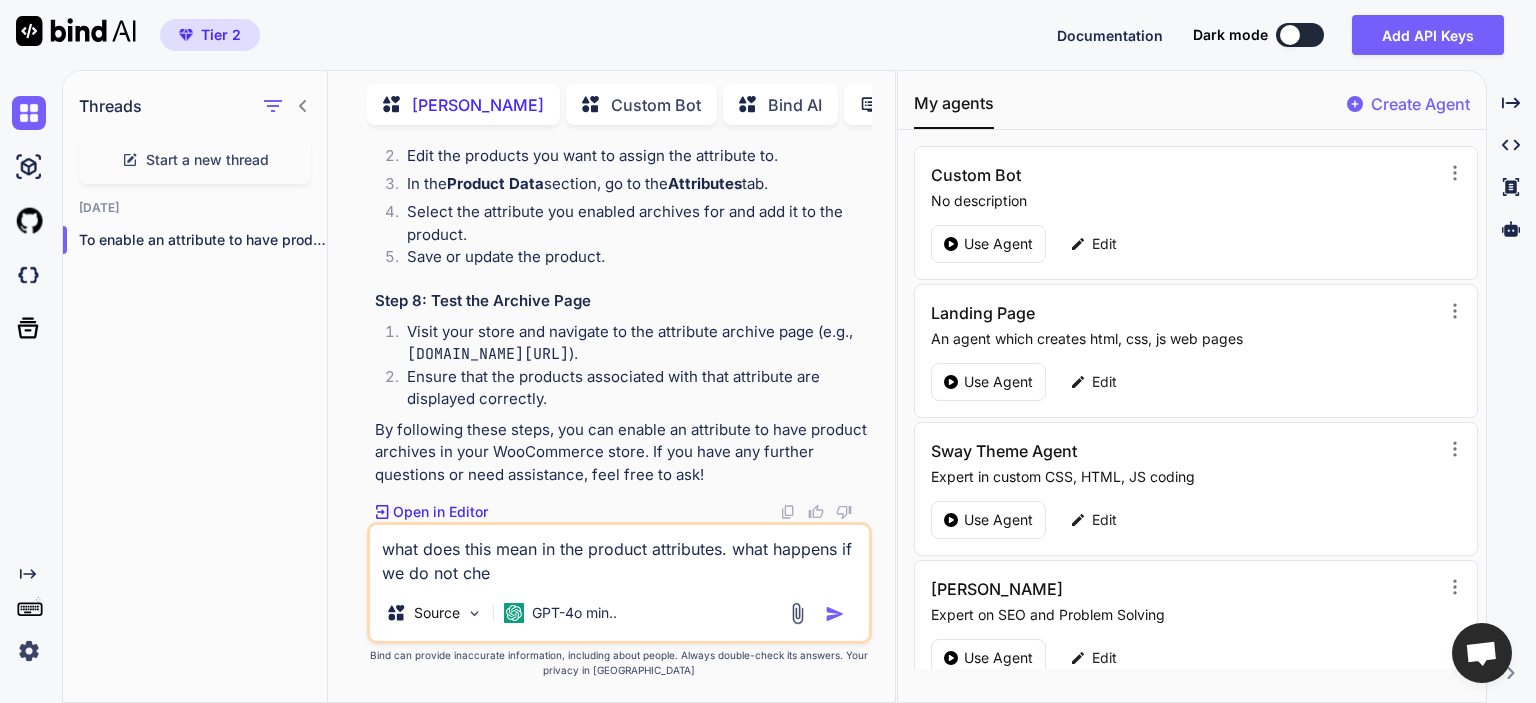 type on "x" 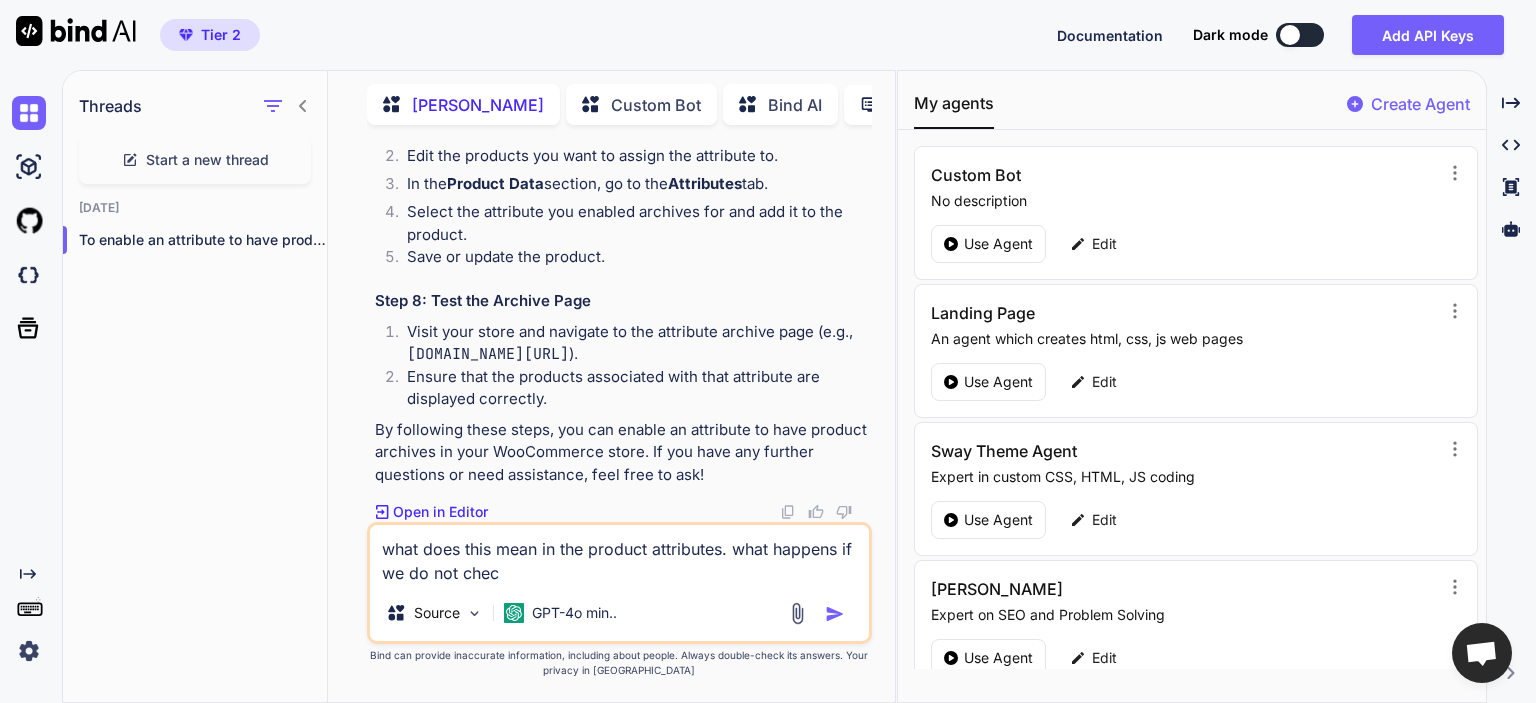 type on "x" 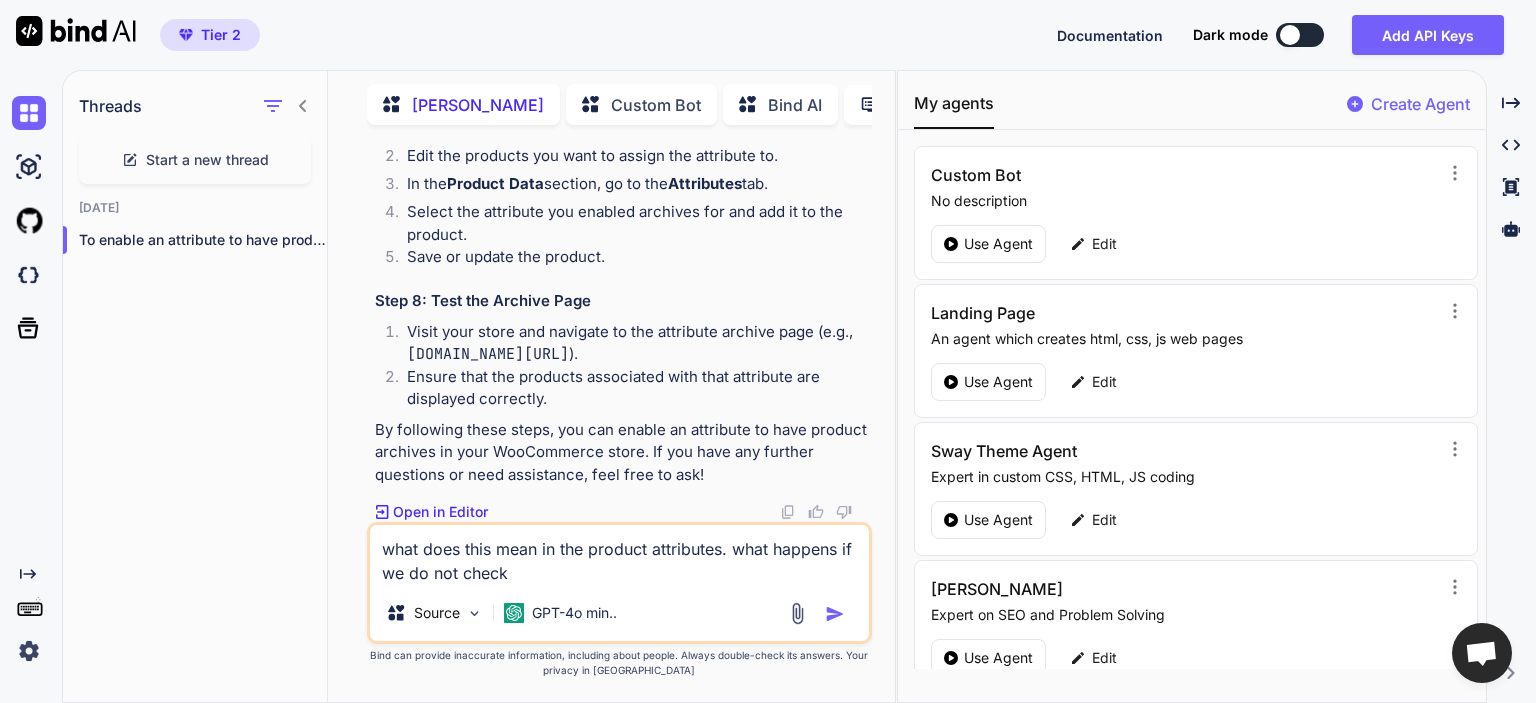 type on "x" 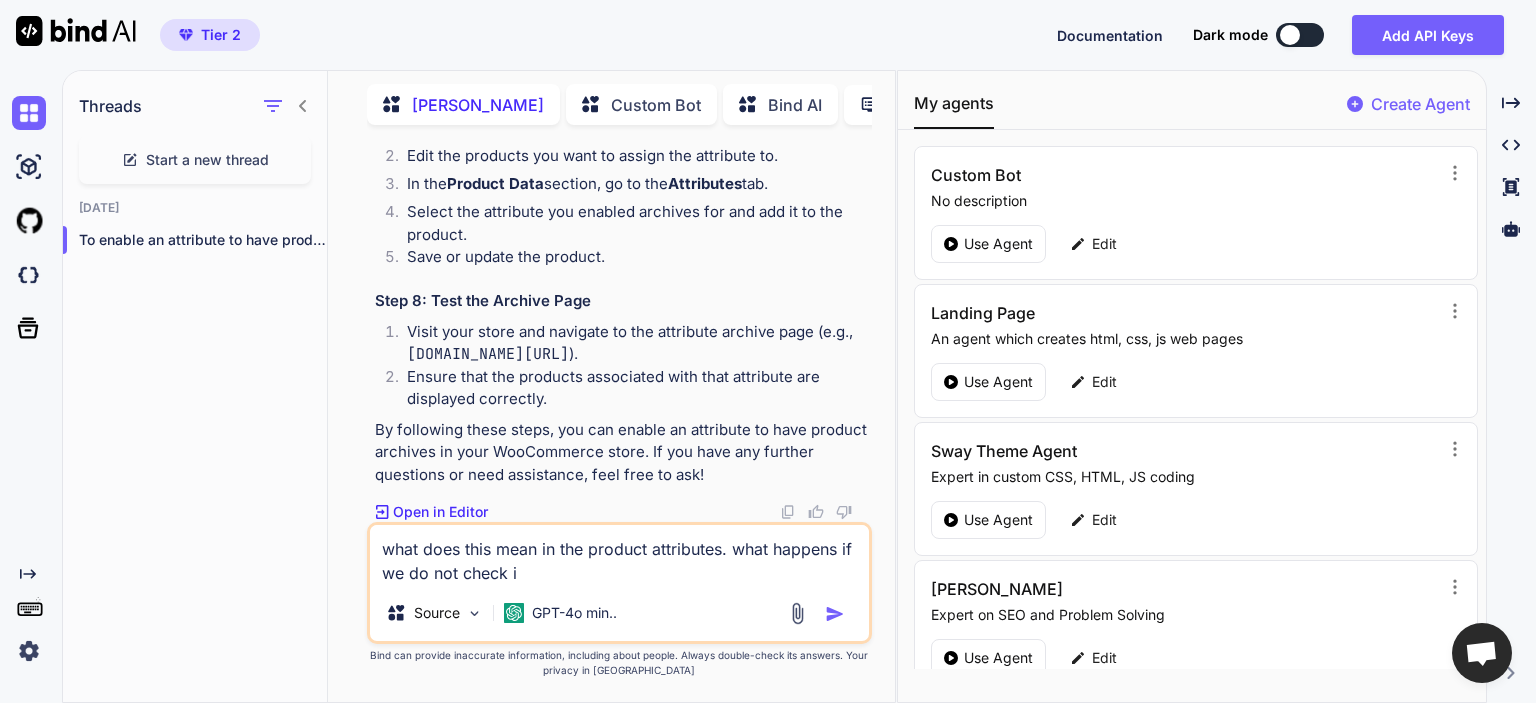 type on "x" 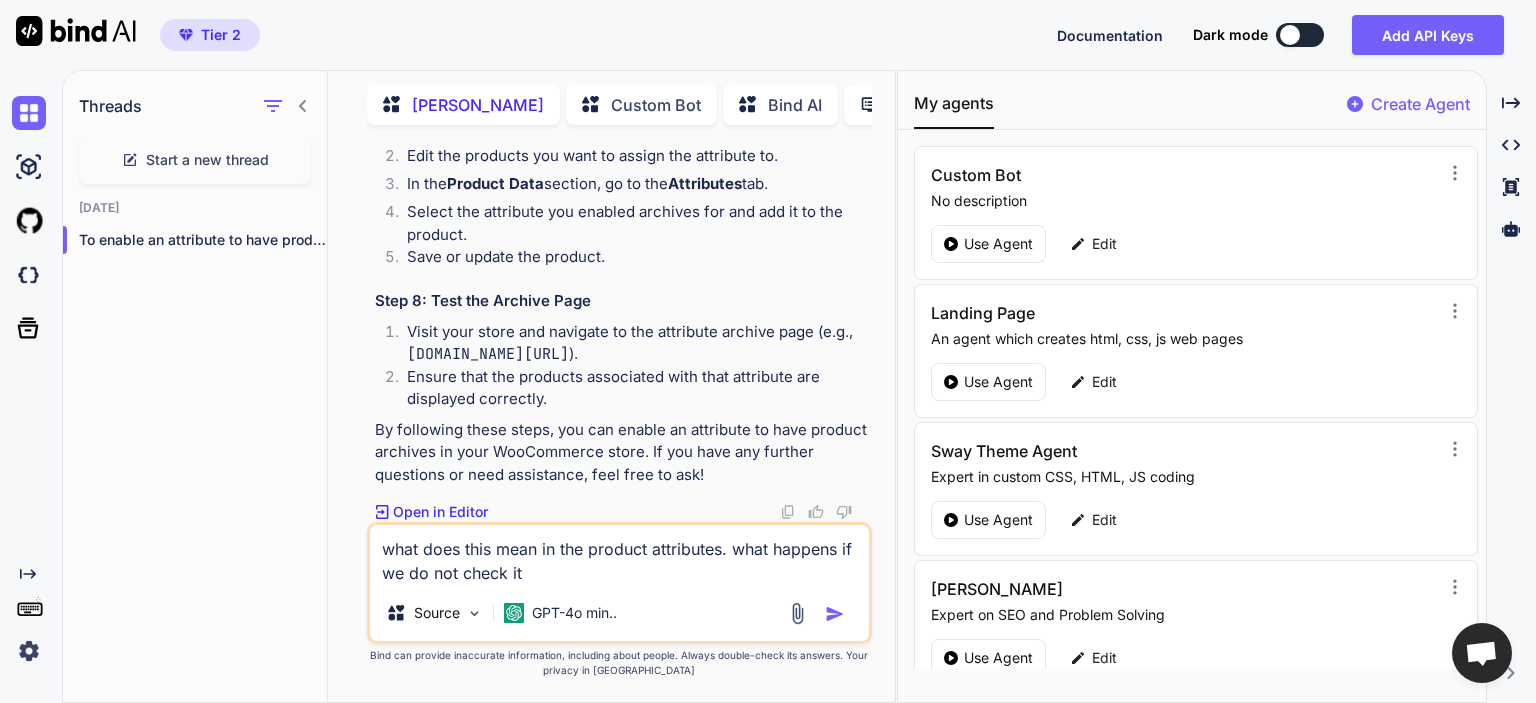 type on "x" 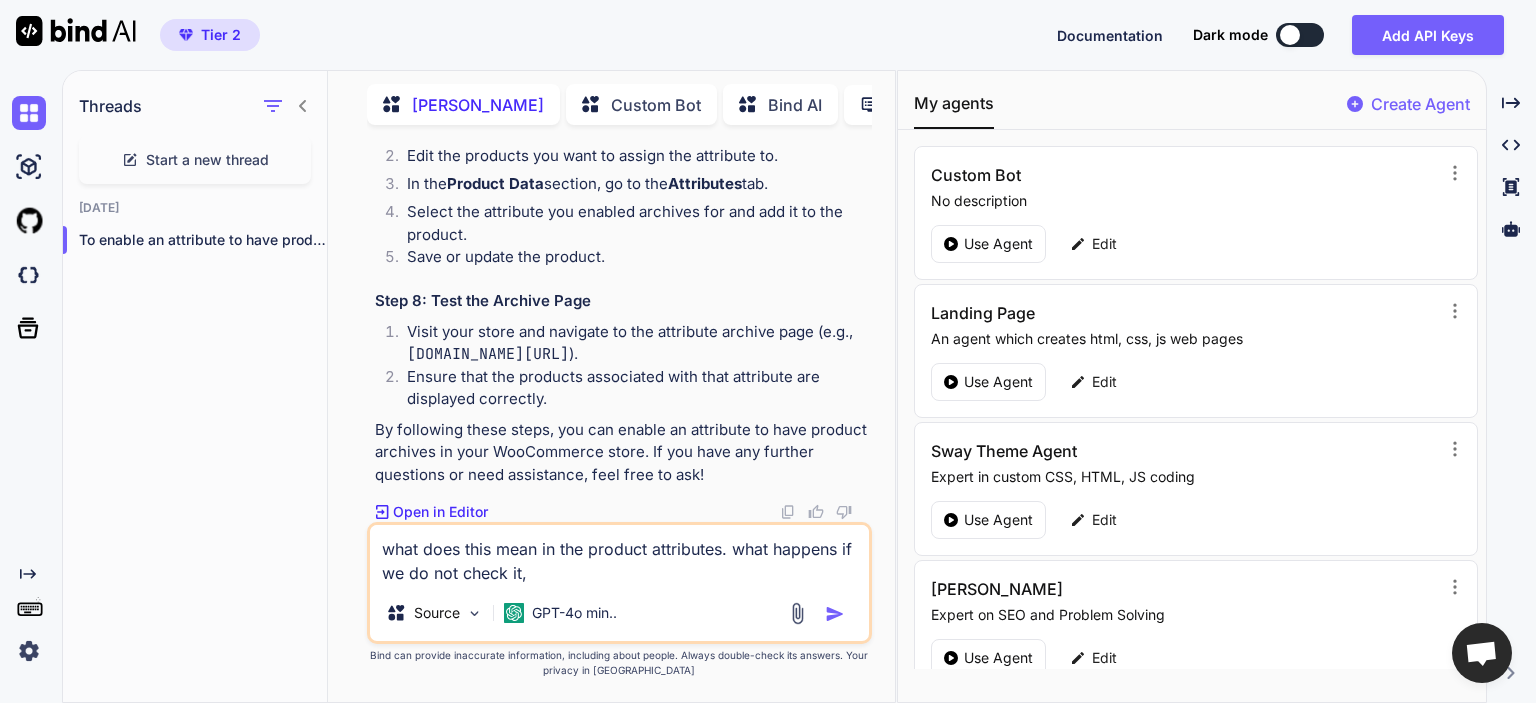 type on "x" 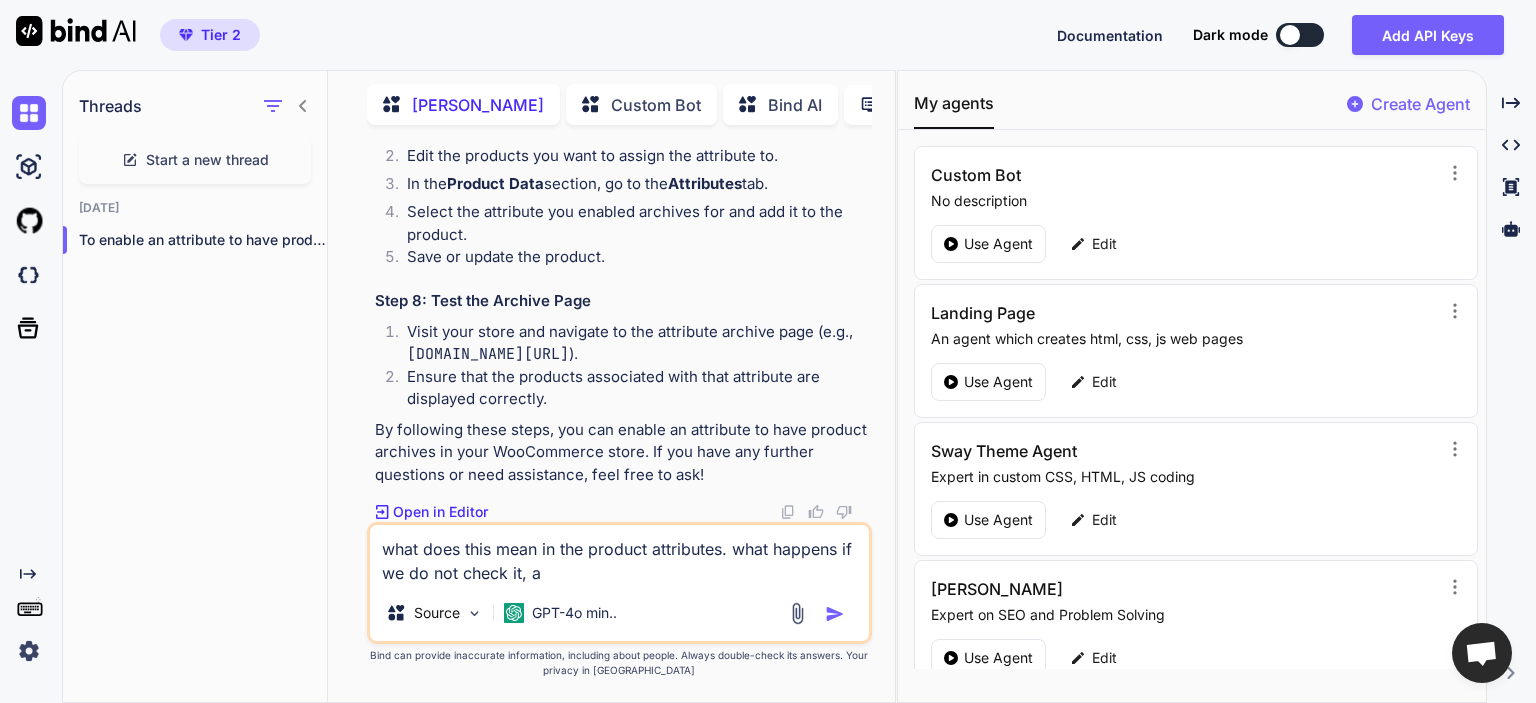 type on "x" 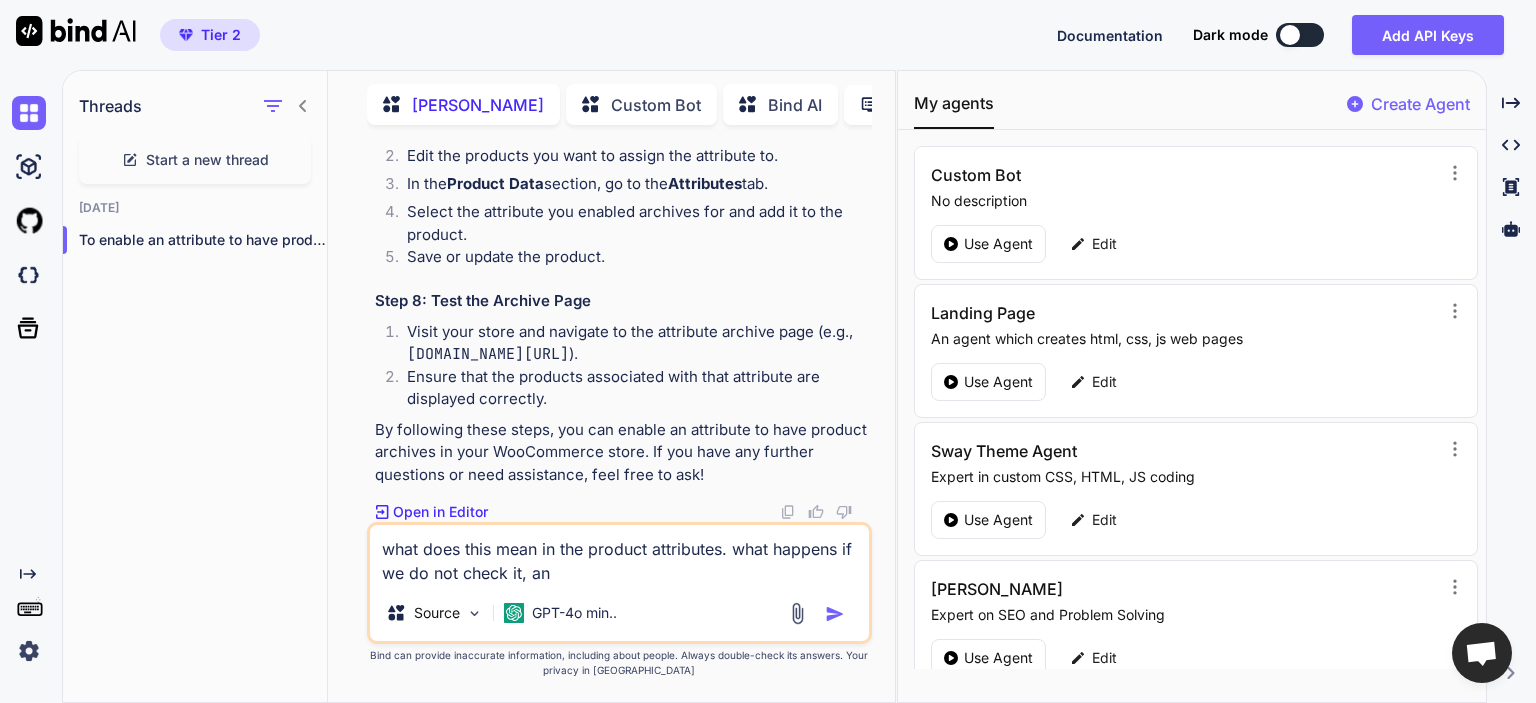 type on "x" 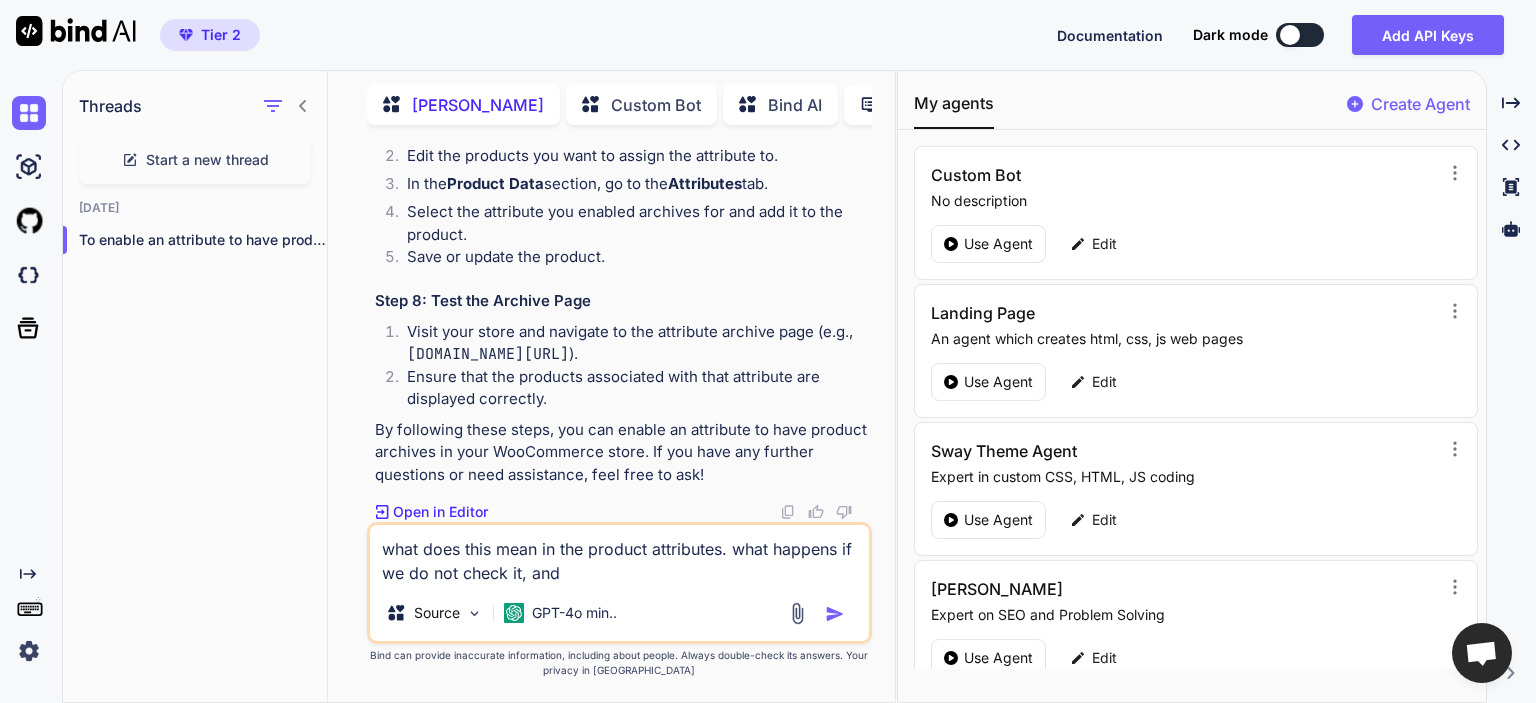 type on "x" 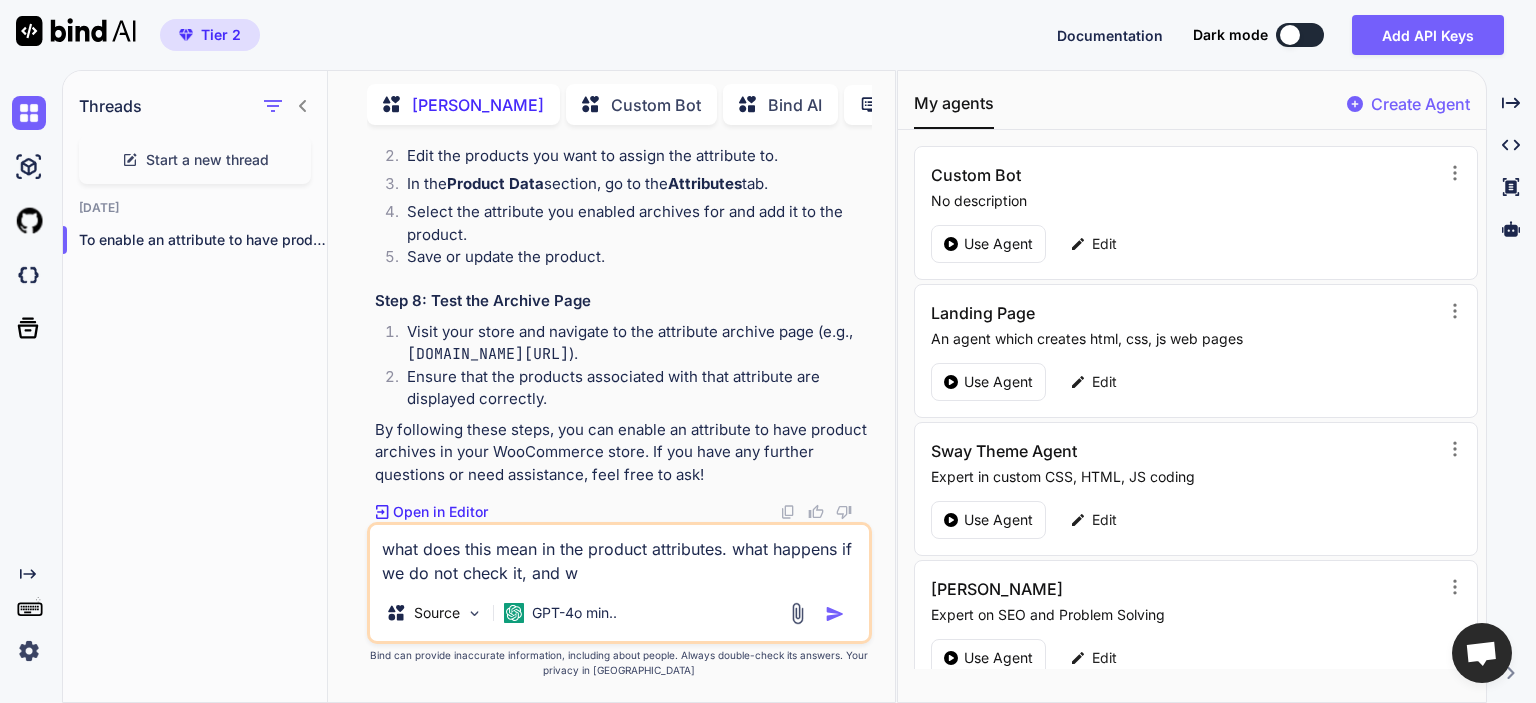 type on "what does this mean in the product attributes. what happens if we do not check it, and wh" 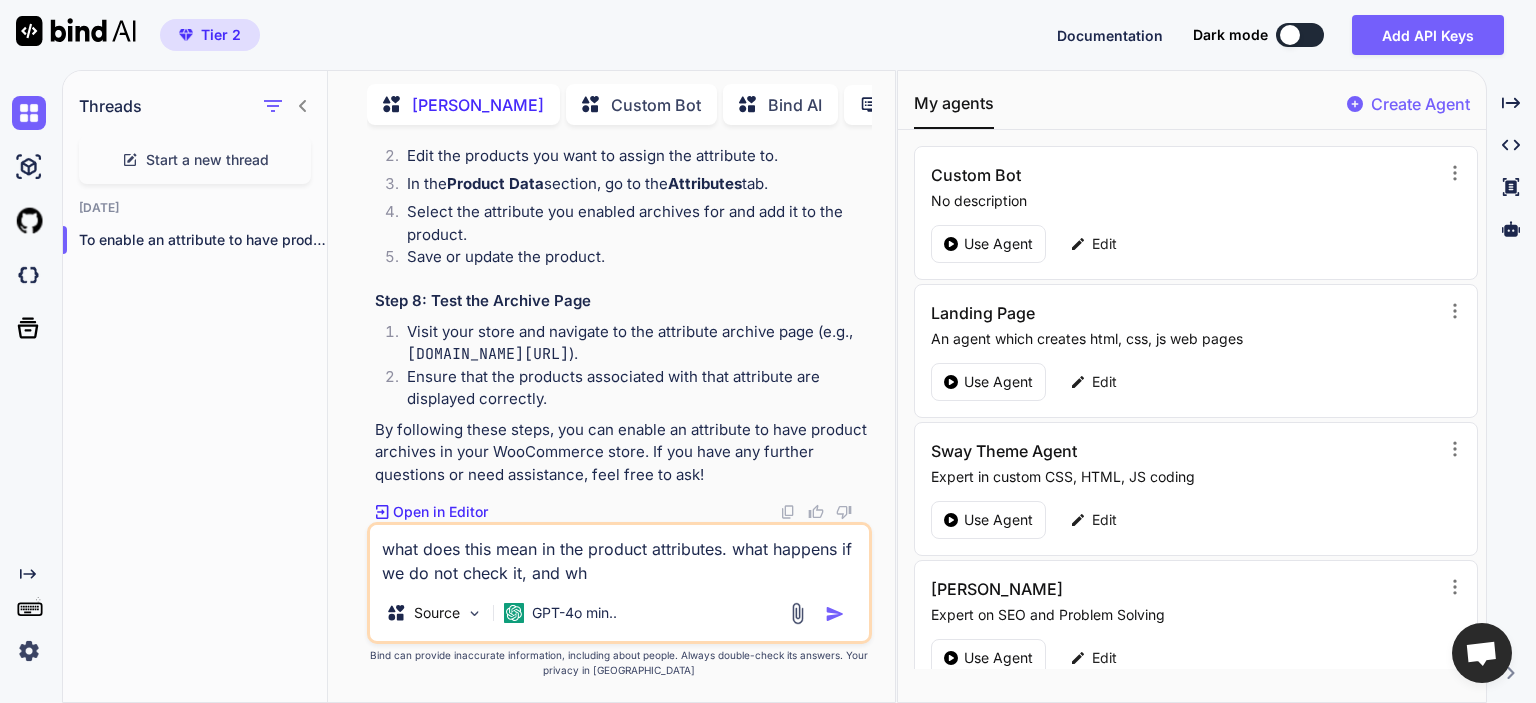 type on "x" 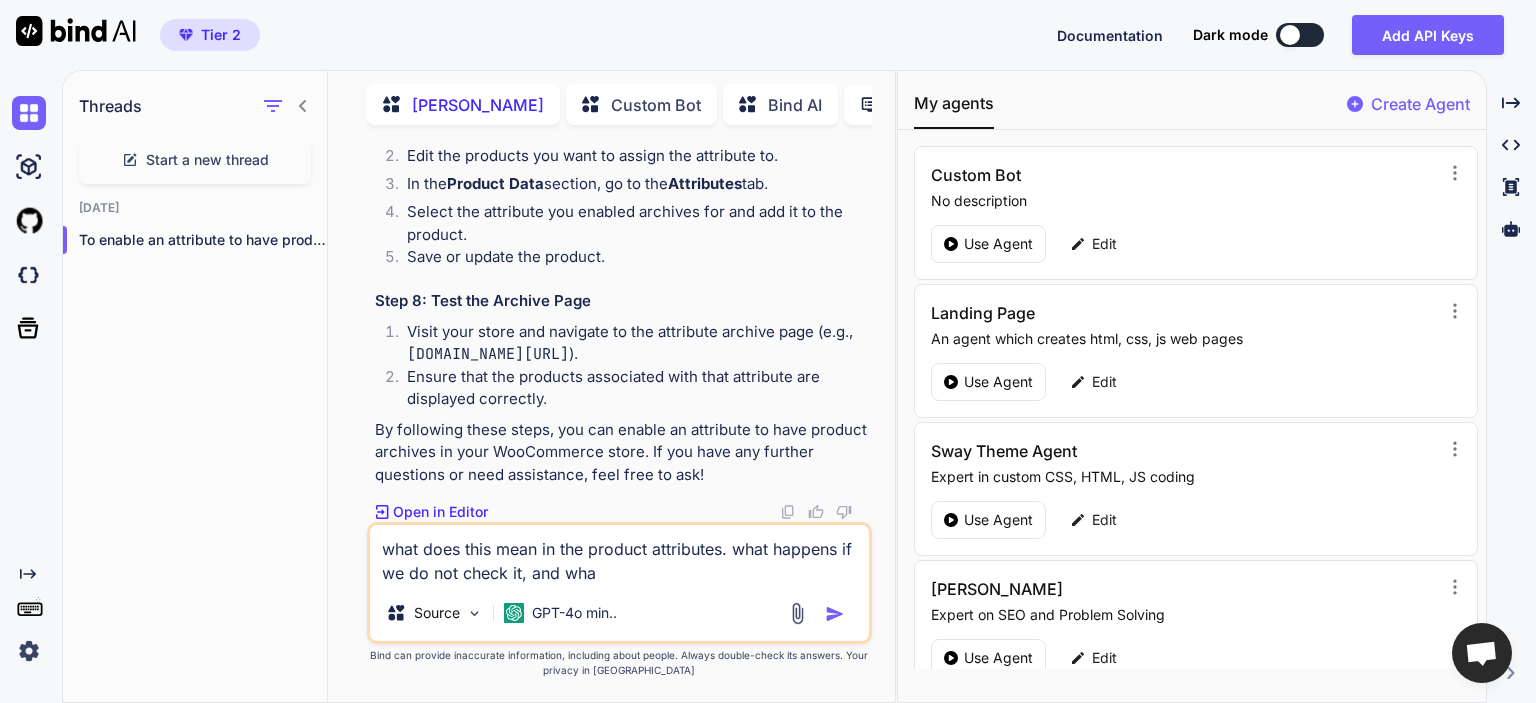 type on "x" 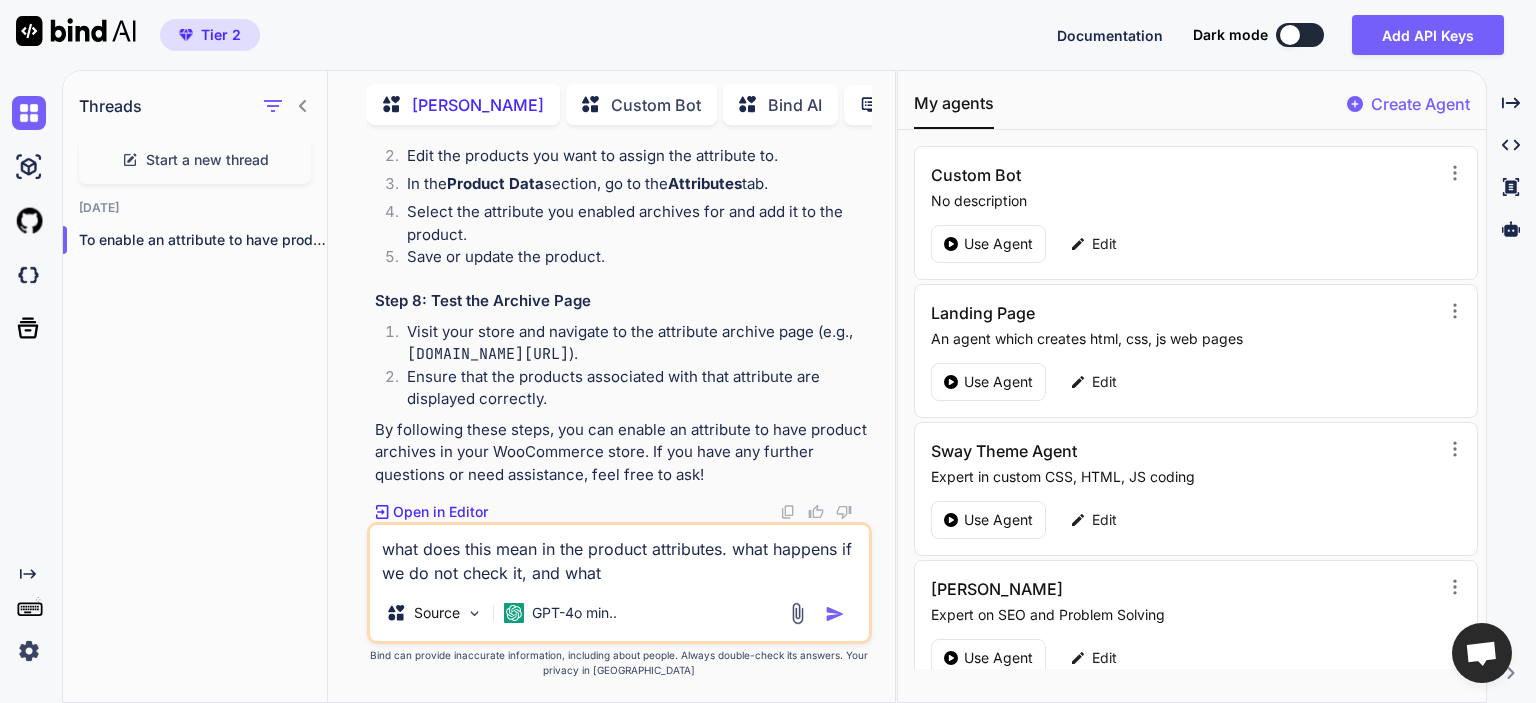 type on "x" 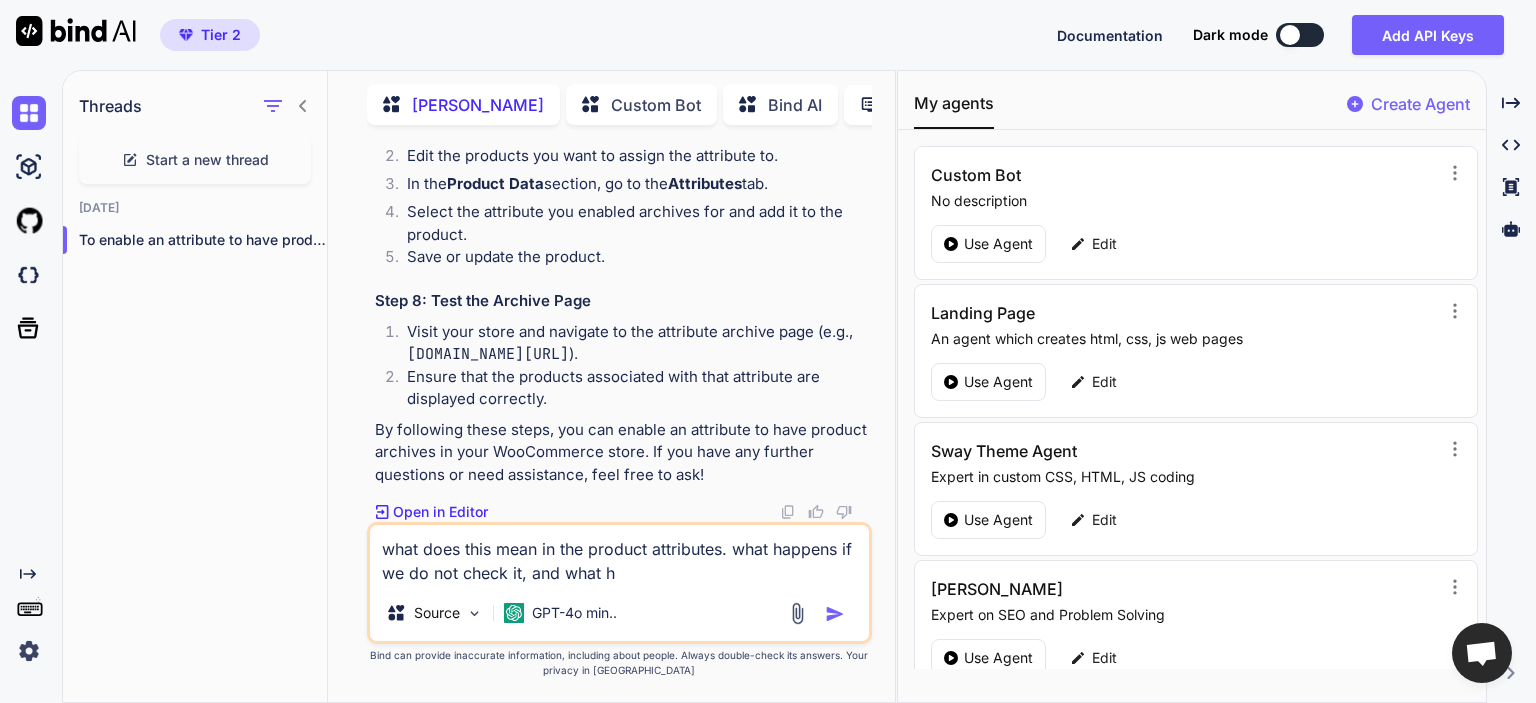 type on "x" 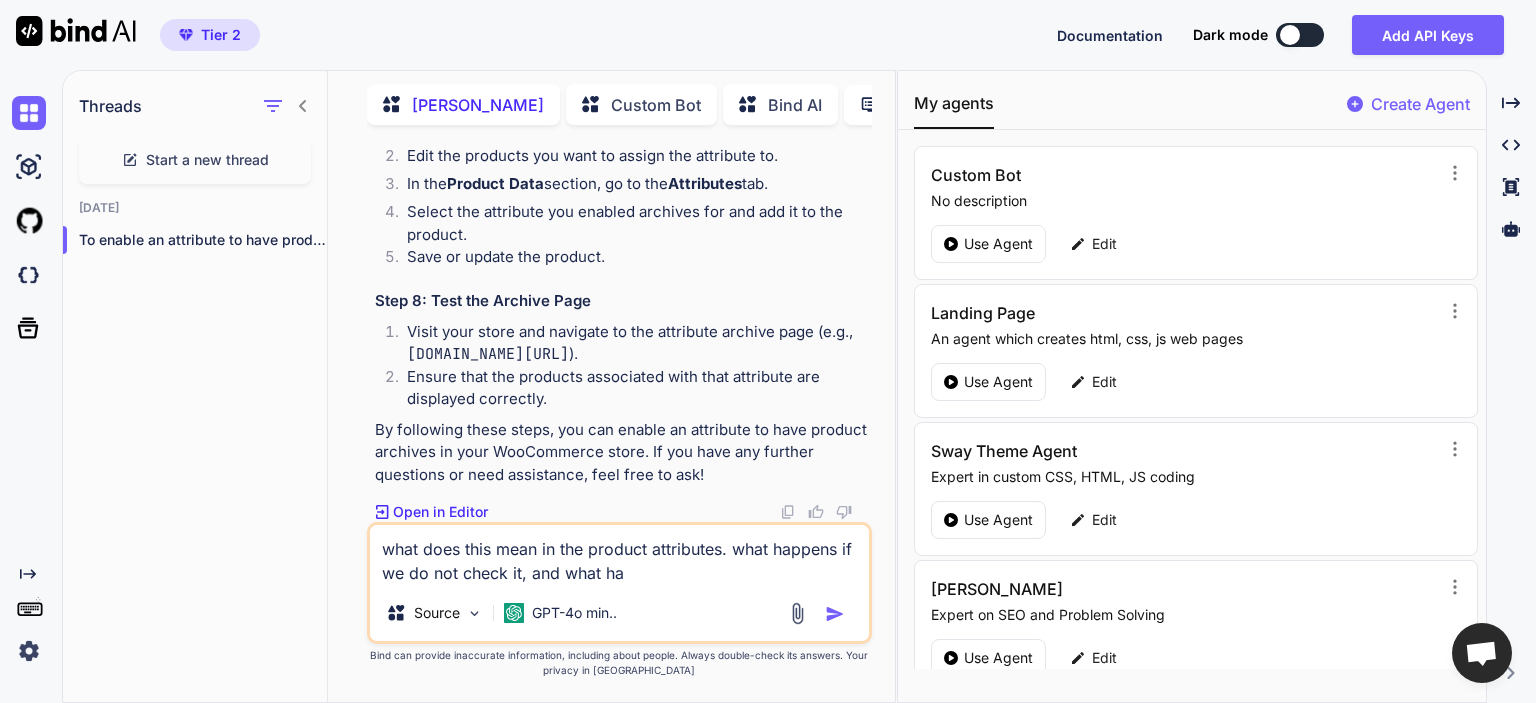 type on "x" 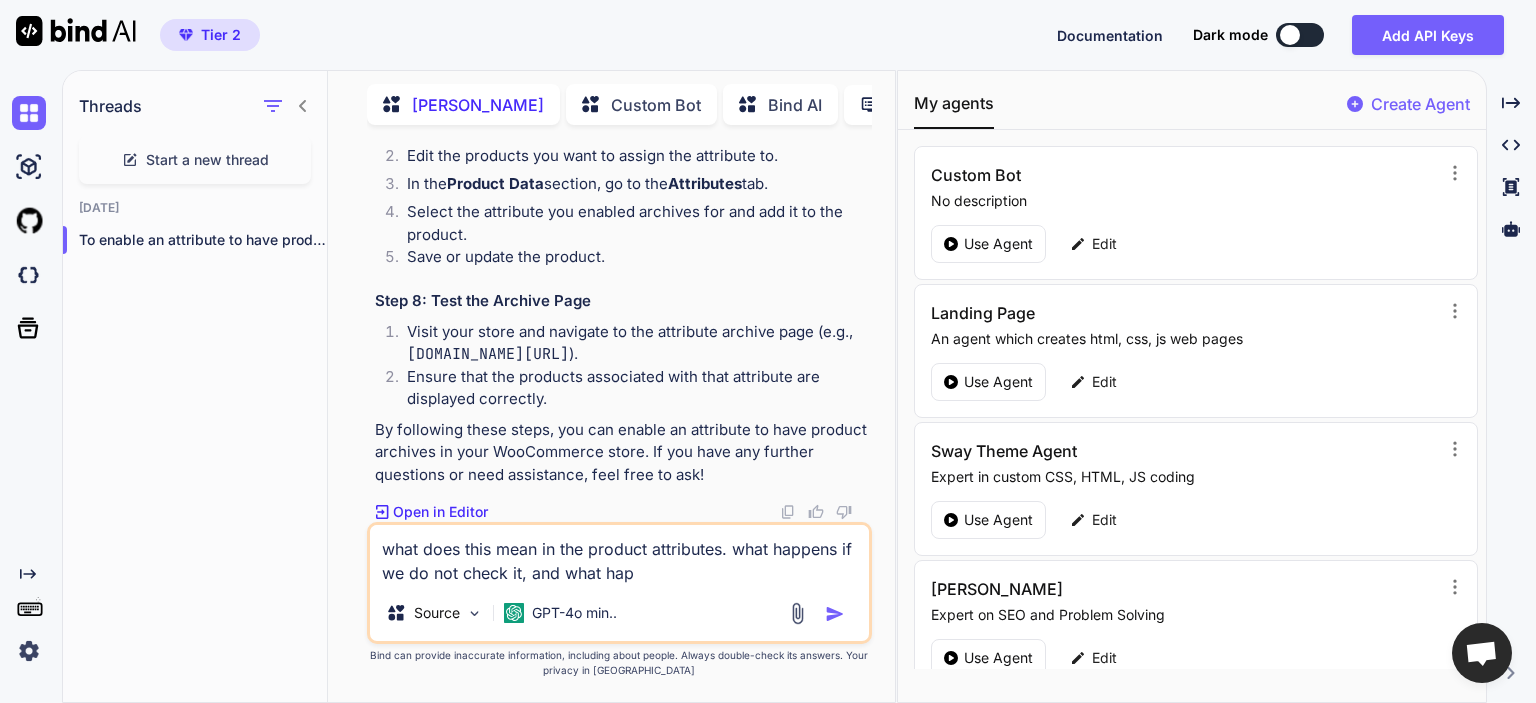 type on "x" 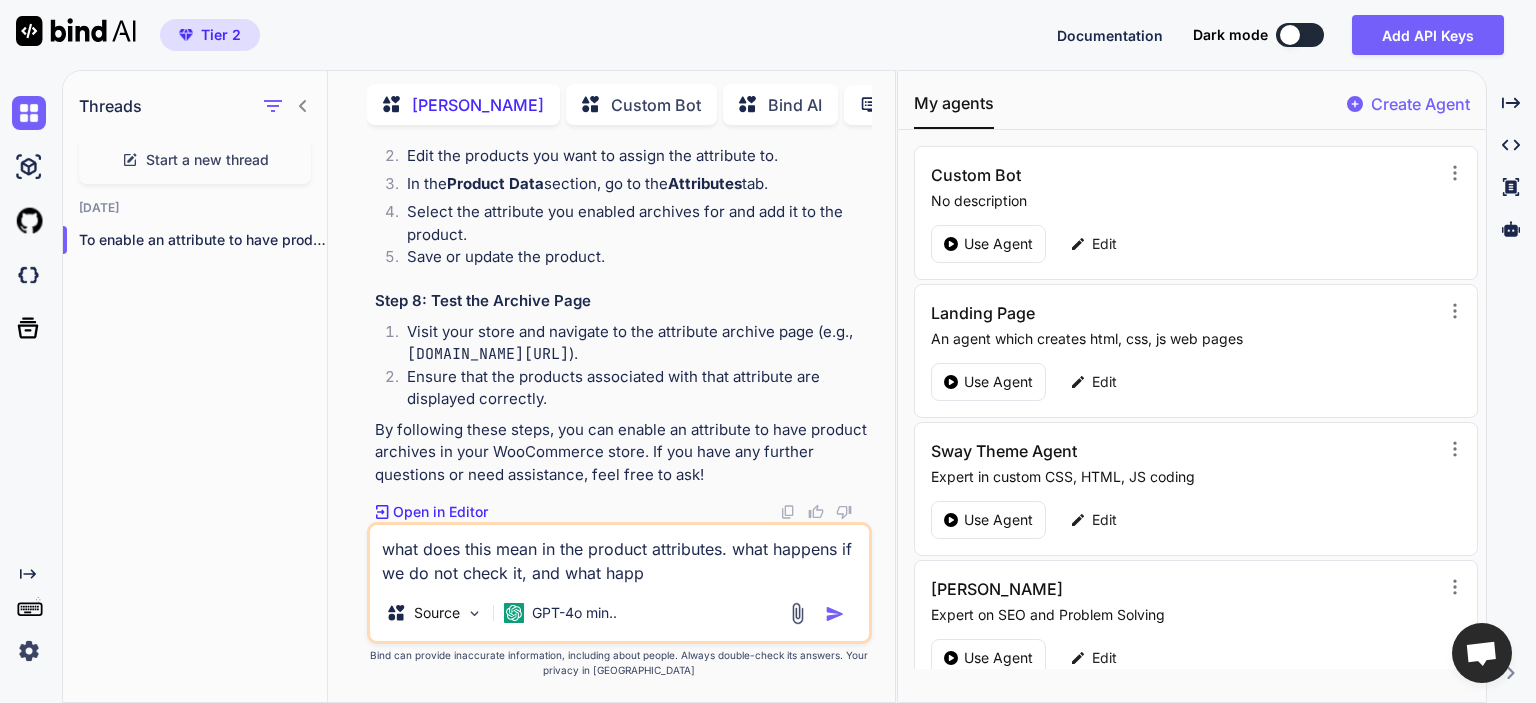 type on "x" 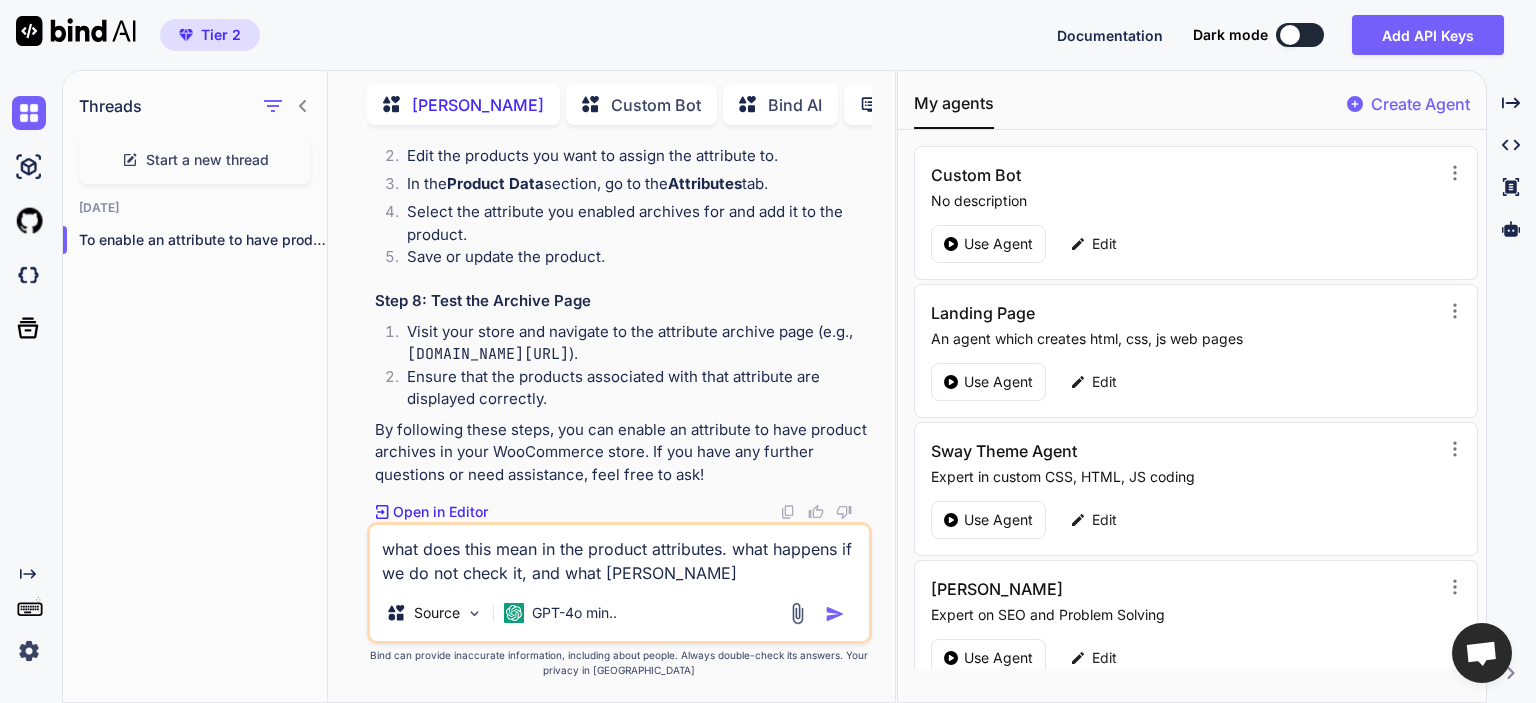 type on "what does this mean in the product attributes. what happens if we do not check it, and what happen" 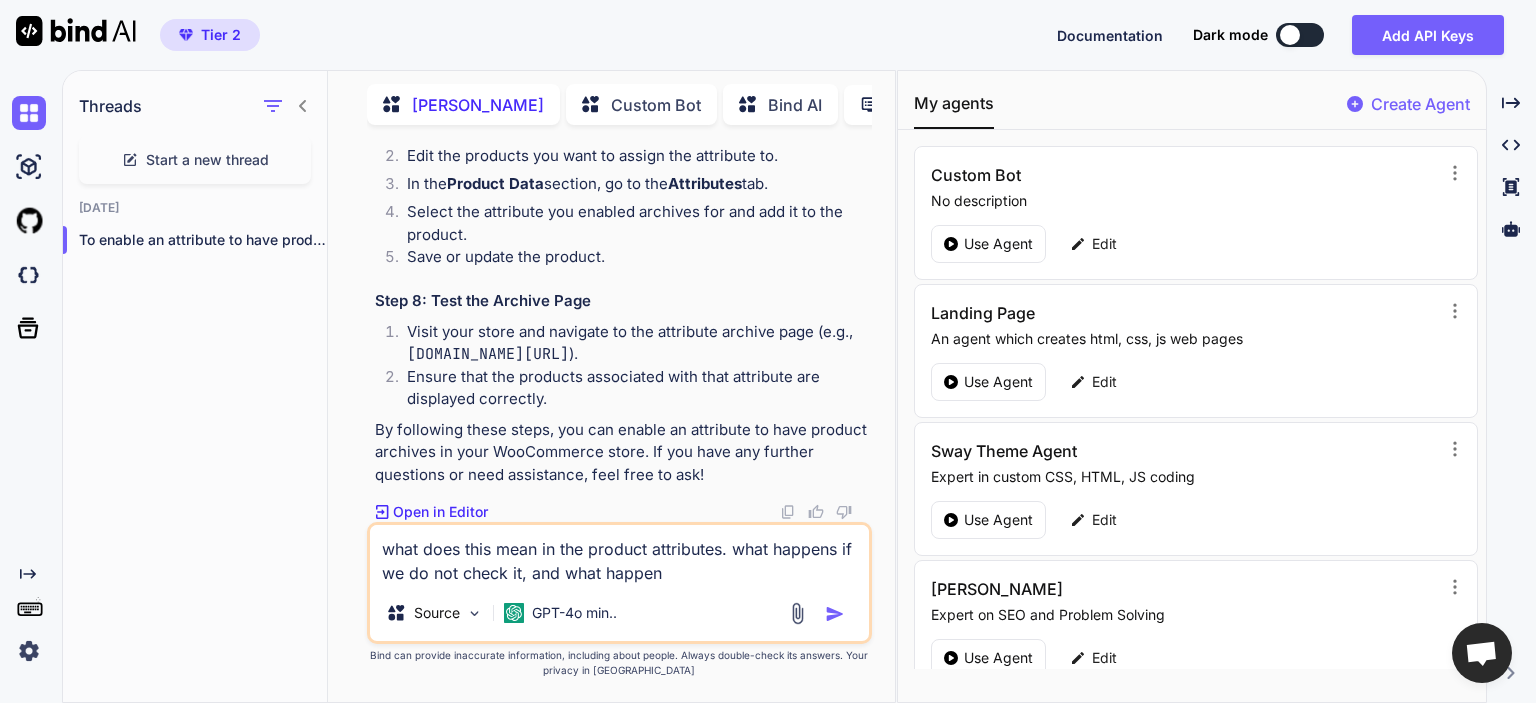 type on "x" 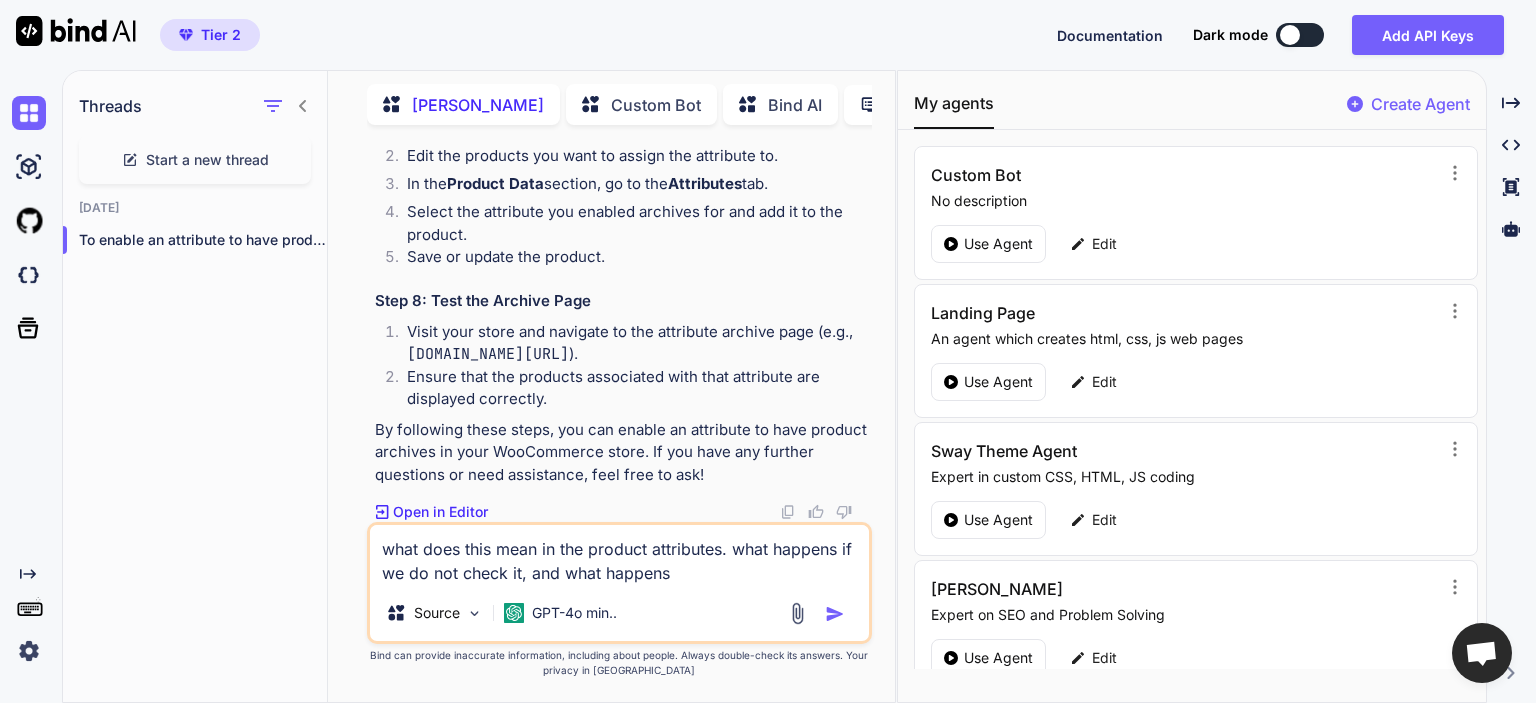 type on "x" 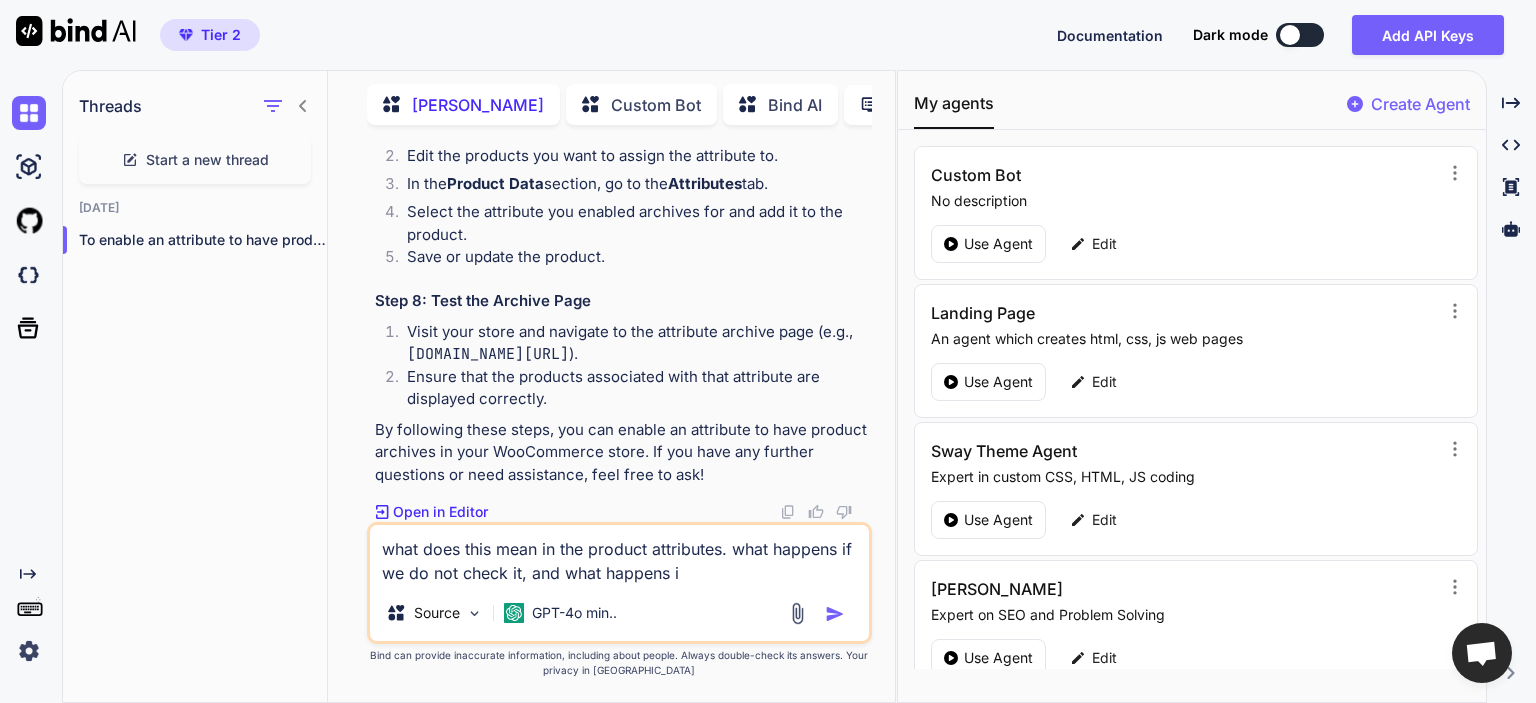 type on "x" 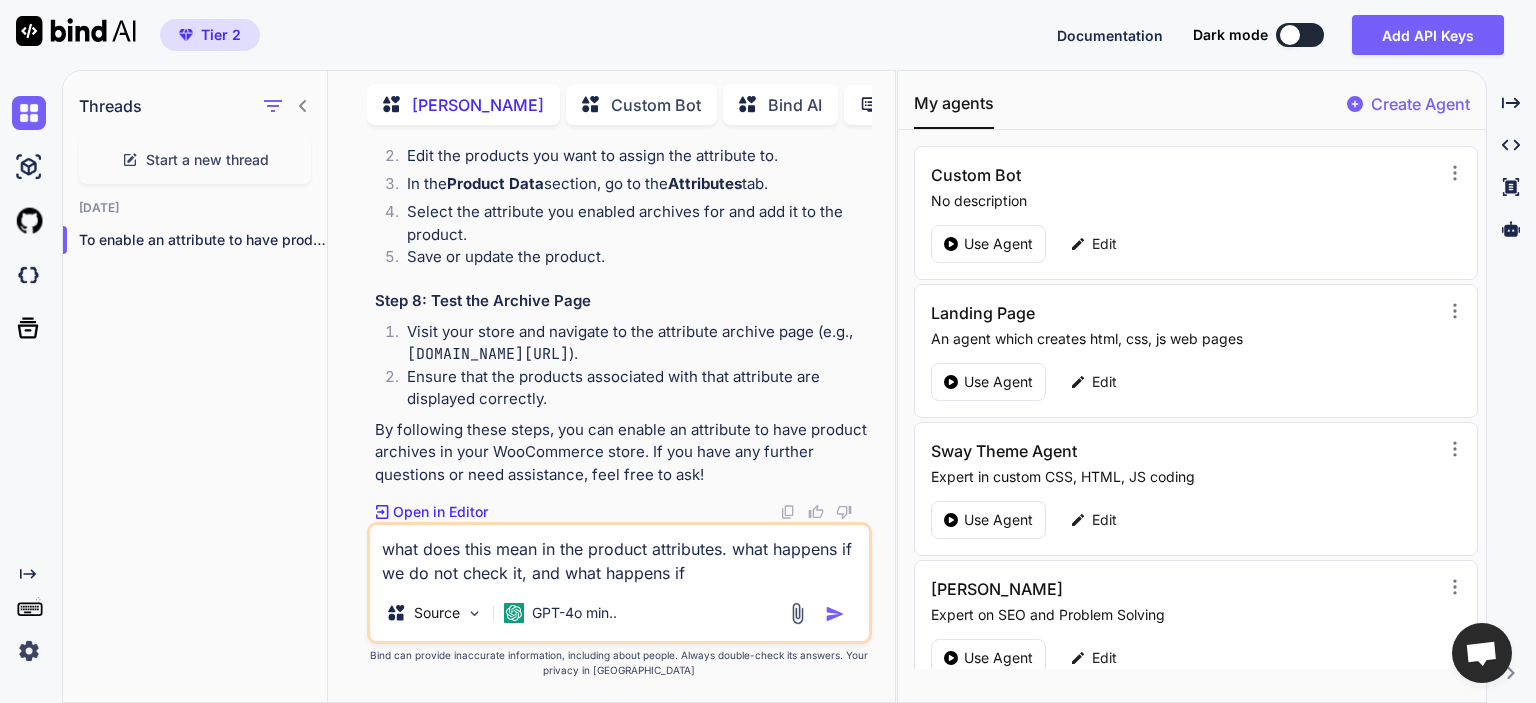 type on "x" 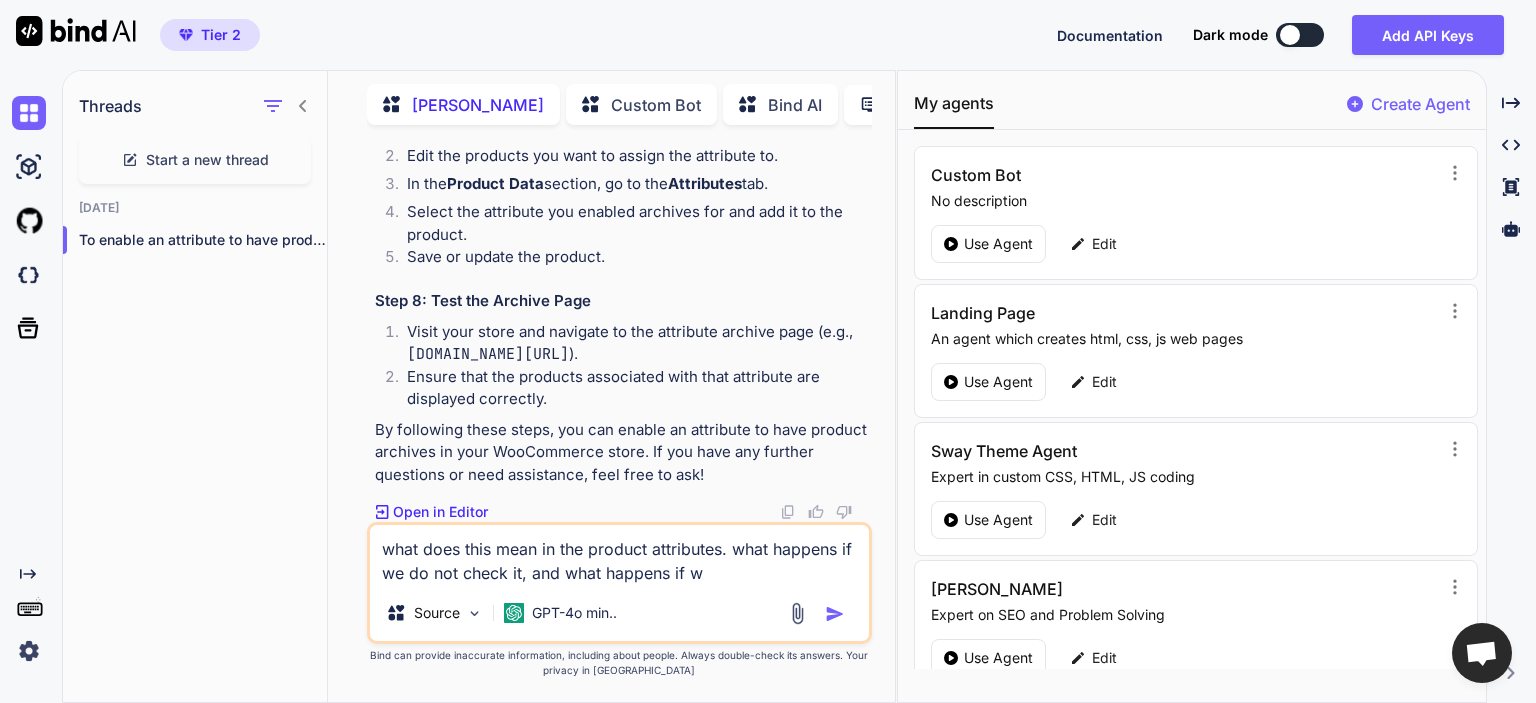 type on "x" 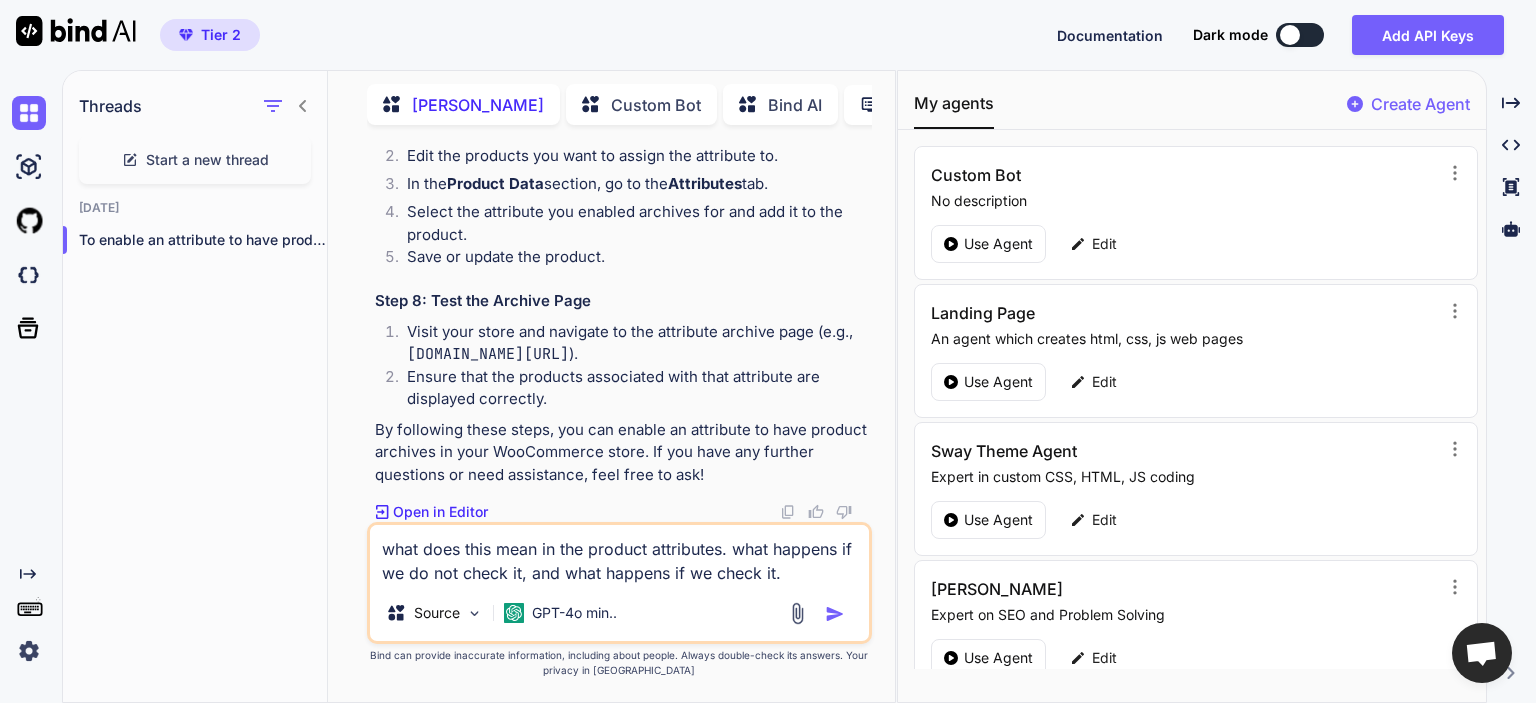 click on "Threads Start a new thread [DATE] To enable an attribute to have product a..." at bounding box center [195, 385] 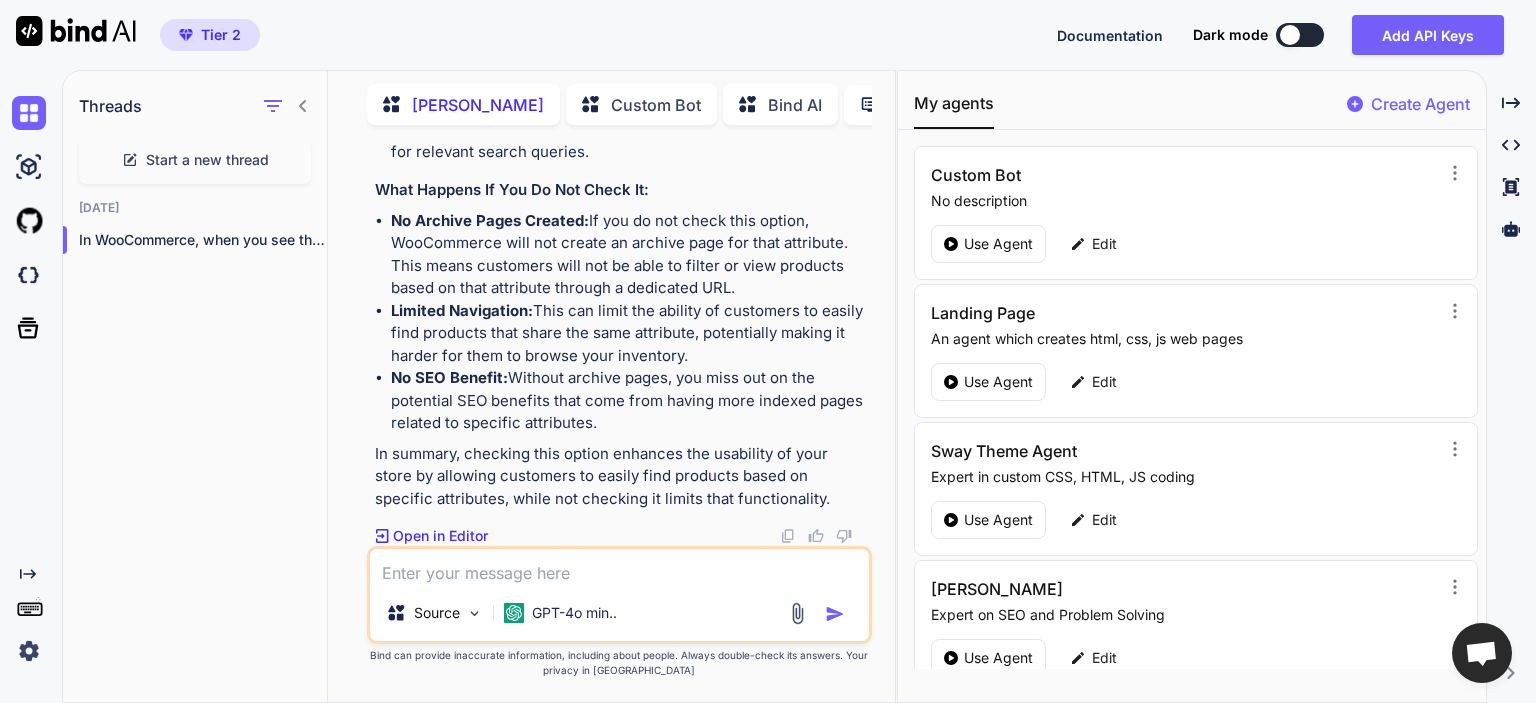 scroll, scrollTop: 12063, scrollLeft: 0, axis: vertical 